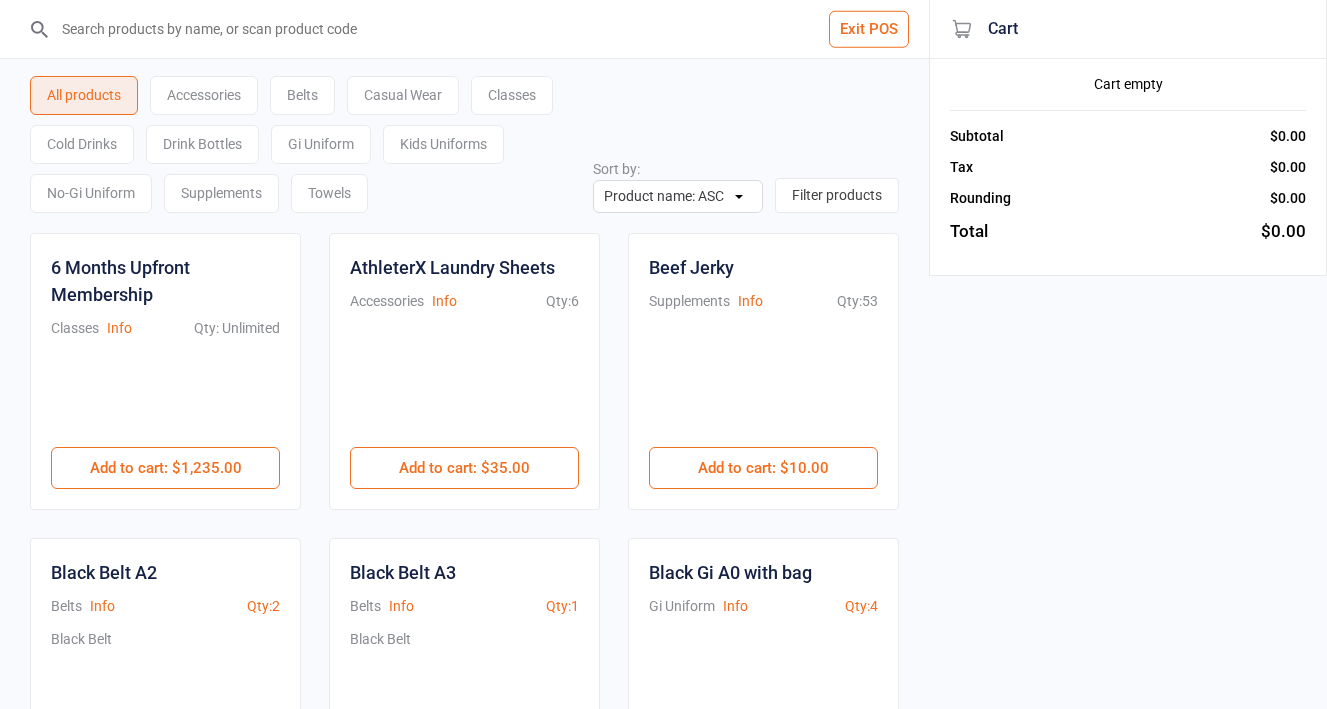scroll, scrollTop: 0, scrollLeft: 0, axis: both 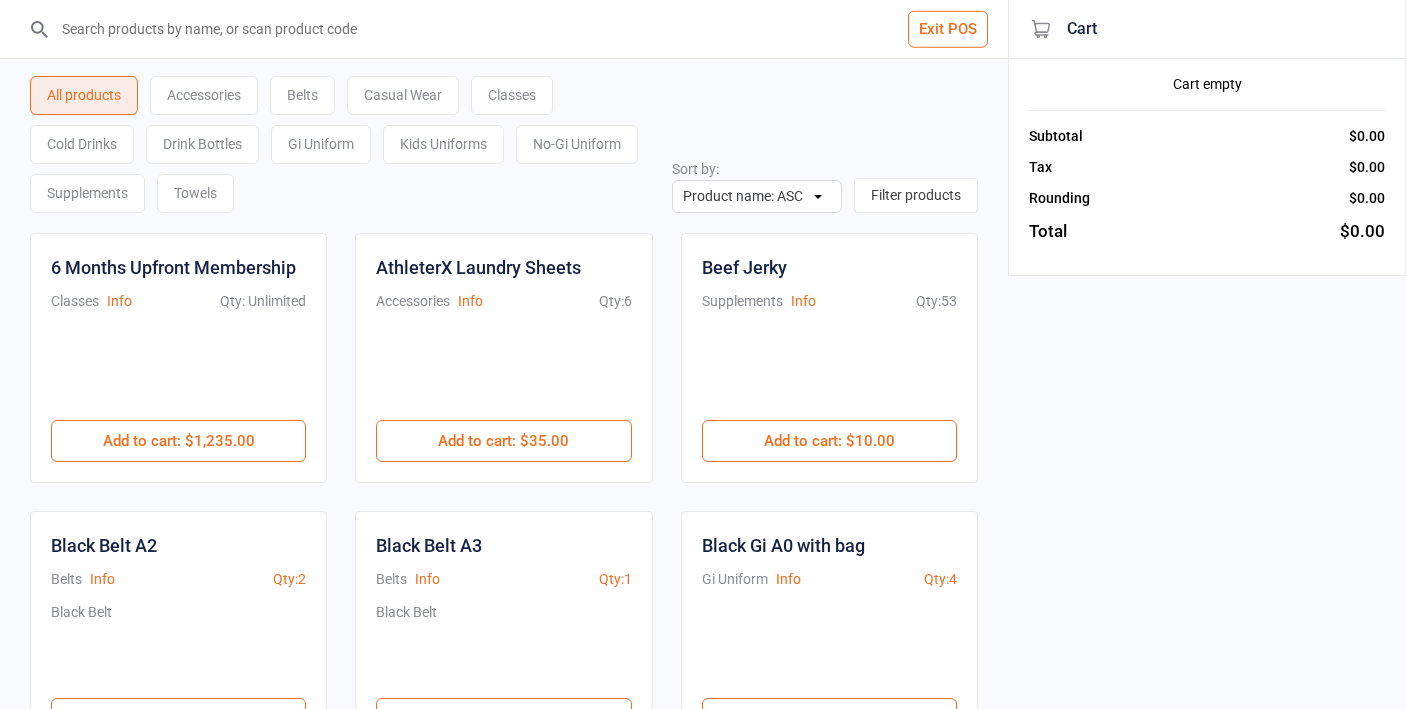 click on "Exit POS" at bounding box center (504, 29) 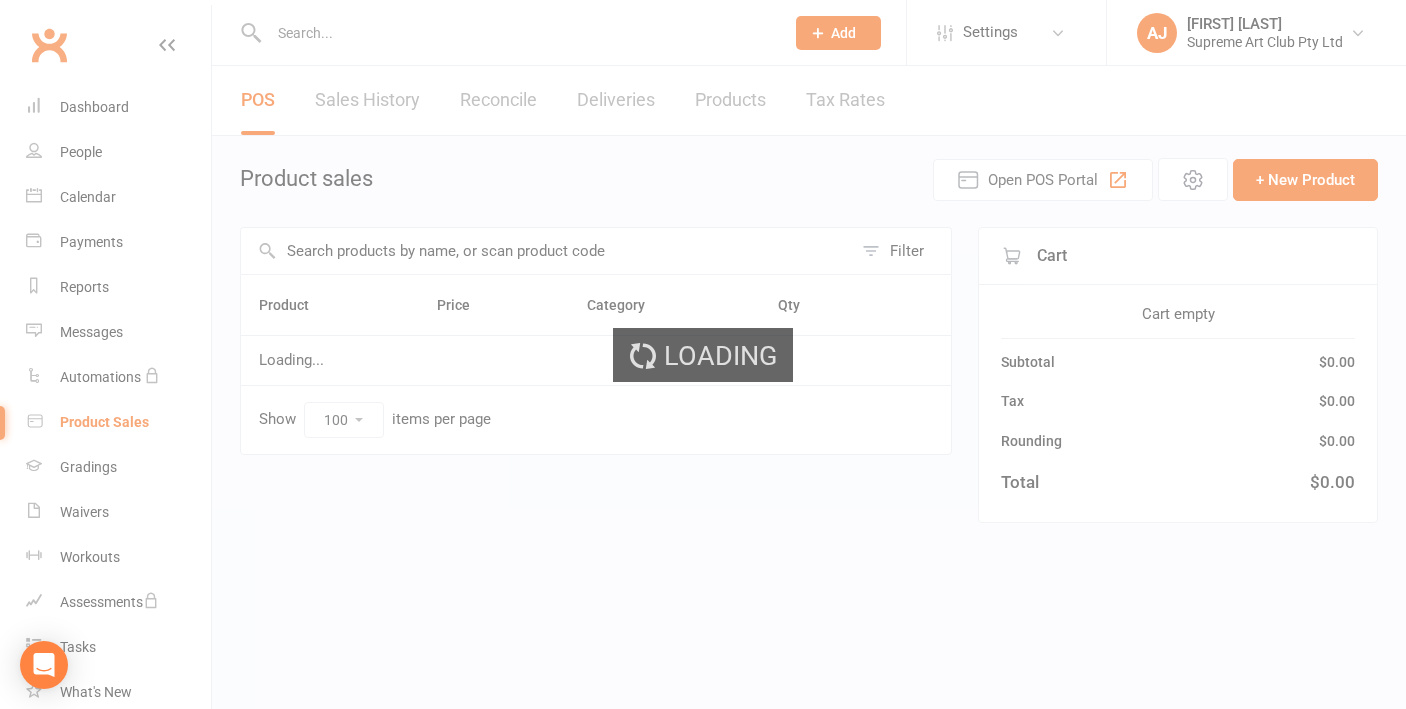select on "100" 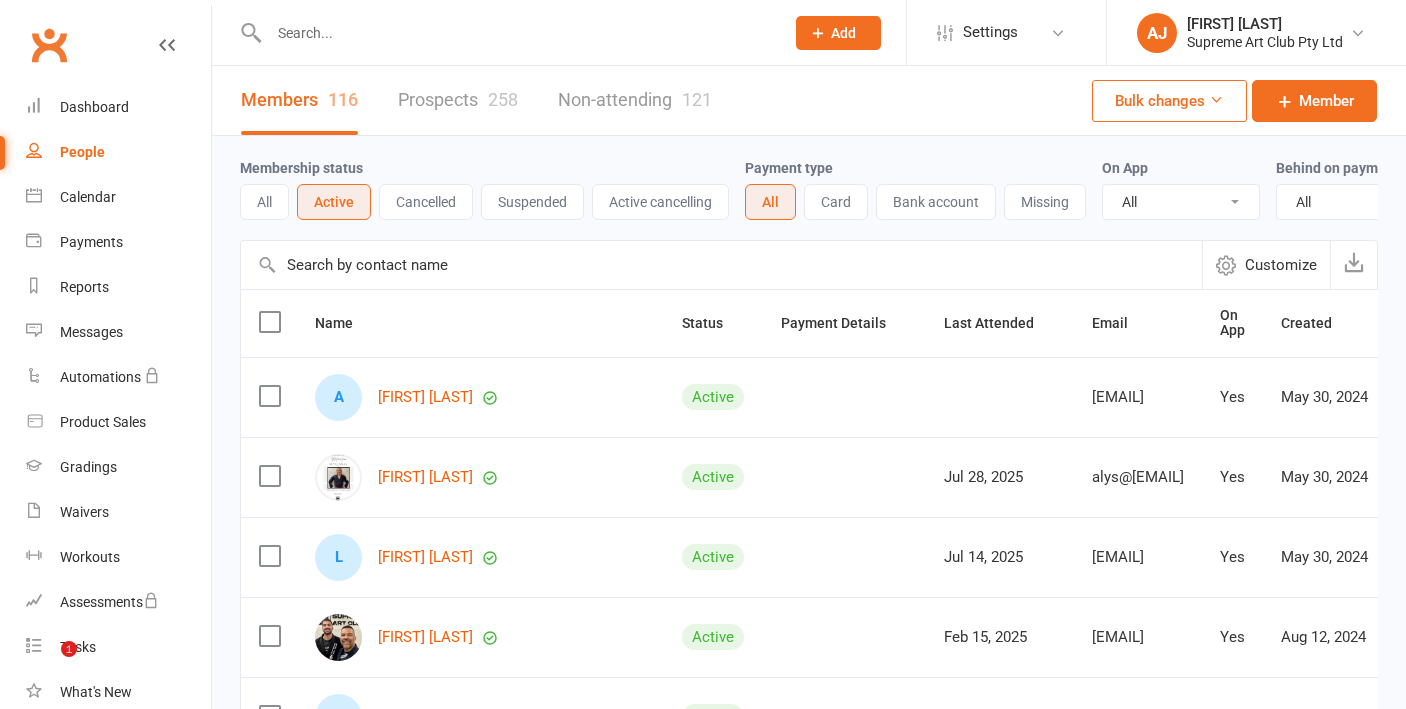 click at bounding box center (721, 265) 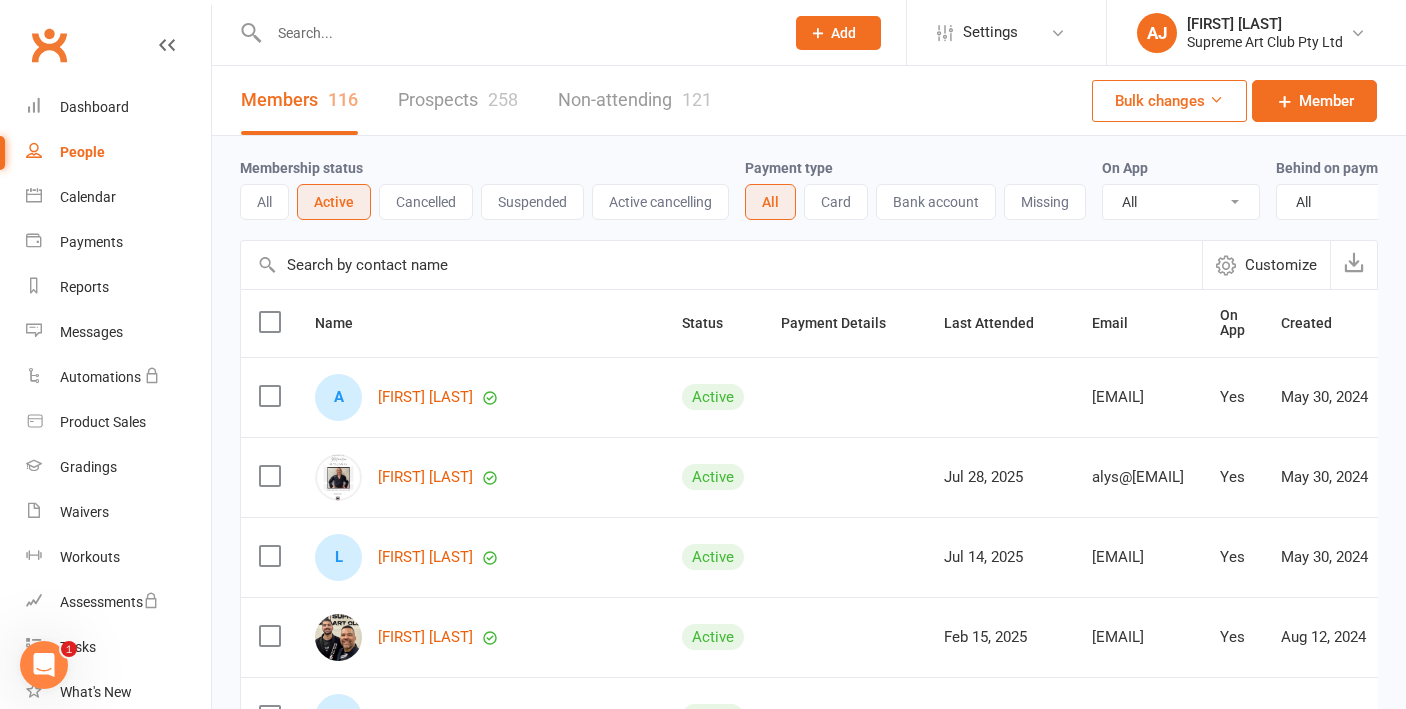 scroll, scrollTop: 0, scrollLeft: 0, axis: both 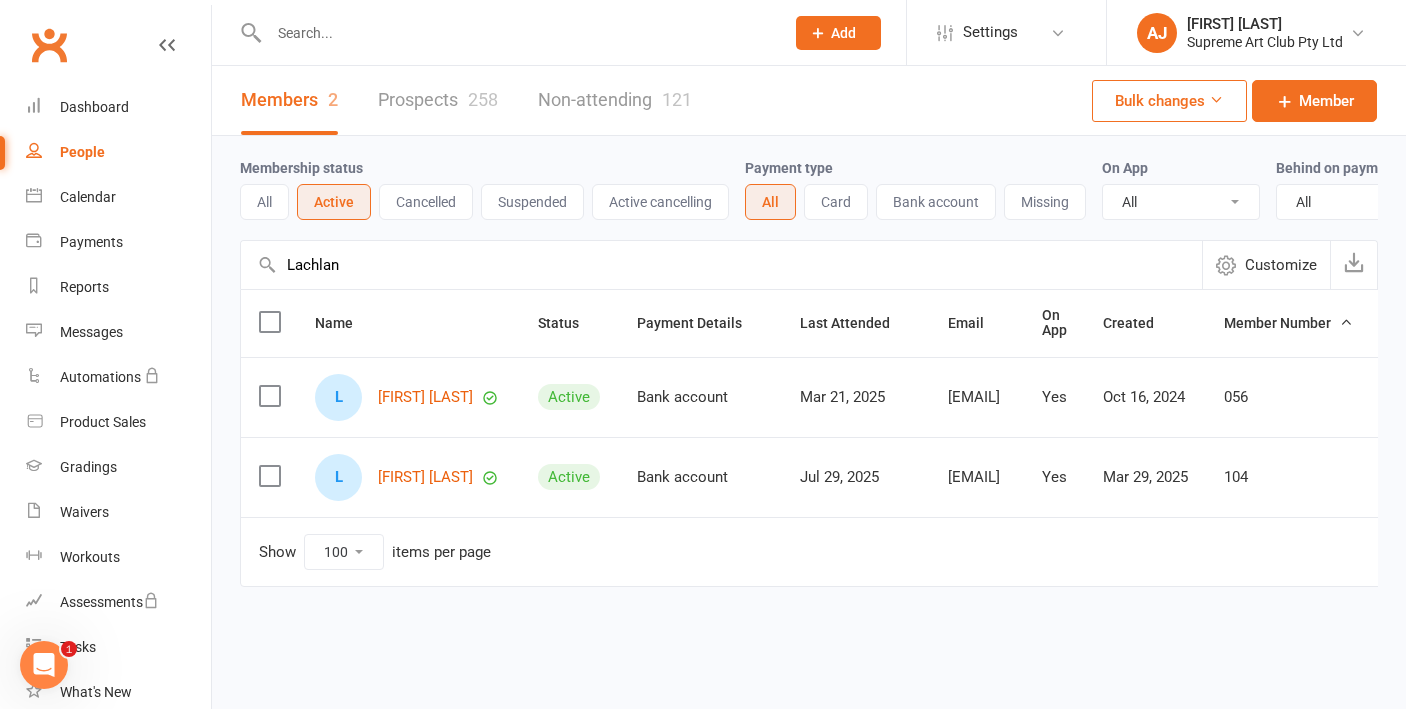 type on "Lachlan" 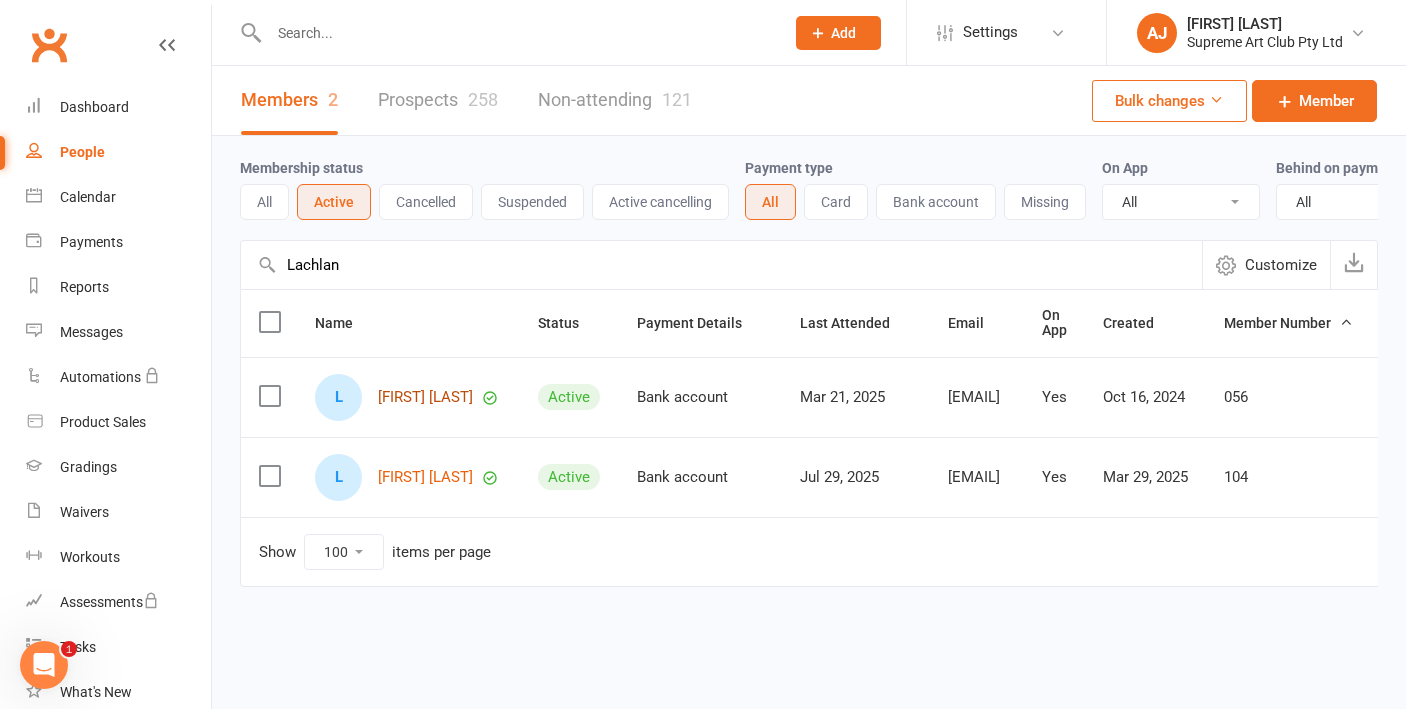 drag, startPoint x: 404, startPoint y: 256, endPoint x: 421, endPoint y: 399, distance: 144.00694 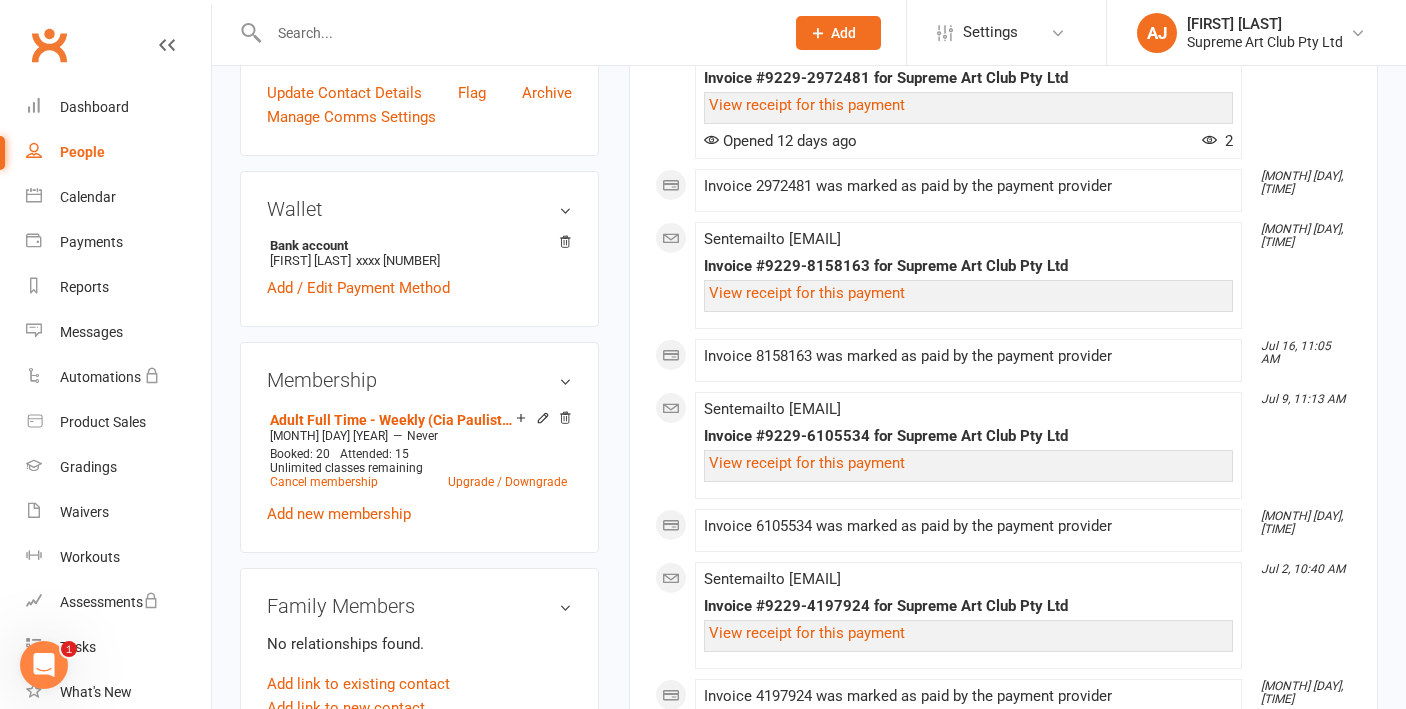 scroll, scrollTop: 585, scrollLeft: 0, axis: vertical 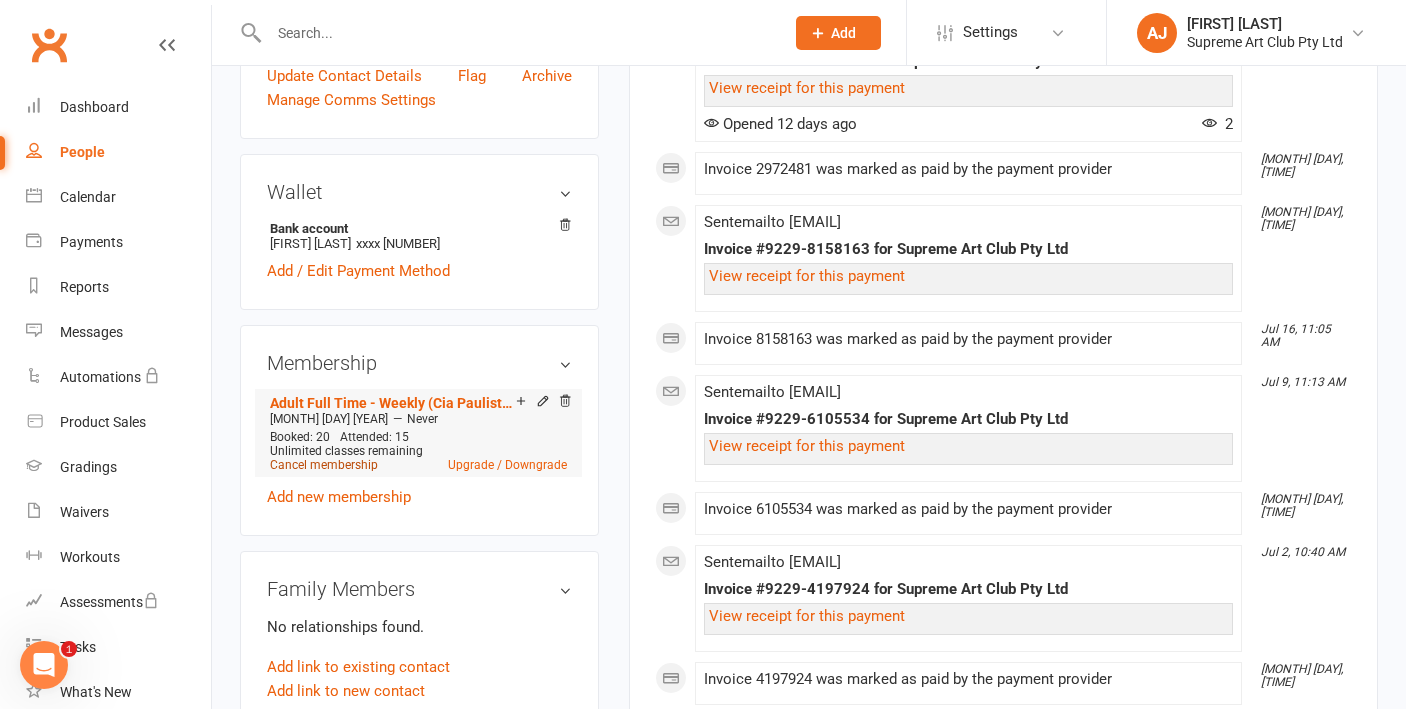 click on "Cancel membership" at bounding box center (324, 465) 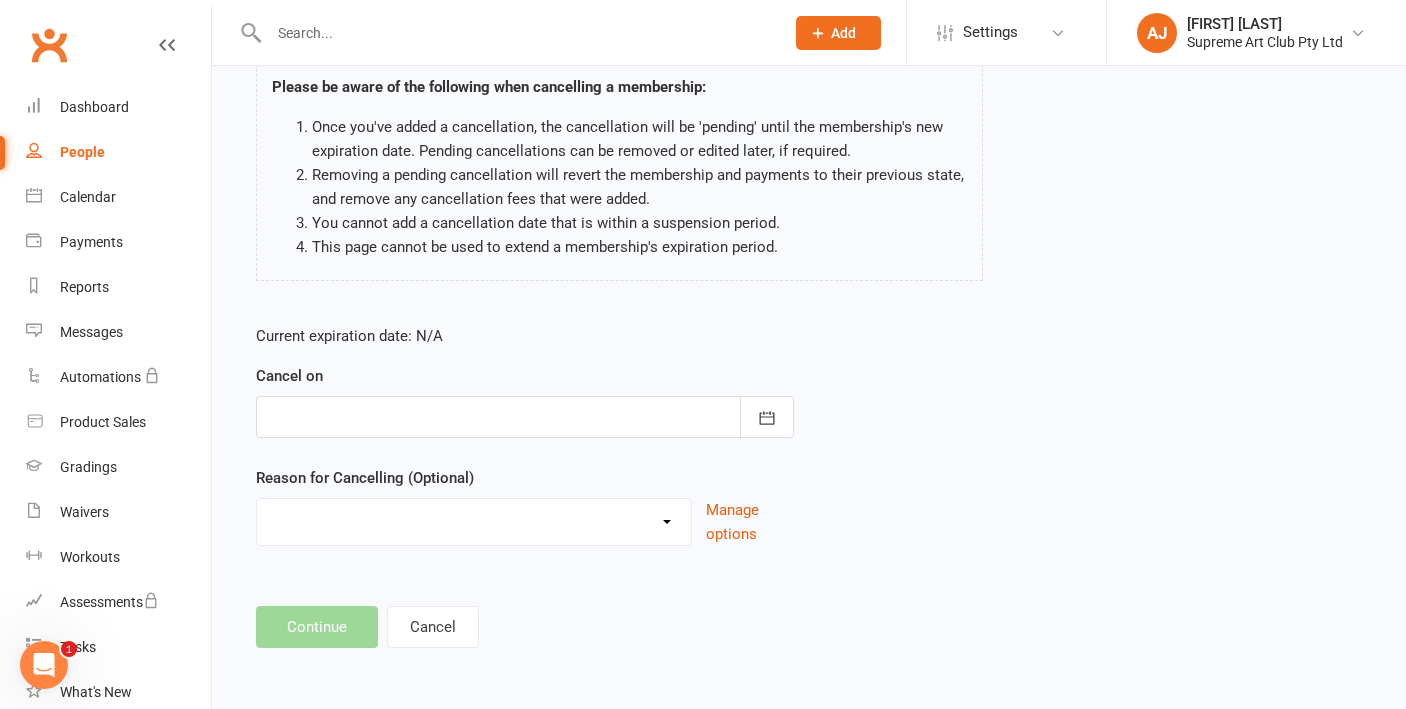 scroll, scrollTop: 171, scrollLeft: 0, axis: vertical 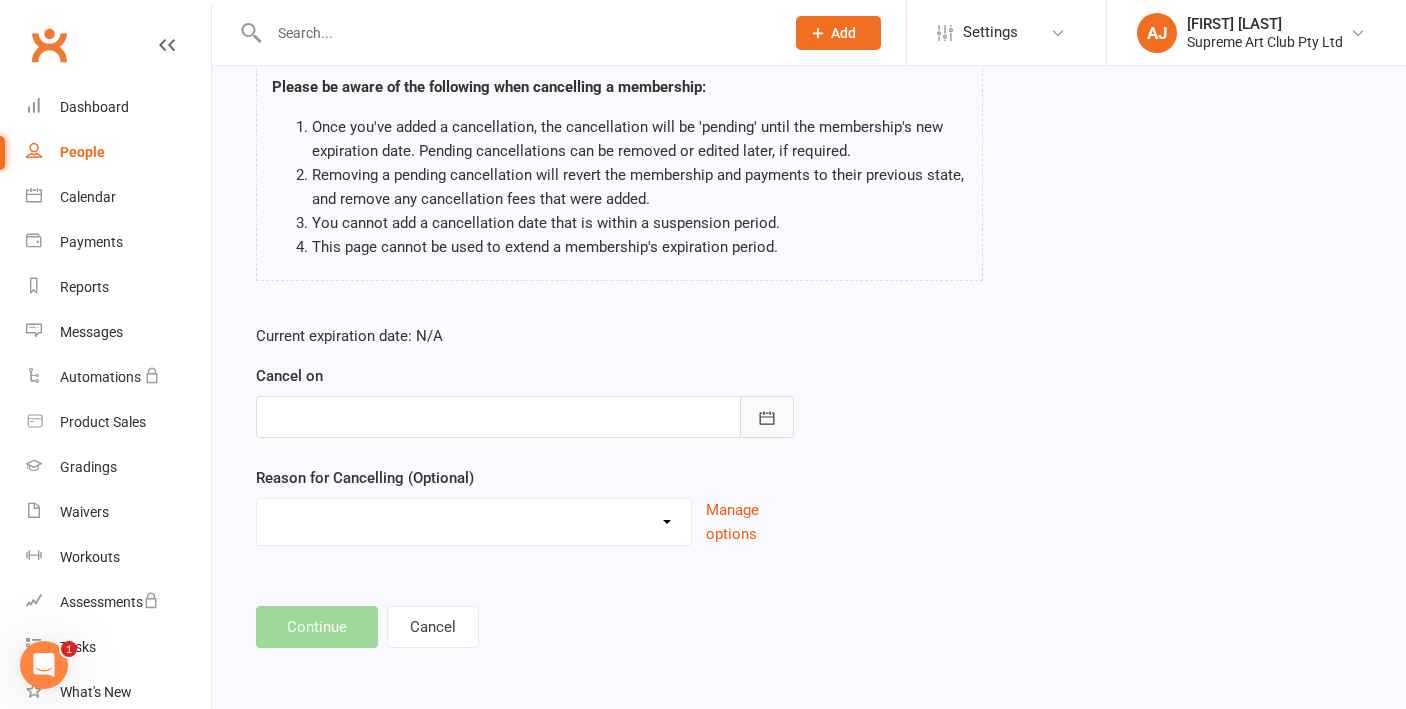 click 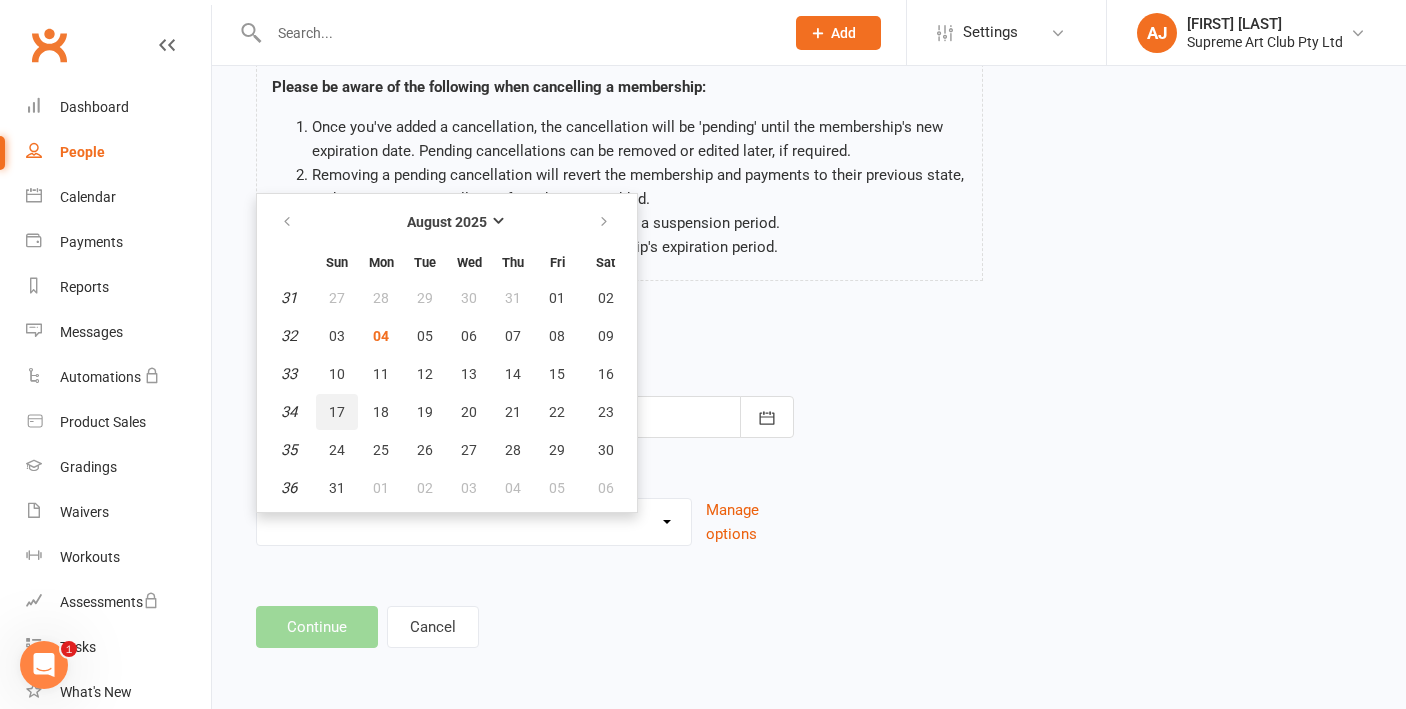 click on "17" at bounding box center [337, 412] 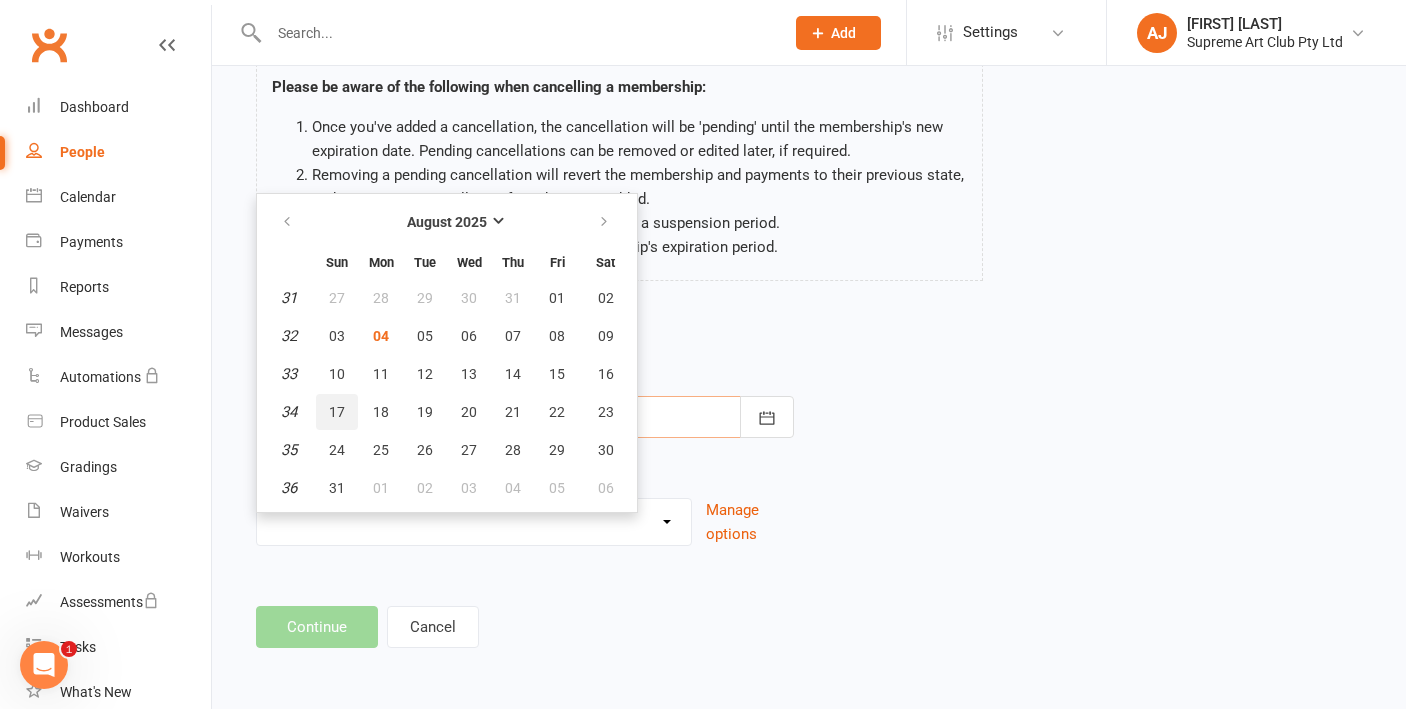 type on "17 Aug 2025" 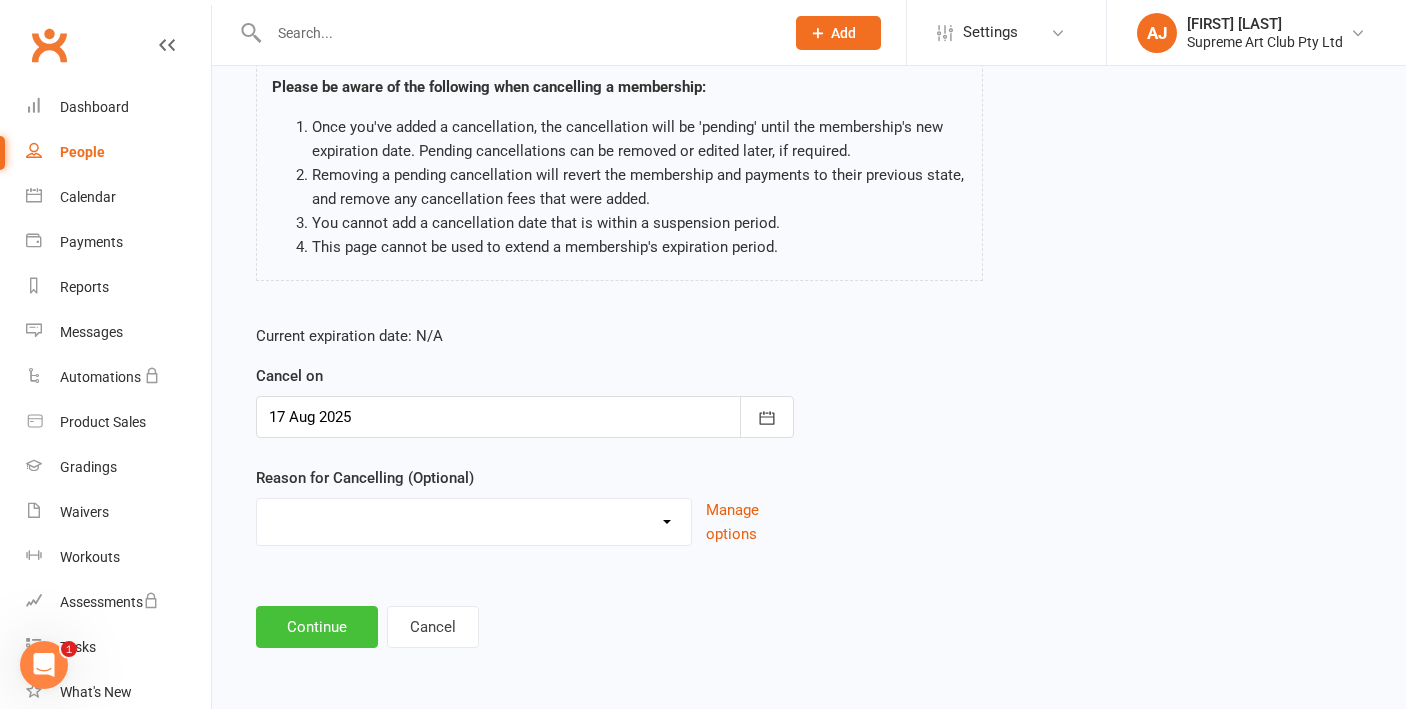 click on "Continue" at bounding box center (317, 627) 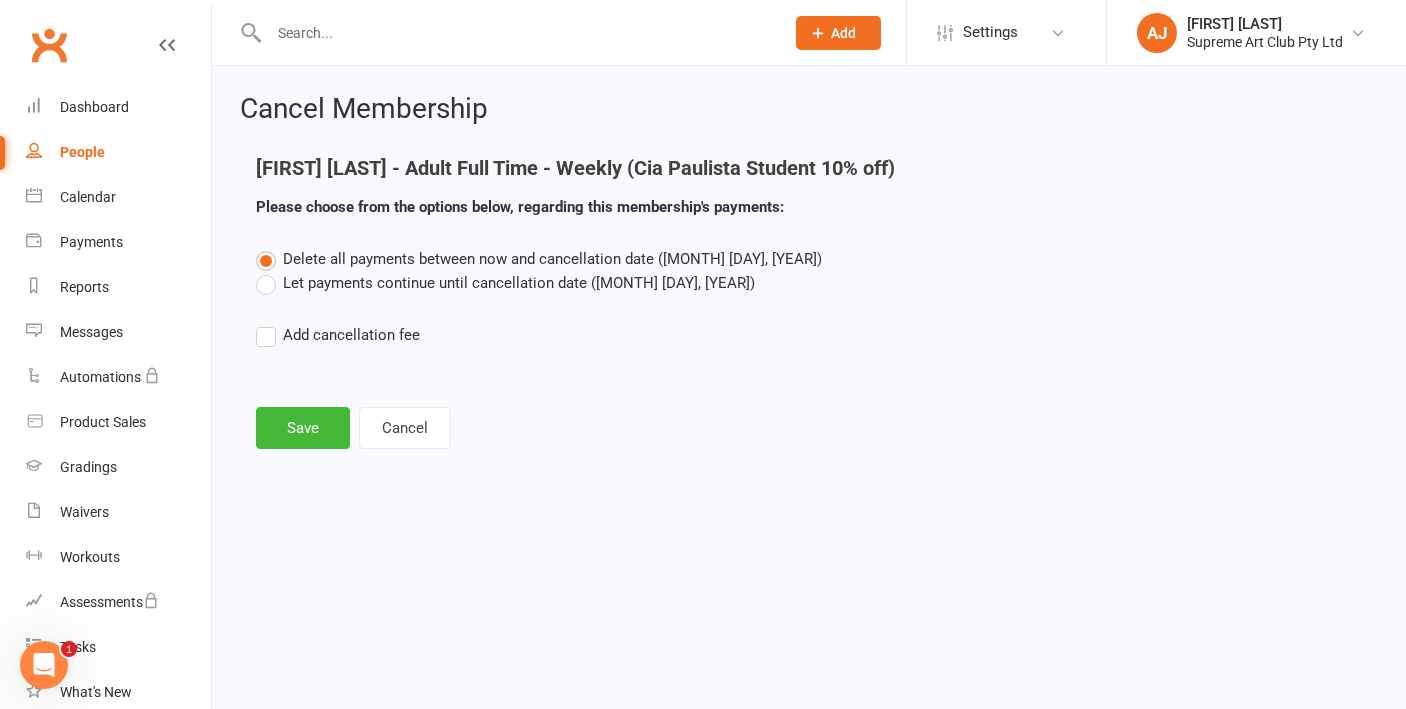 scroll, scrollTop: 0, scrollLeft: 0, axis: both 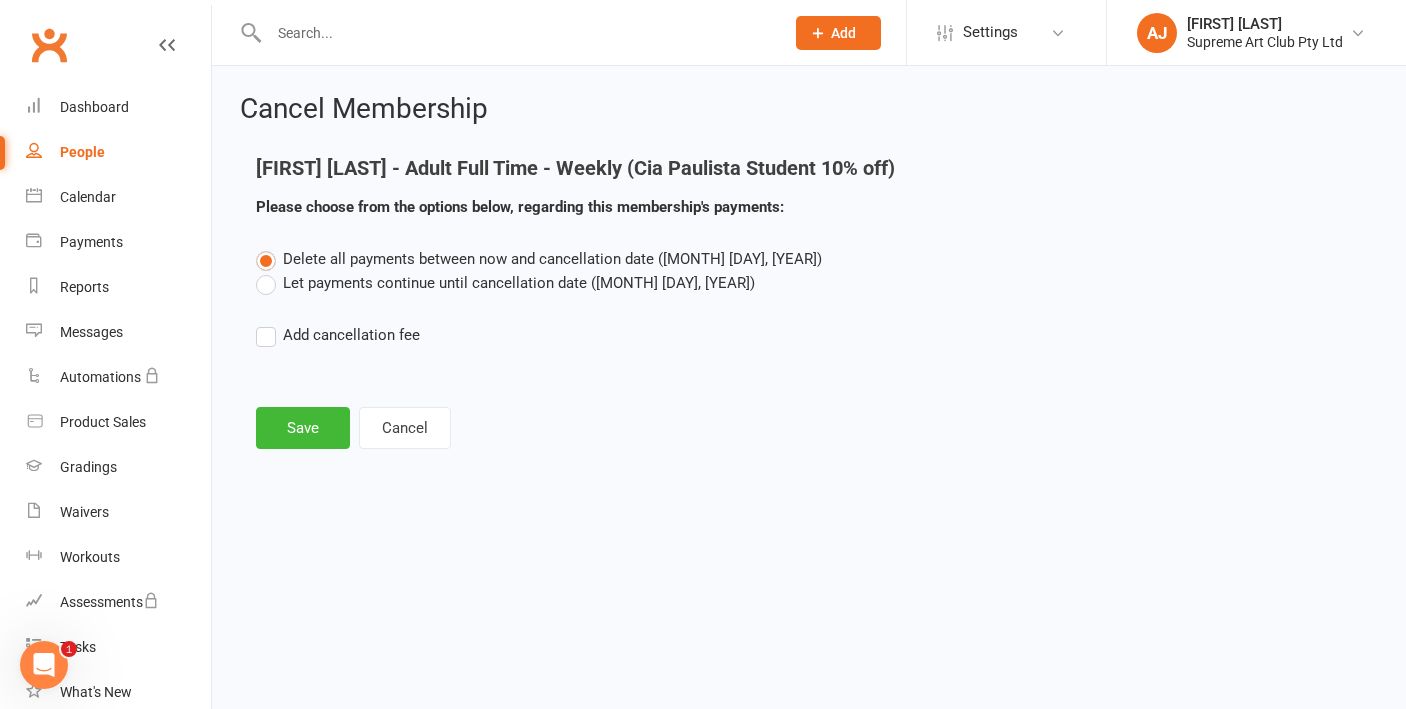 click on "Let payments continue until cancellation date (Aug 17, 2025)" at bounding box center (505, 283) 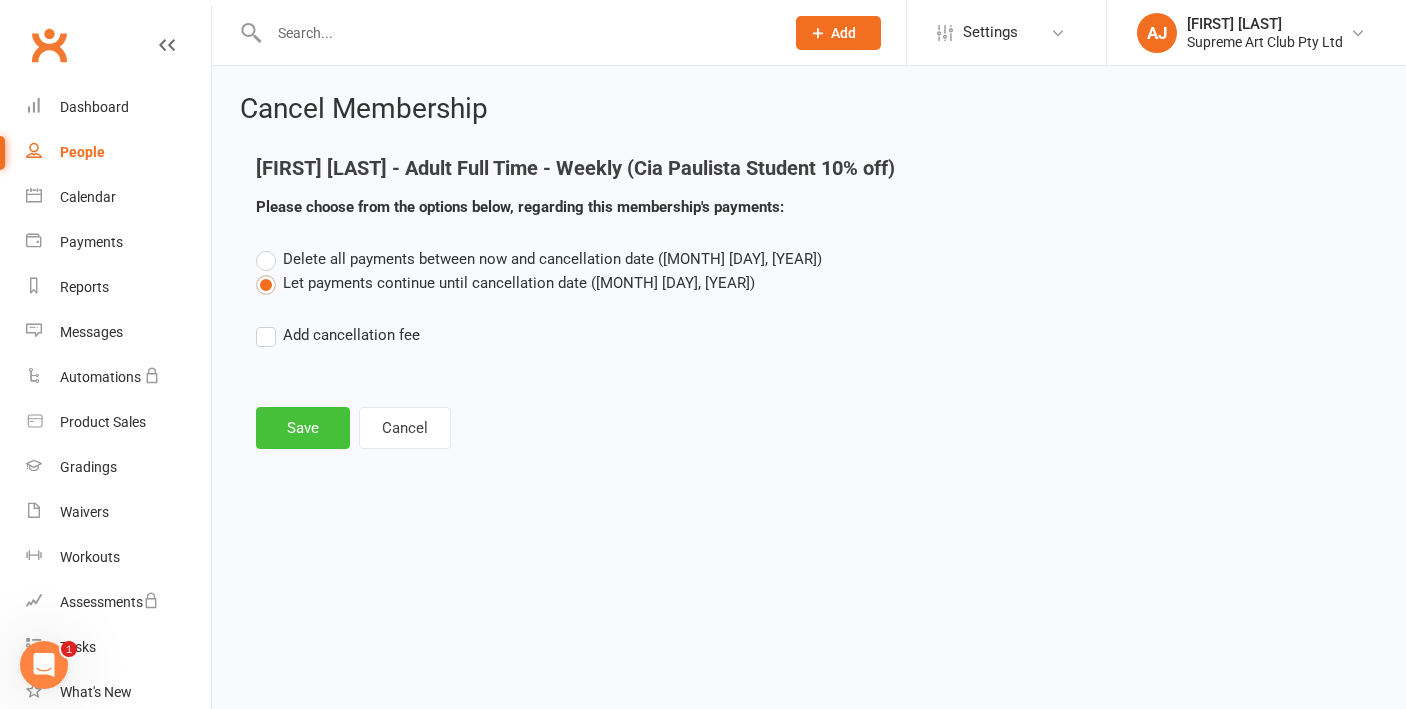 click on "Save" at bounding box center [303, 428] 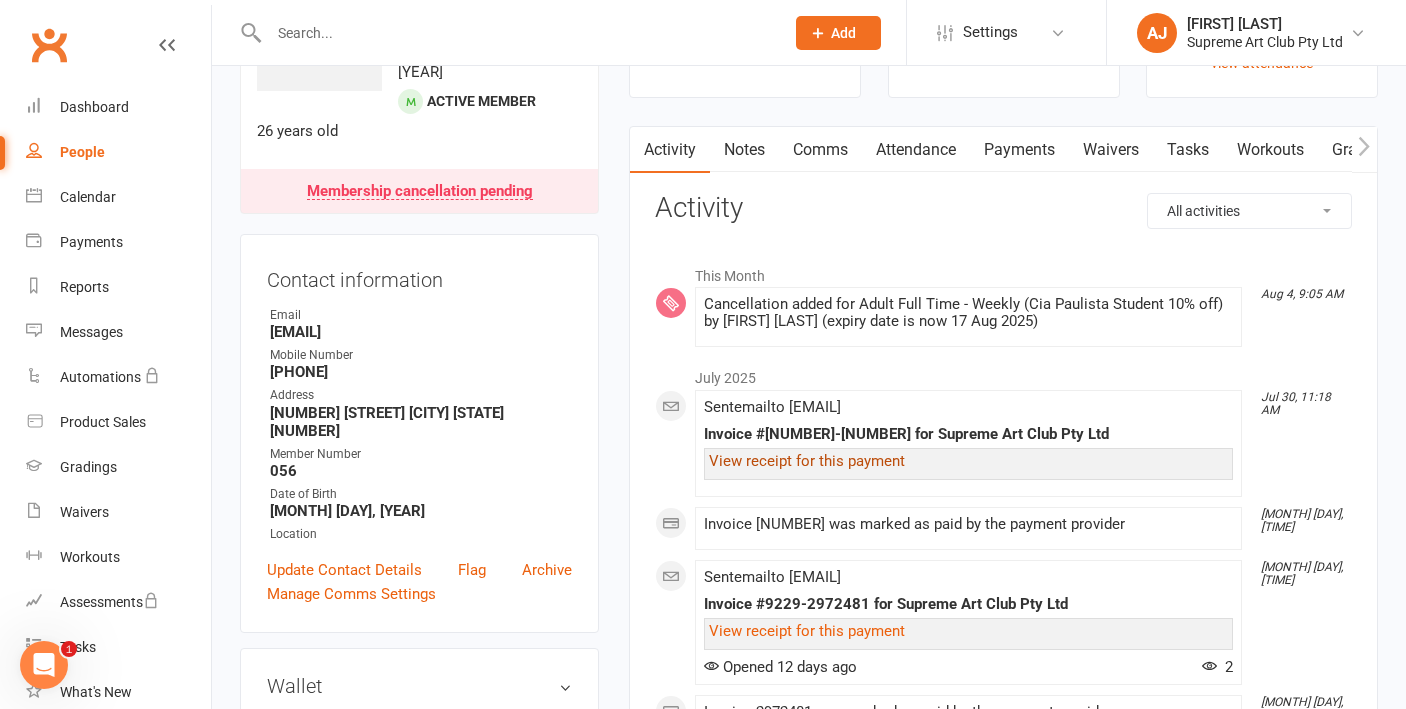 scroll, scrollTop: 127, scrollLeft: 0, axis: vertical 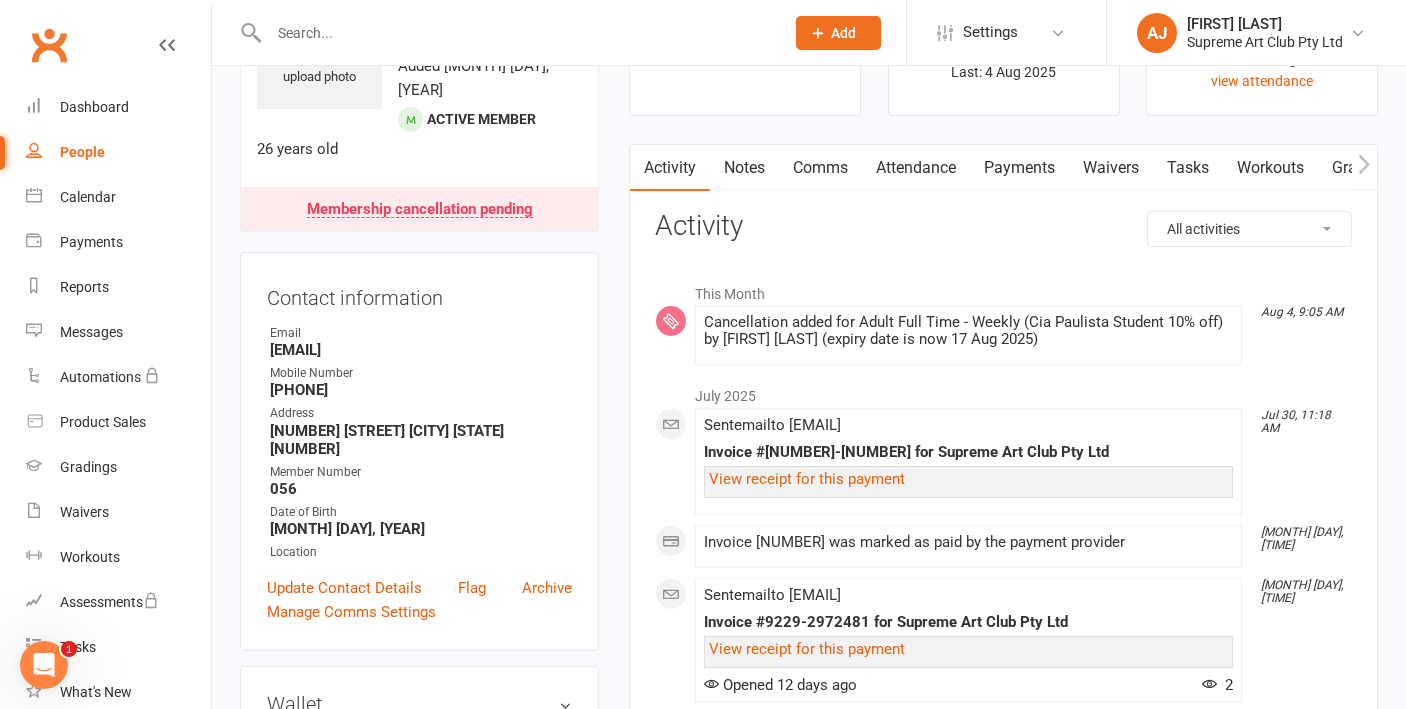 click on "People" at bounding box center [82, 152] 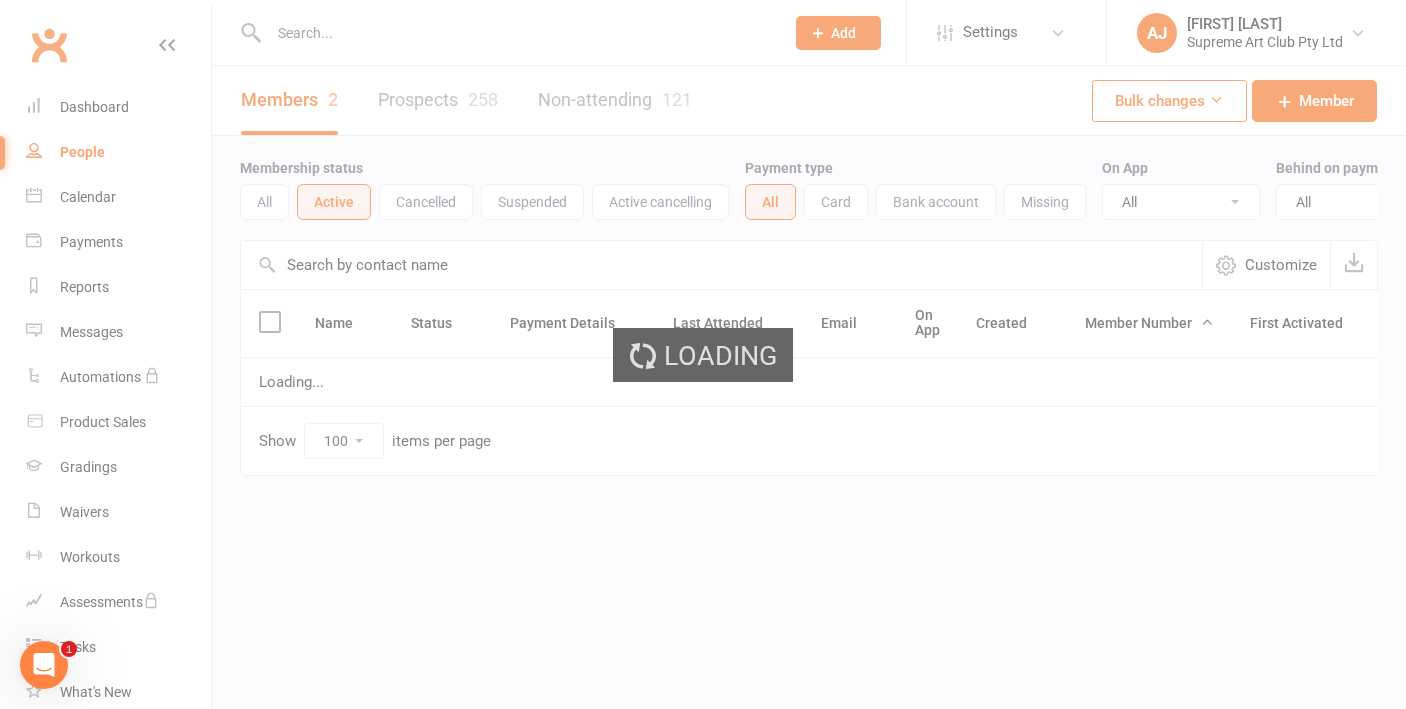 scroll, scrollTop: 0, scrollLeft: 0, axis: both 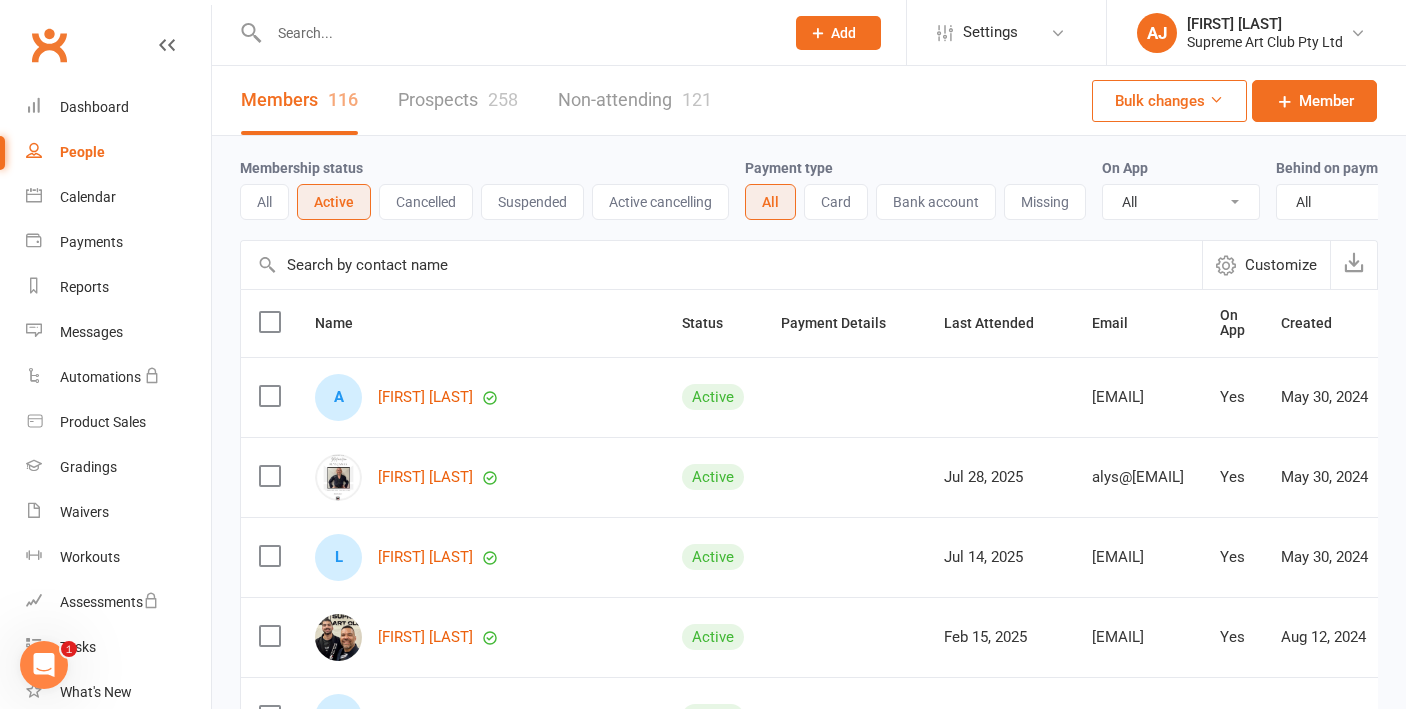 click at bounding box center (721, 265) 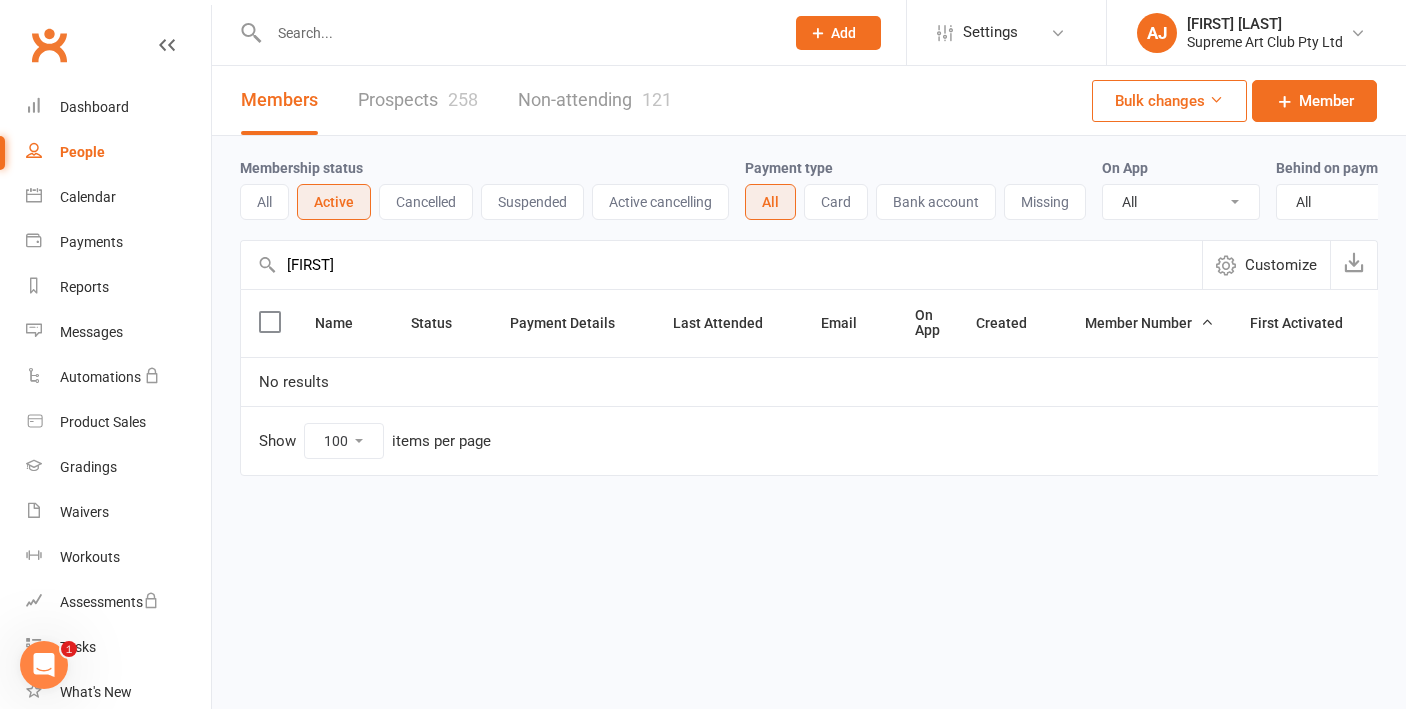 type on "Jj" 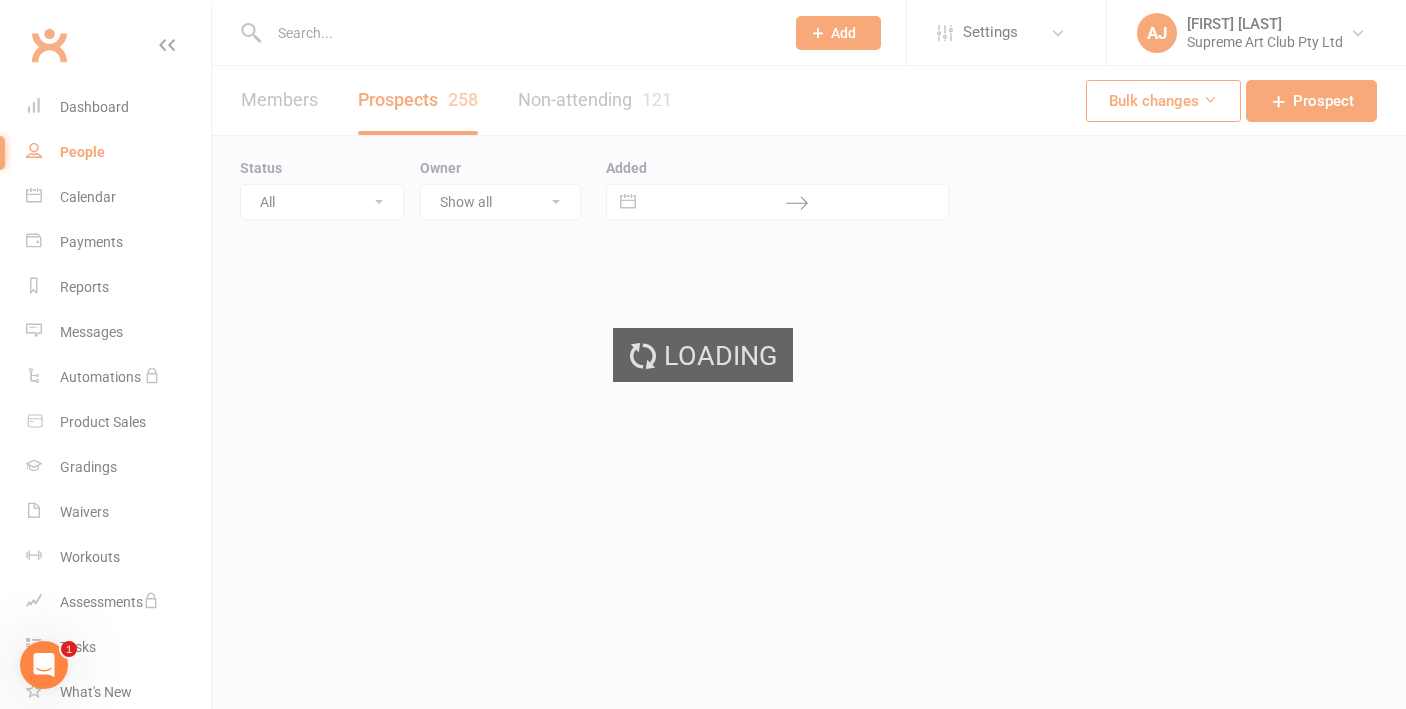 select on "100" 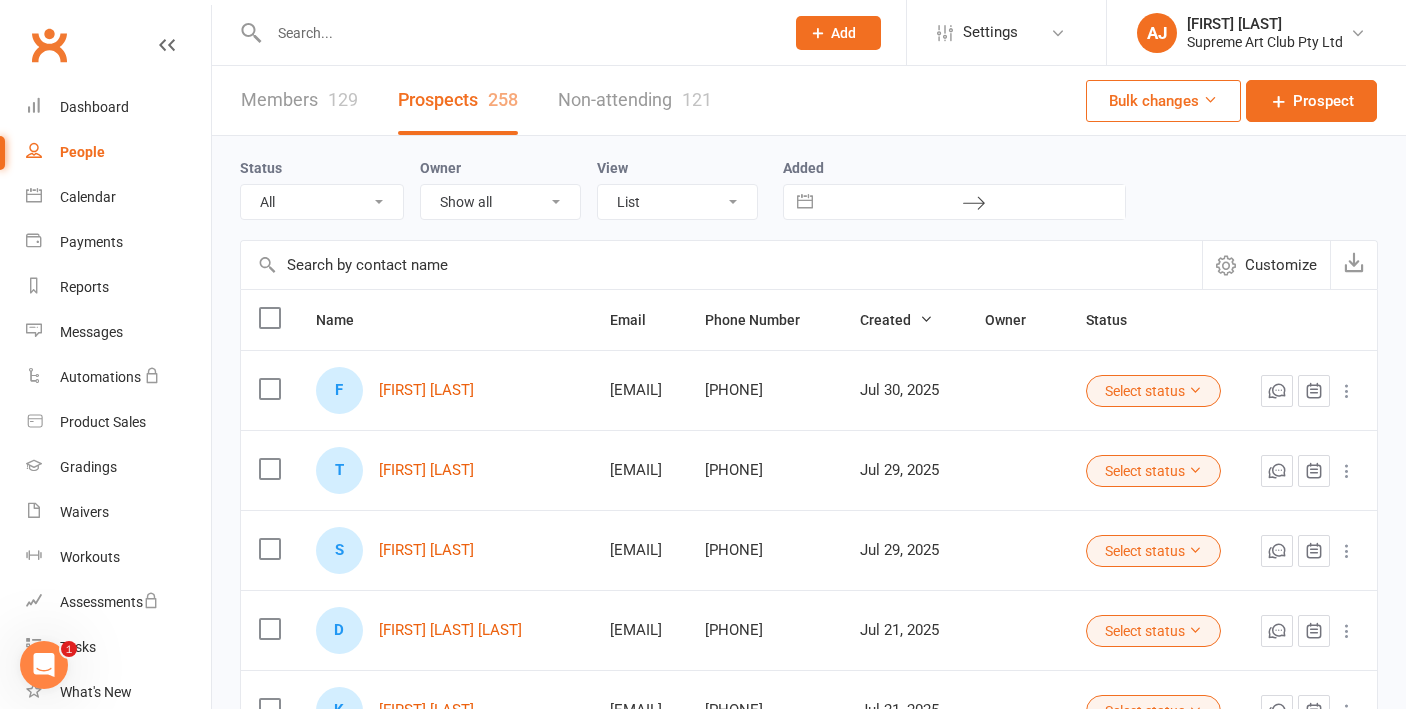 click at bounding box center (721, 265) 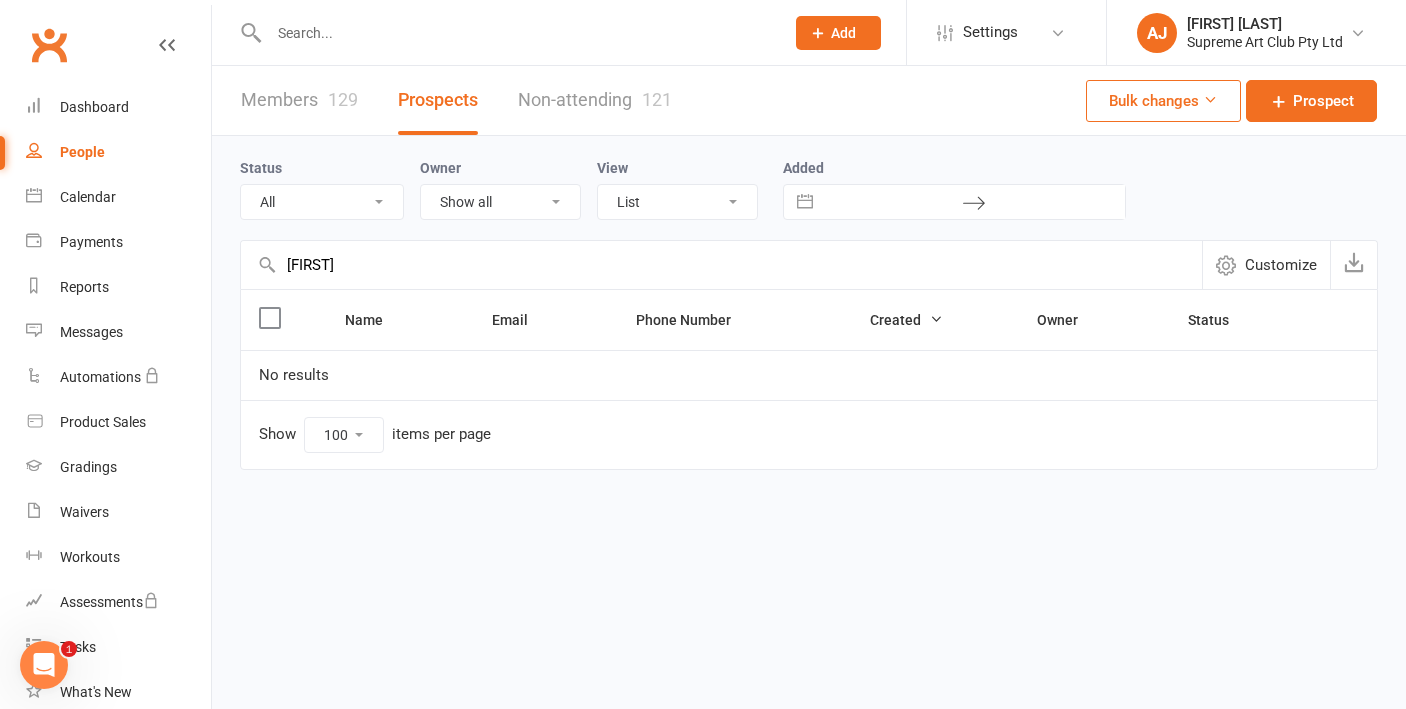 type on "Jj" 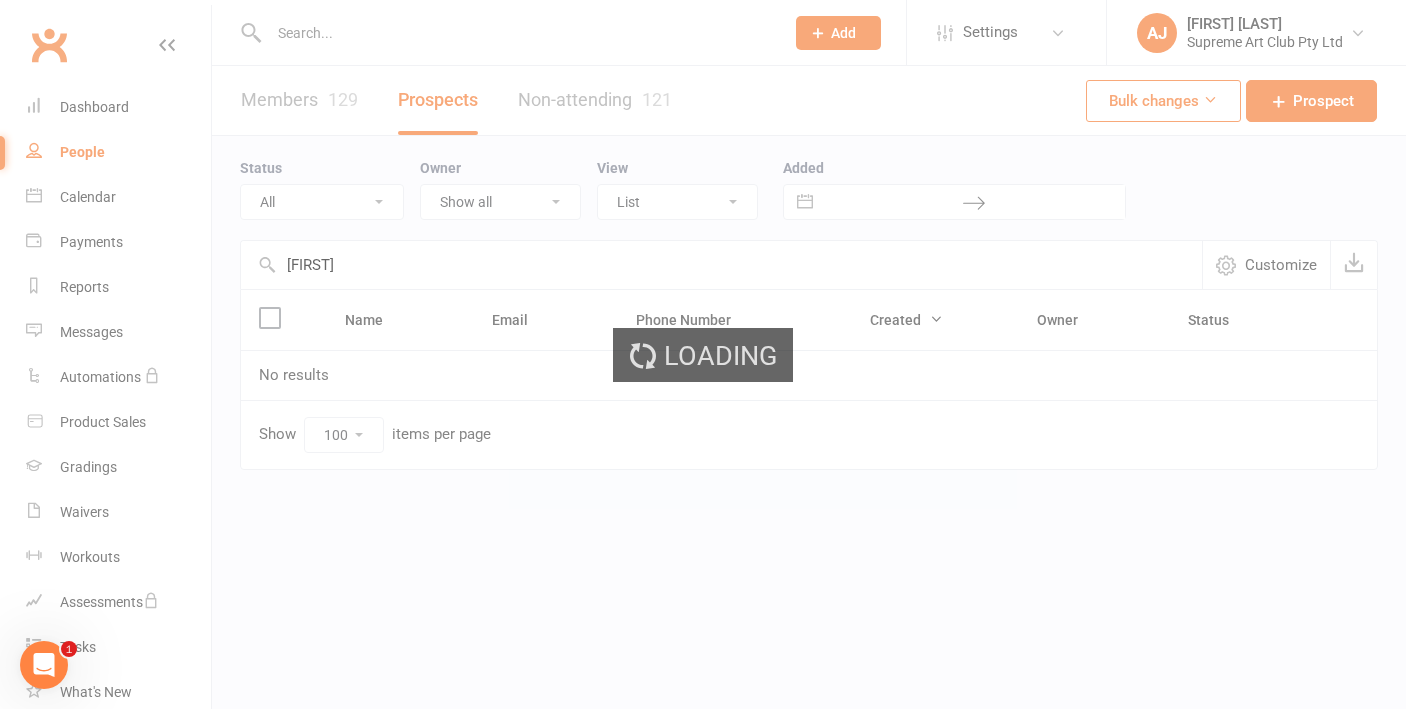 select on "100" 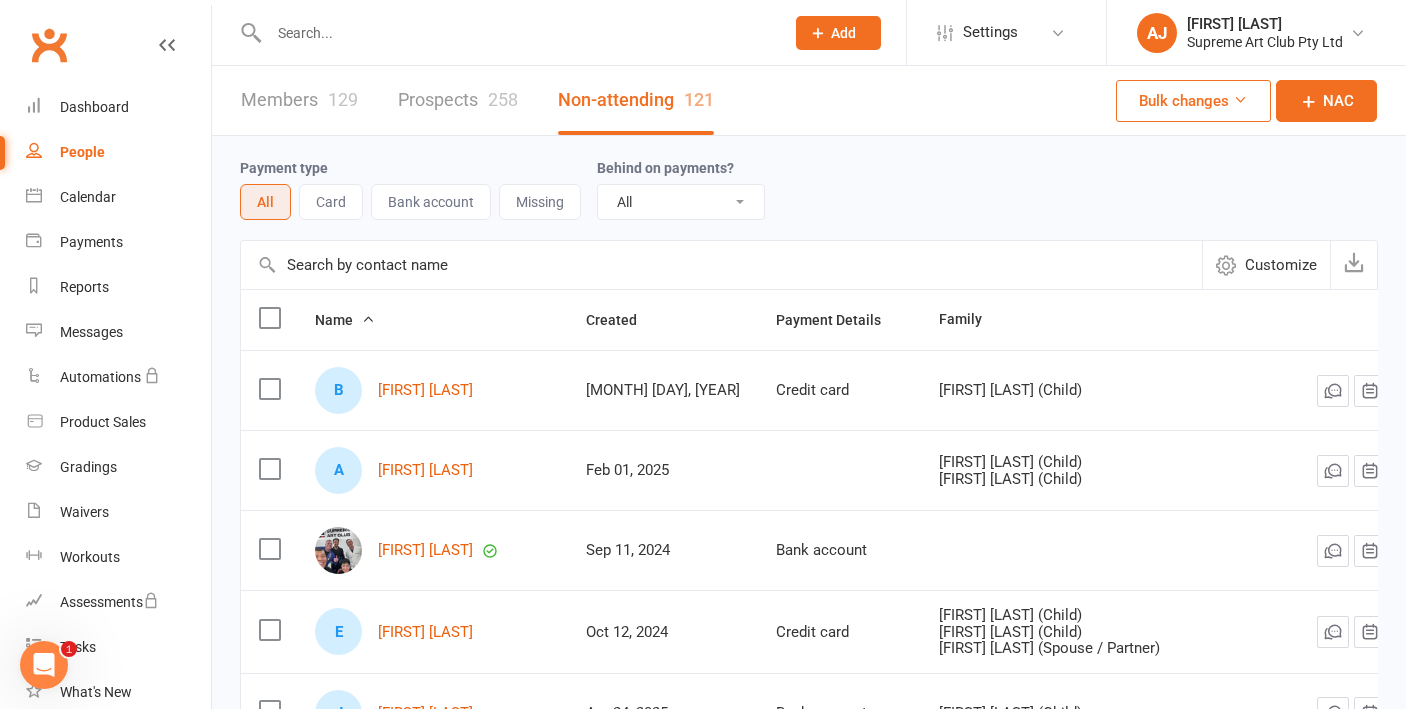 click at bounding box center [721, 265] 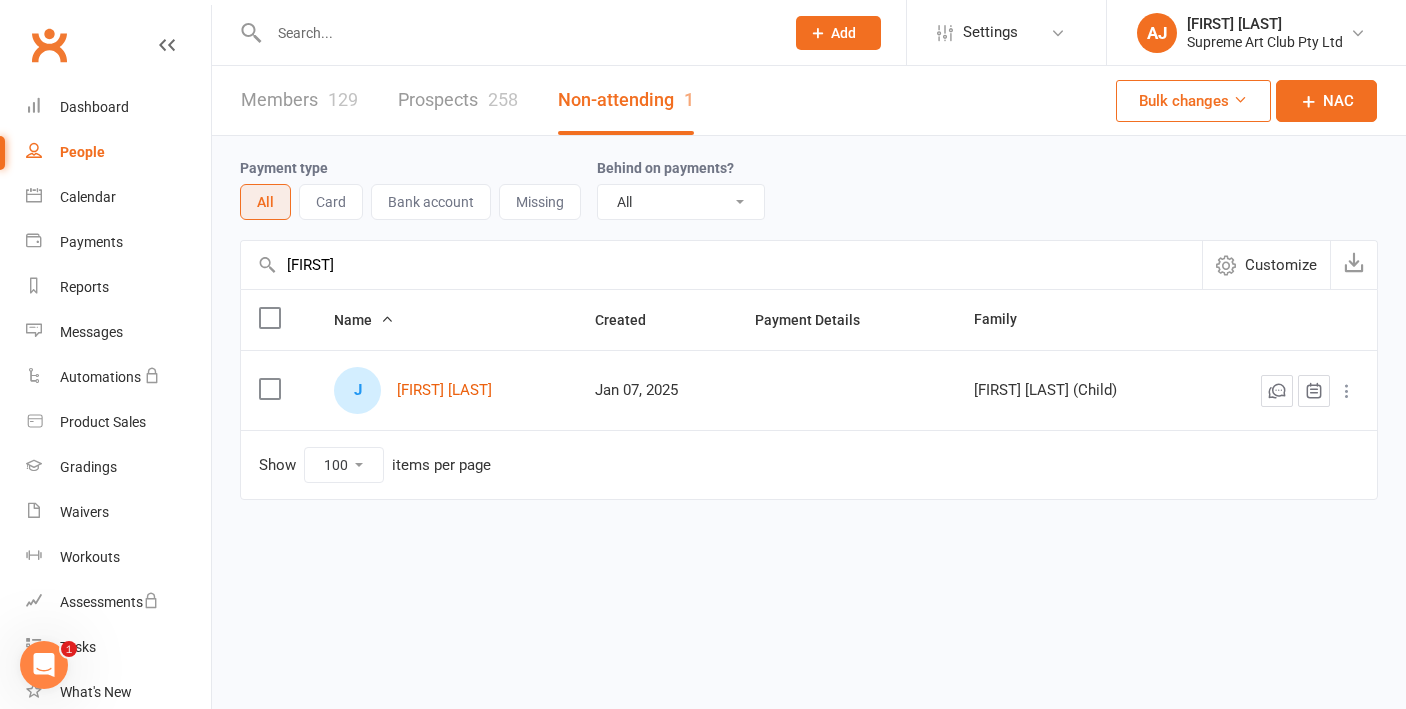 type on "J" 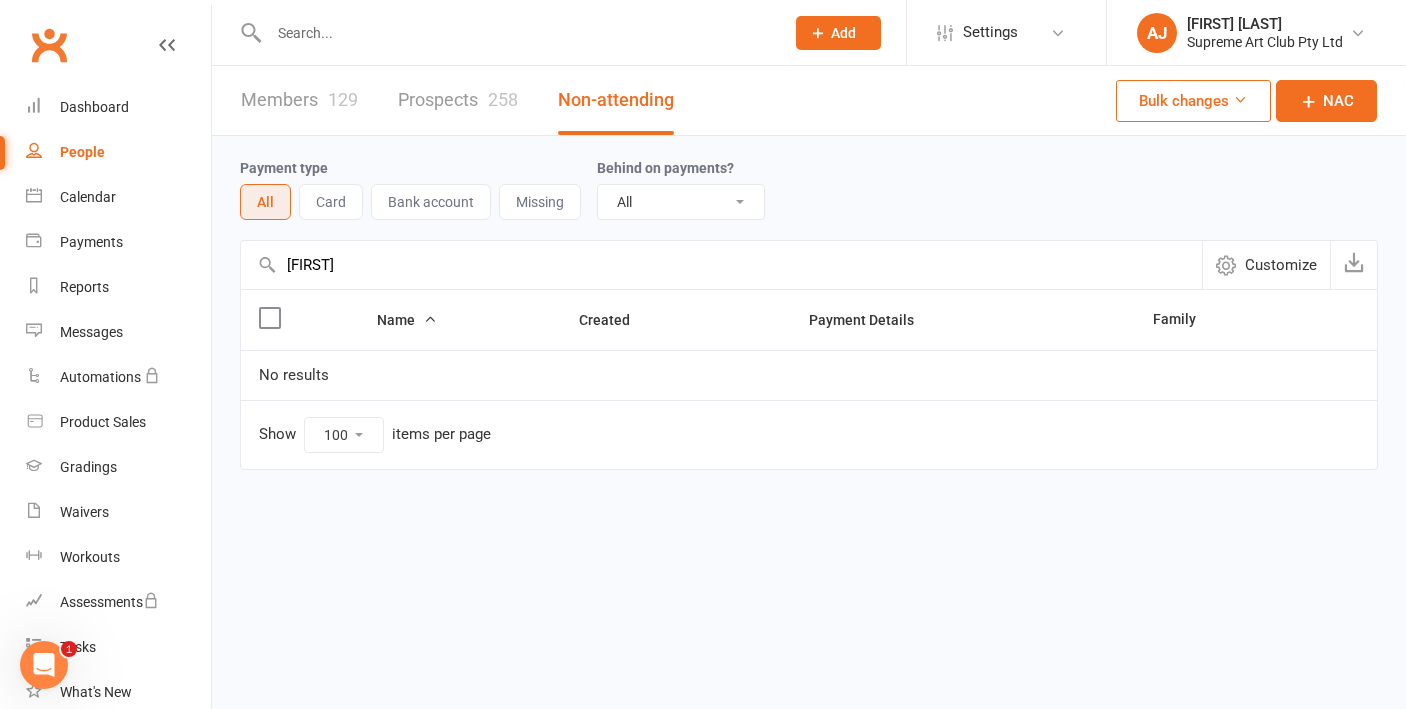 type on "fritz" 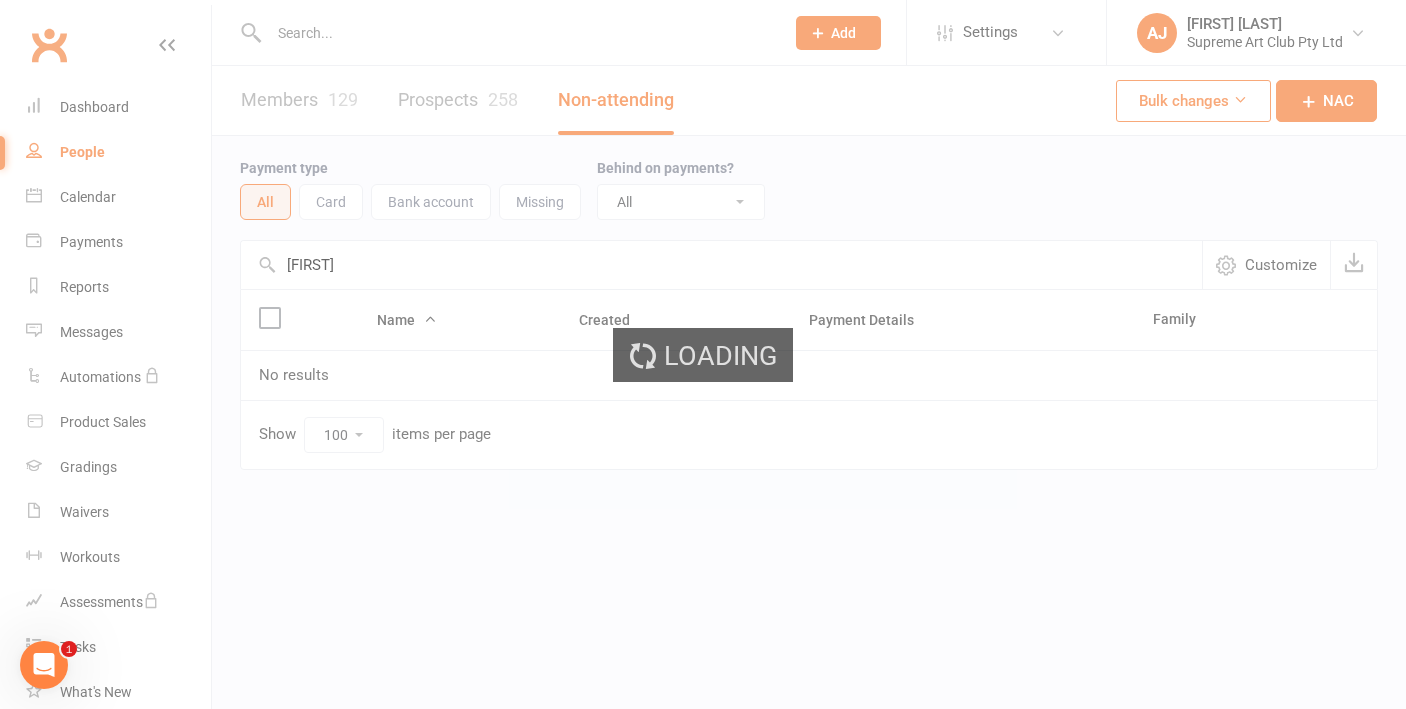 select on "100" 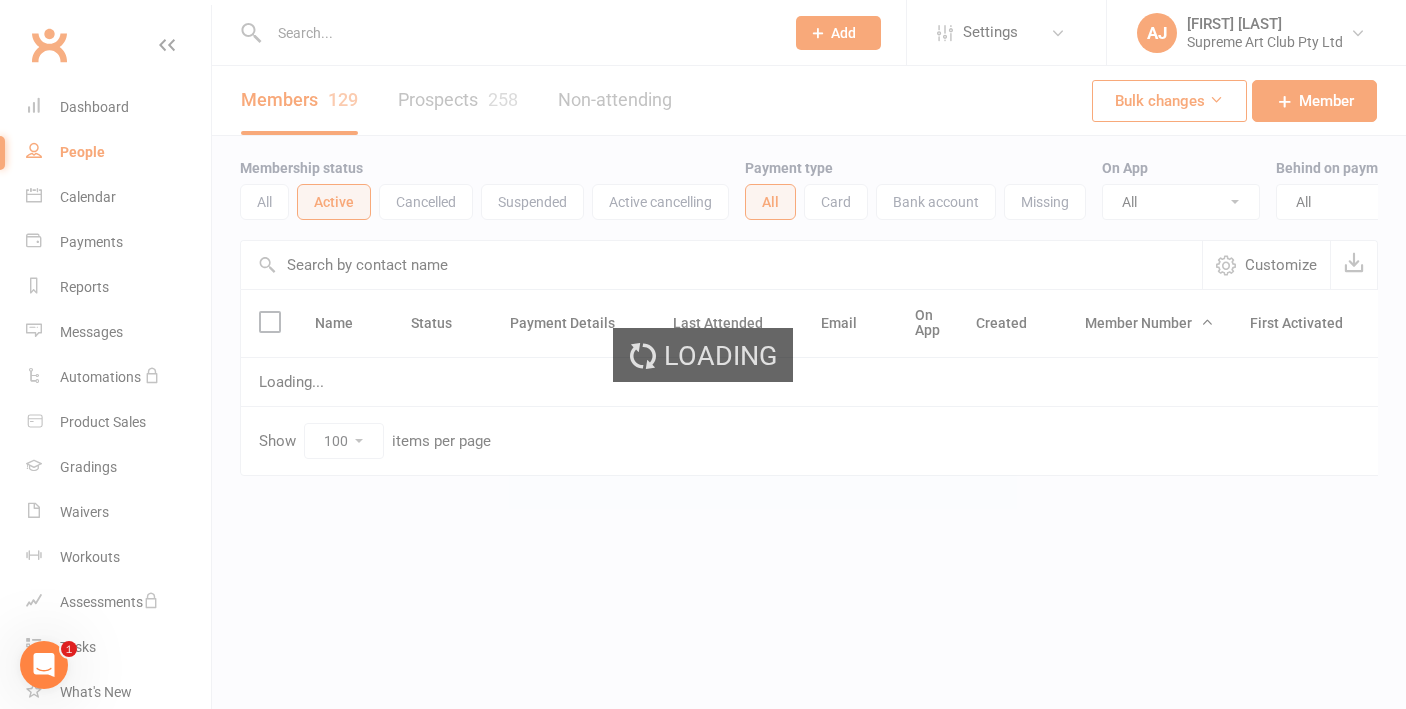 click on "Prospect
Member
Non-attending contact
Class / event
Appointment
Grading event
Task
Membership plan
Bulk message
Add
Settings Membership Plans Event Templates Appointment Types Mobile App  Website Image Library Customize Contacts Bulk Imports Access Control Users Account Profile Clubworx API AJ Alys James Supreme Art Club Pty Ltd My profile My subscription Help Terms & conditions  Privacy policy  Sign out Clubworx Dashboard People Calendar Payments Reports Messages   Automations   Product Sales Gradings   Waivers   Workouts   Assessments  Tasks   What's New Check-in Kiosk modes General attendance Roll call Class check-in × Cancellation successfully saved × × Members 129 Prospects 258 Non-attending Bulk changes     Member All Active All" at bounding box center (703, 279) 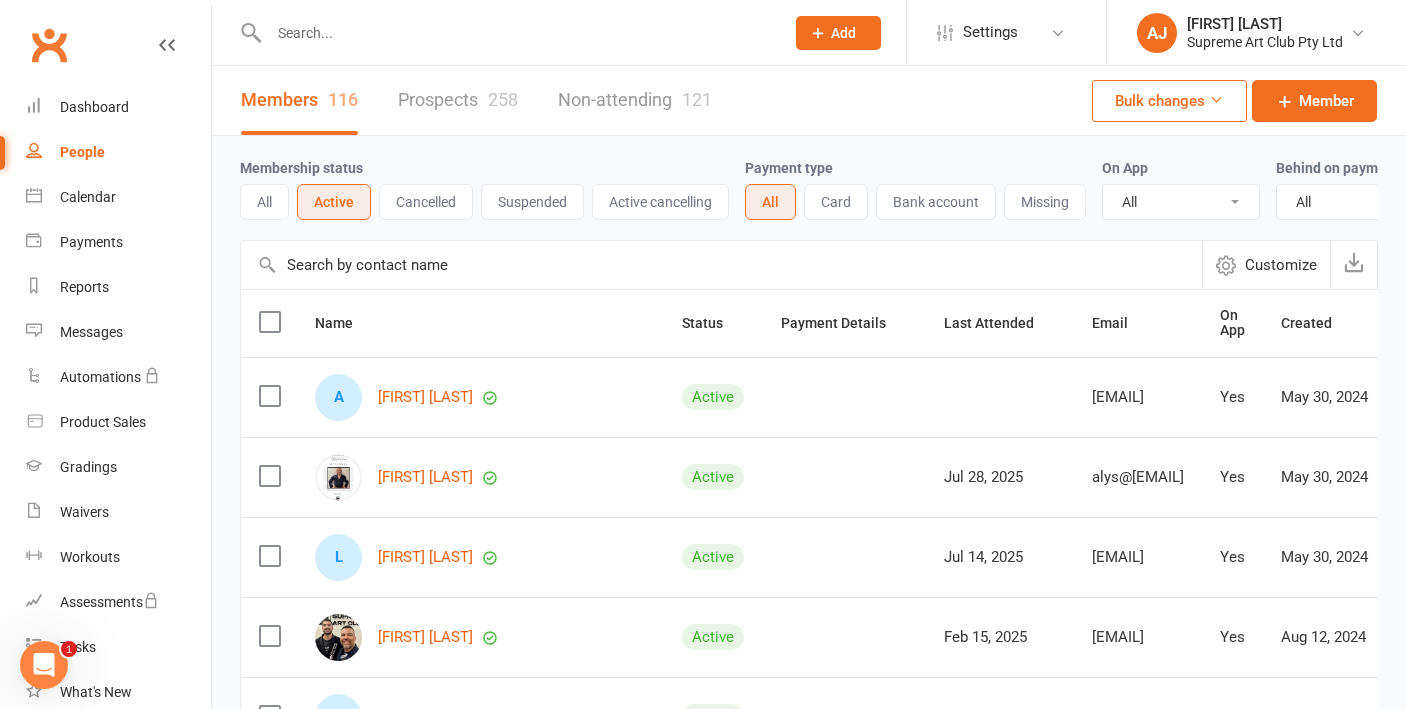 click at bounding box center [721, 265] 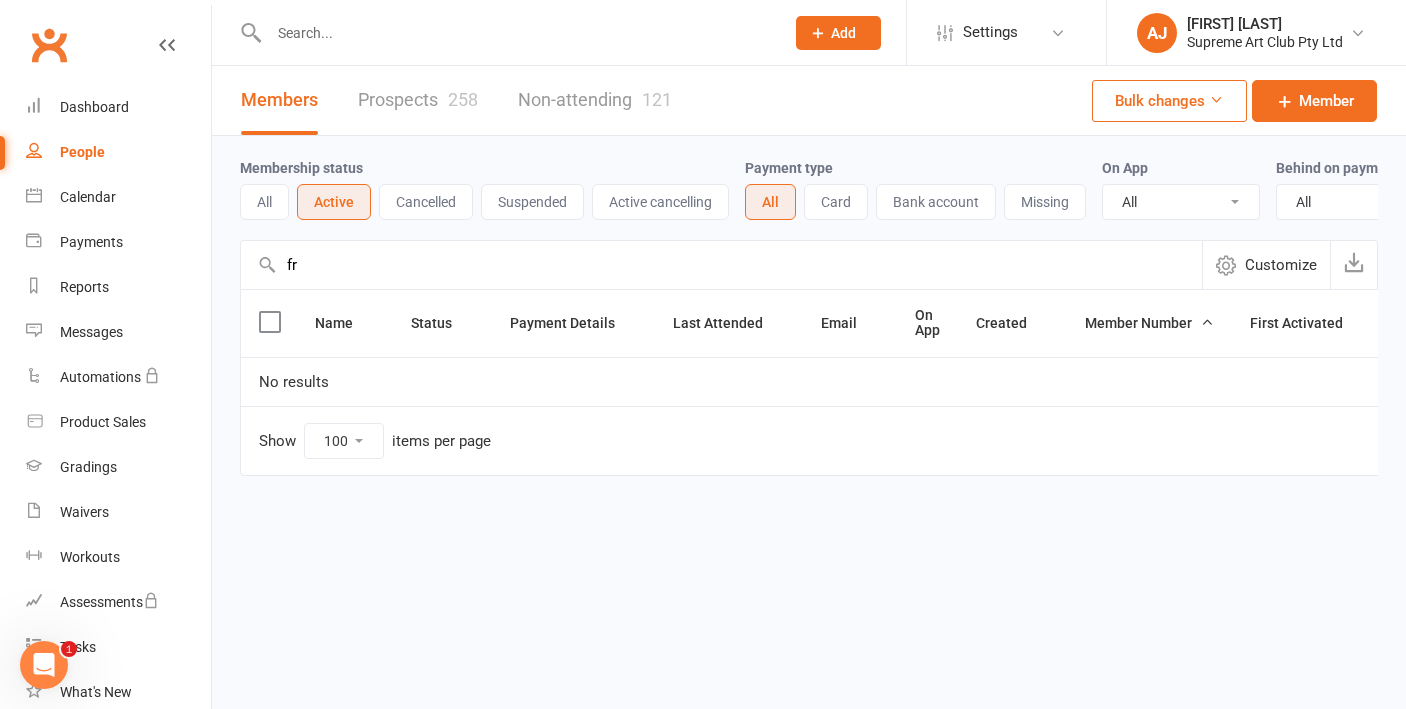 type on "f" 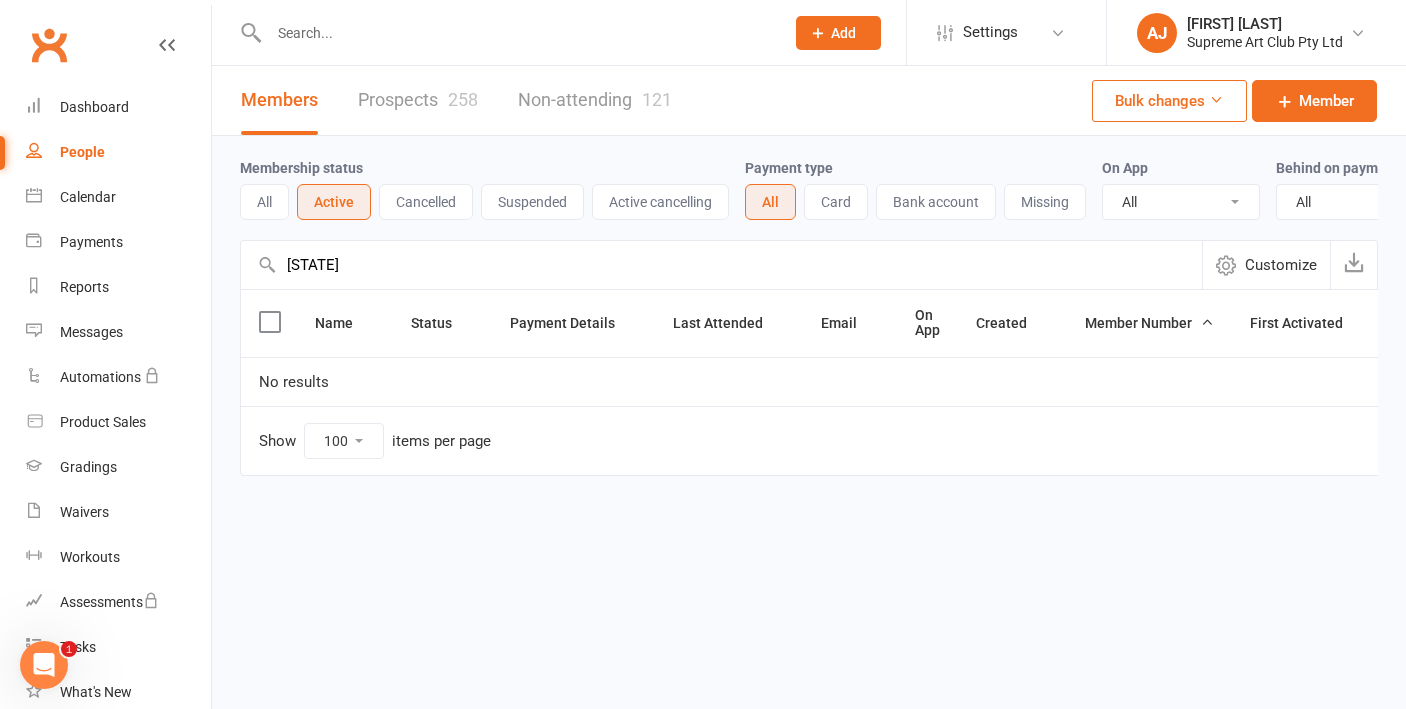 type on "tinio" 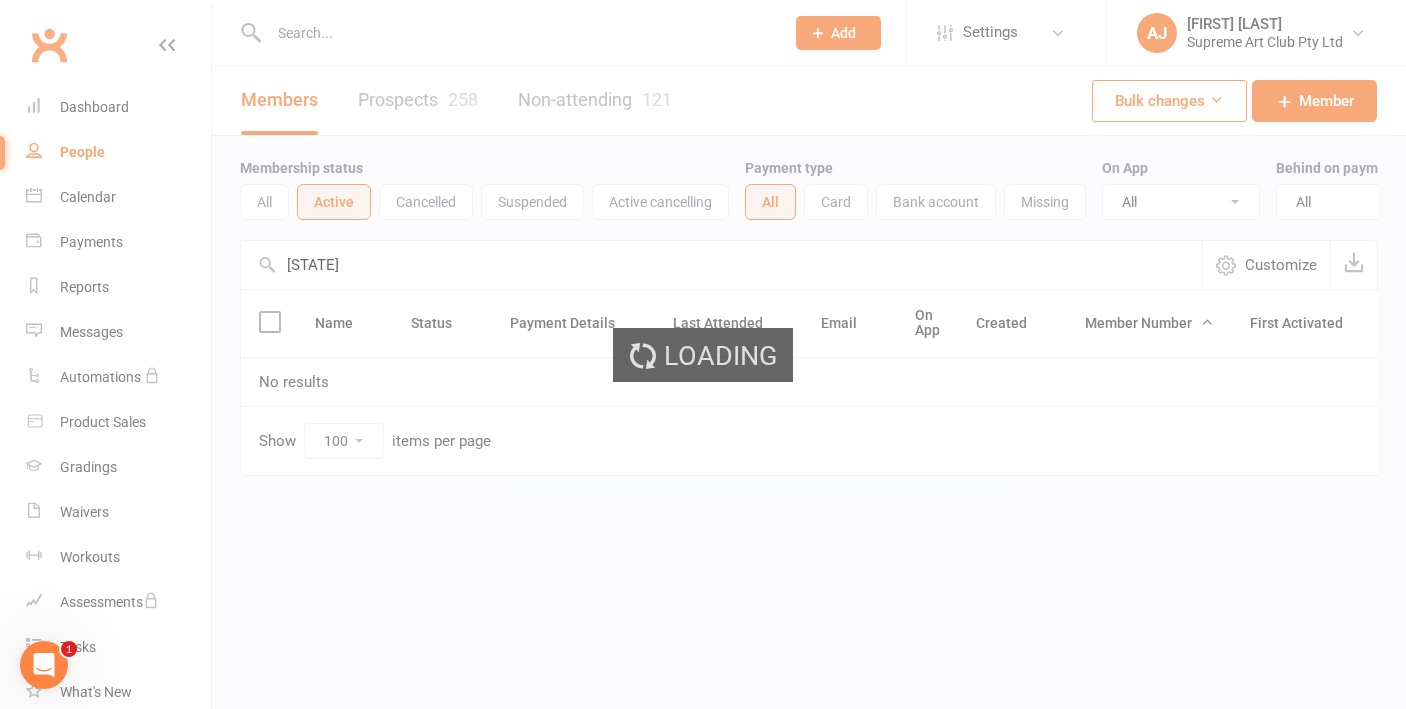 select on "100" 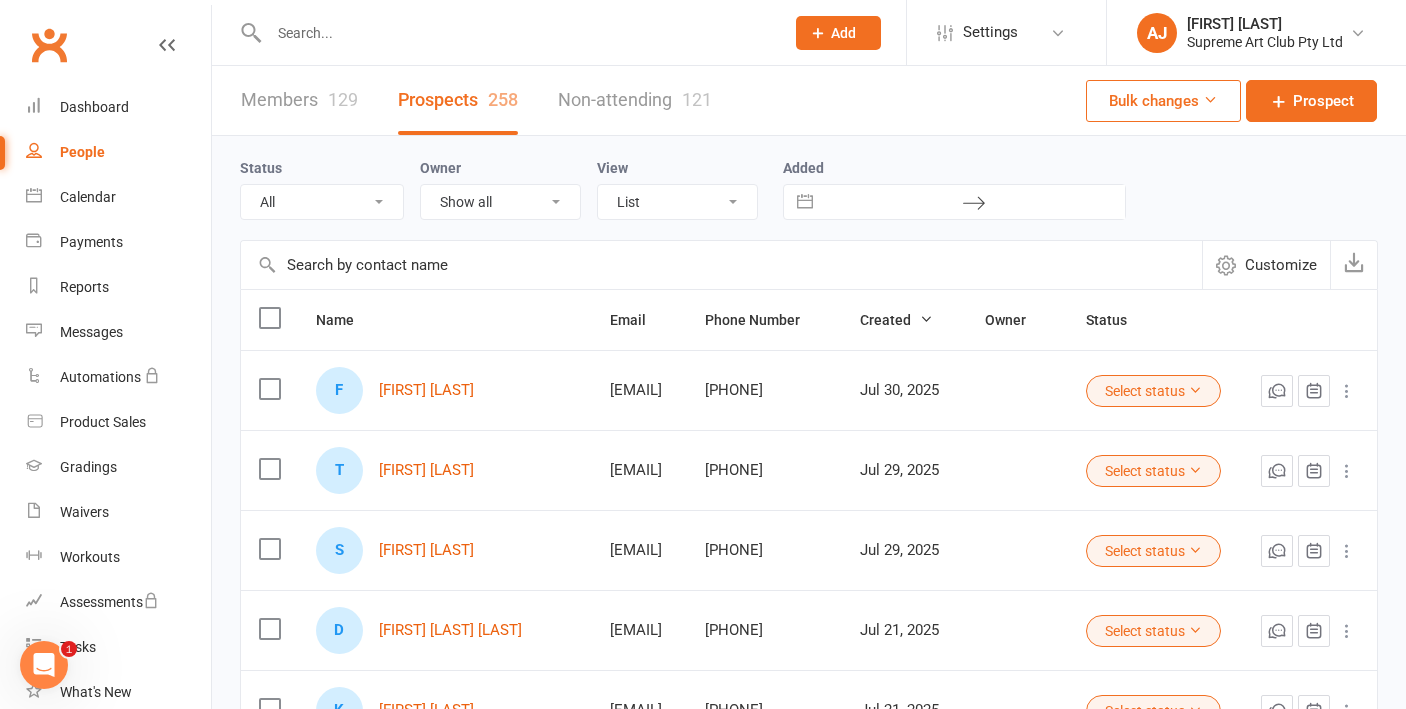click at bounding box center [721, 265] 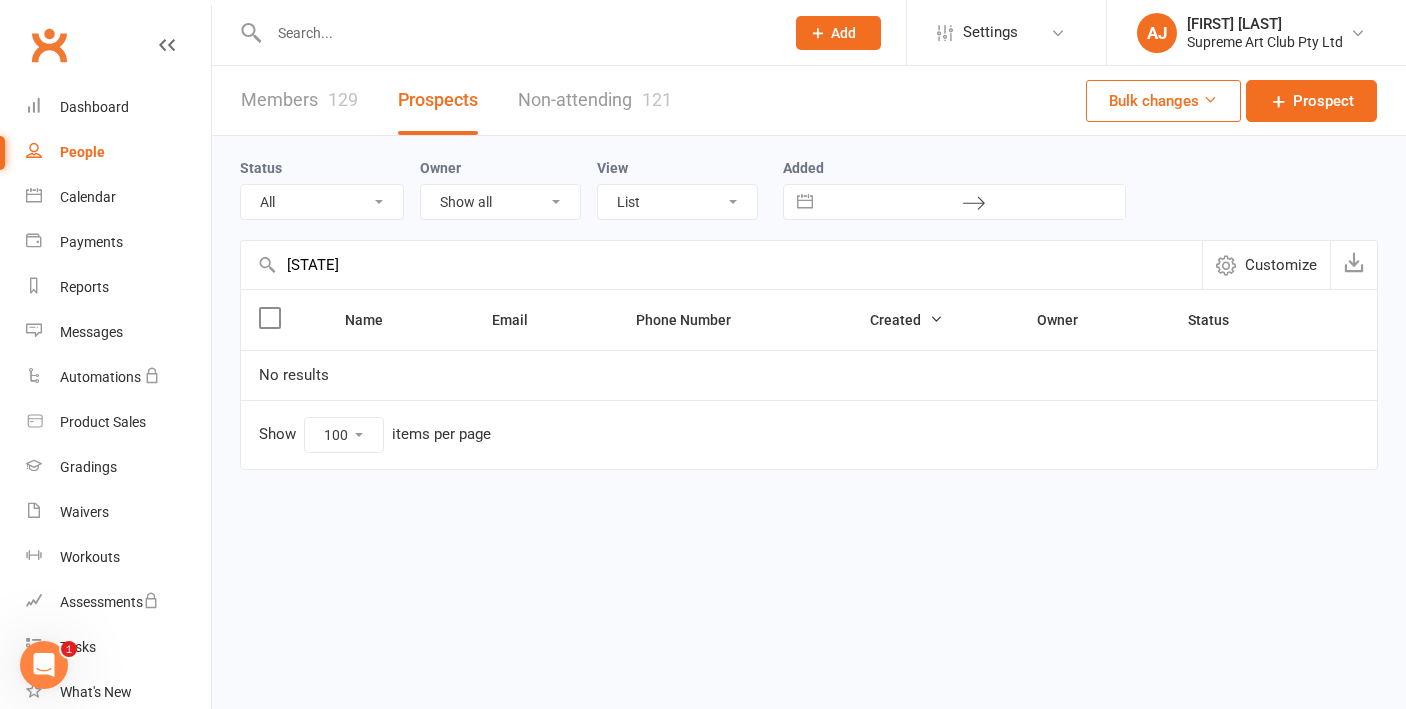 type on "tinio" 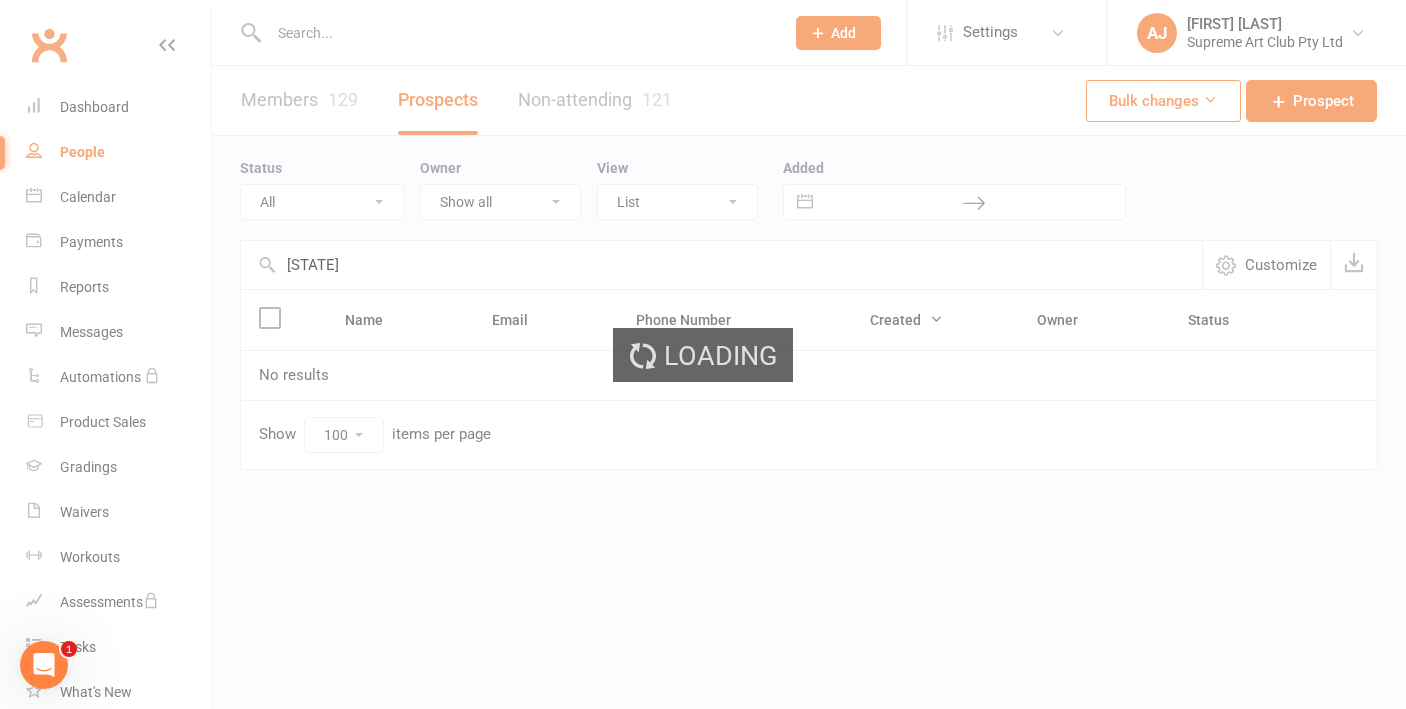 select on "100" 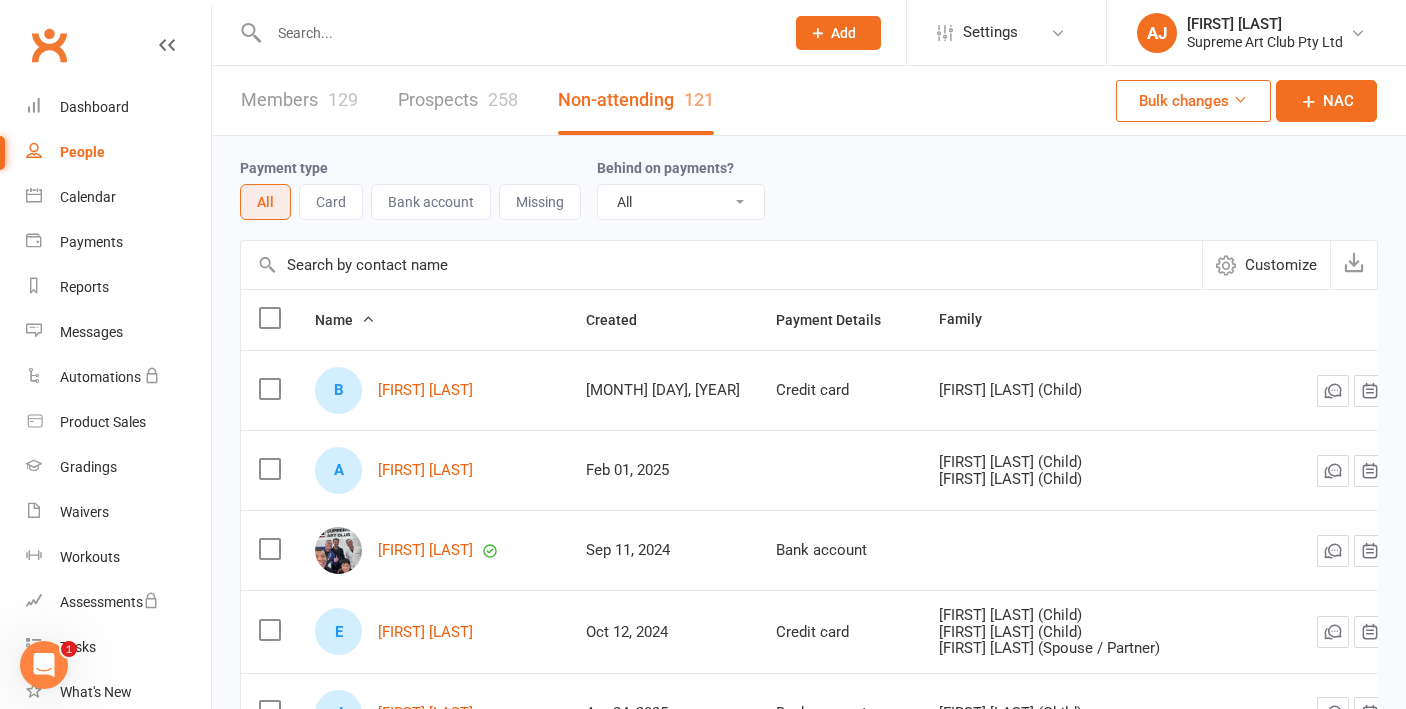 click at bounding box center (721, 265) 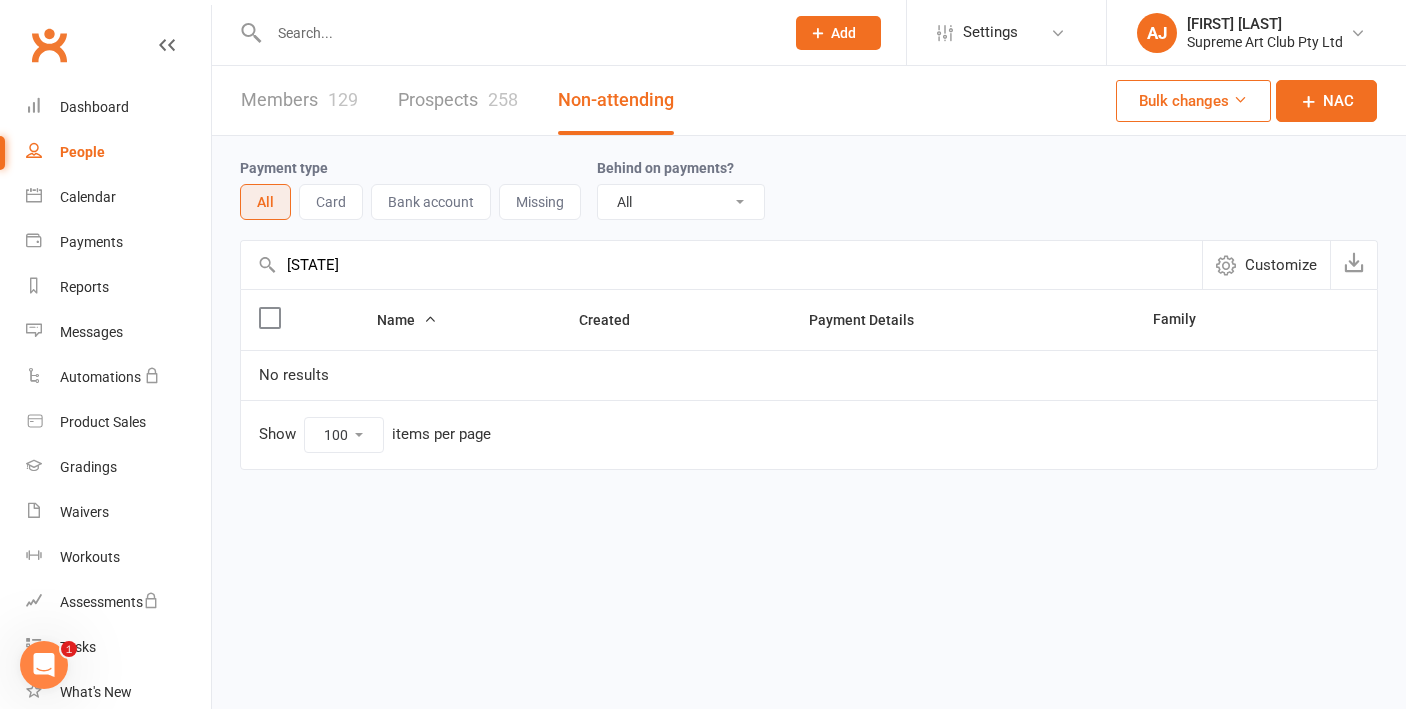 type on "tinio" 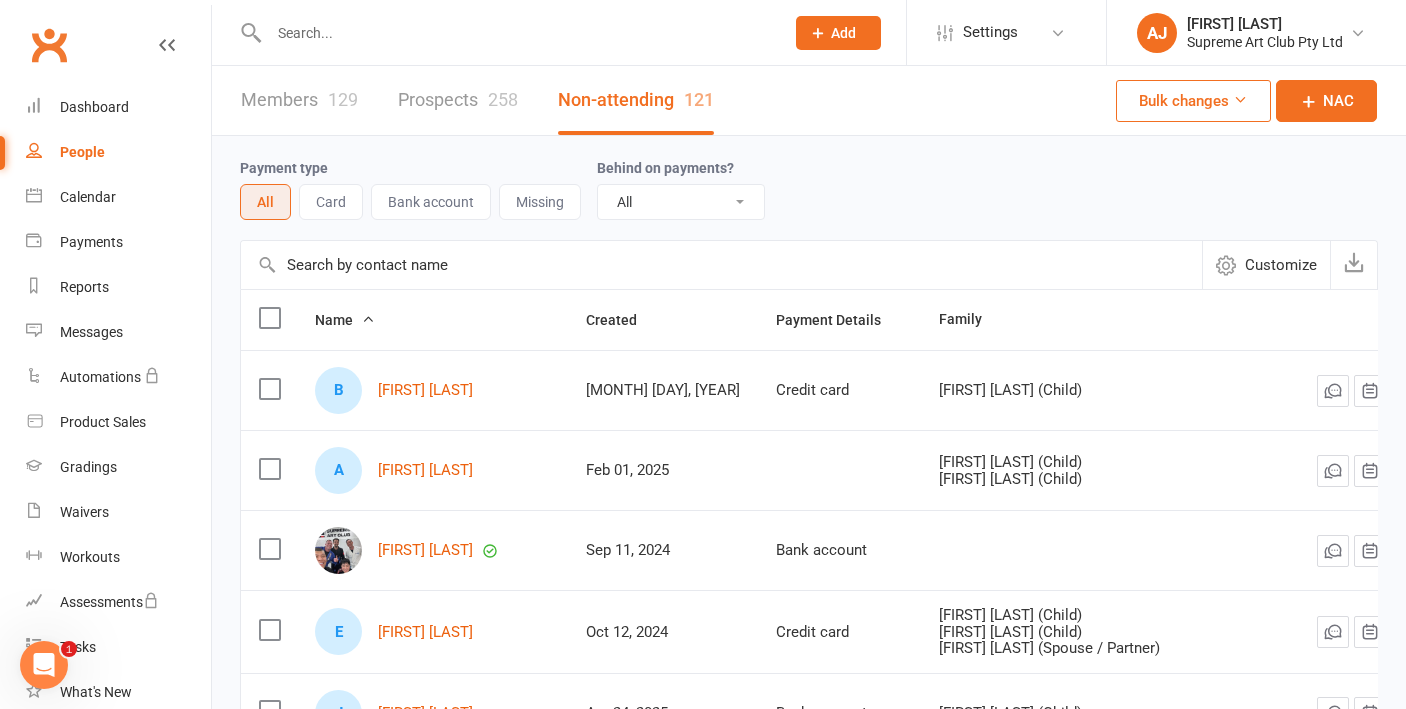 scroll, scrollTop: 0, scrollLeft: 0, axis: both 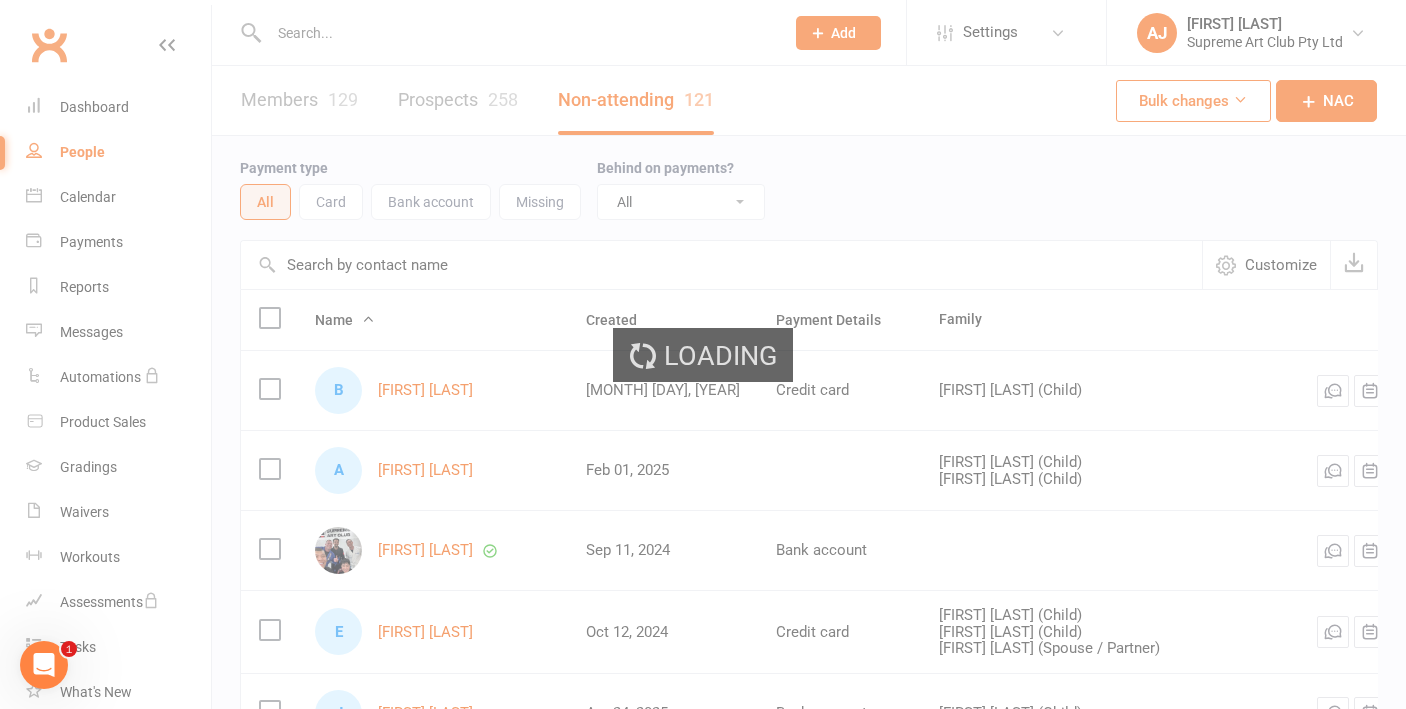 select on "100" 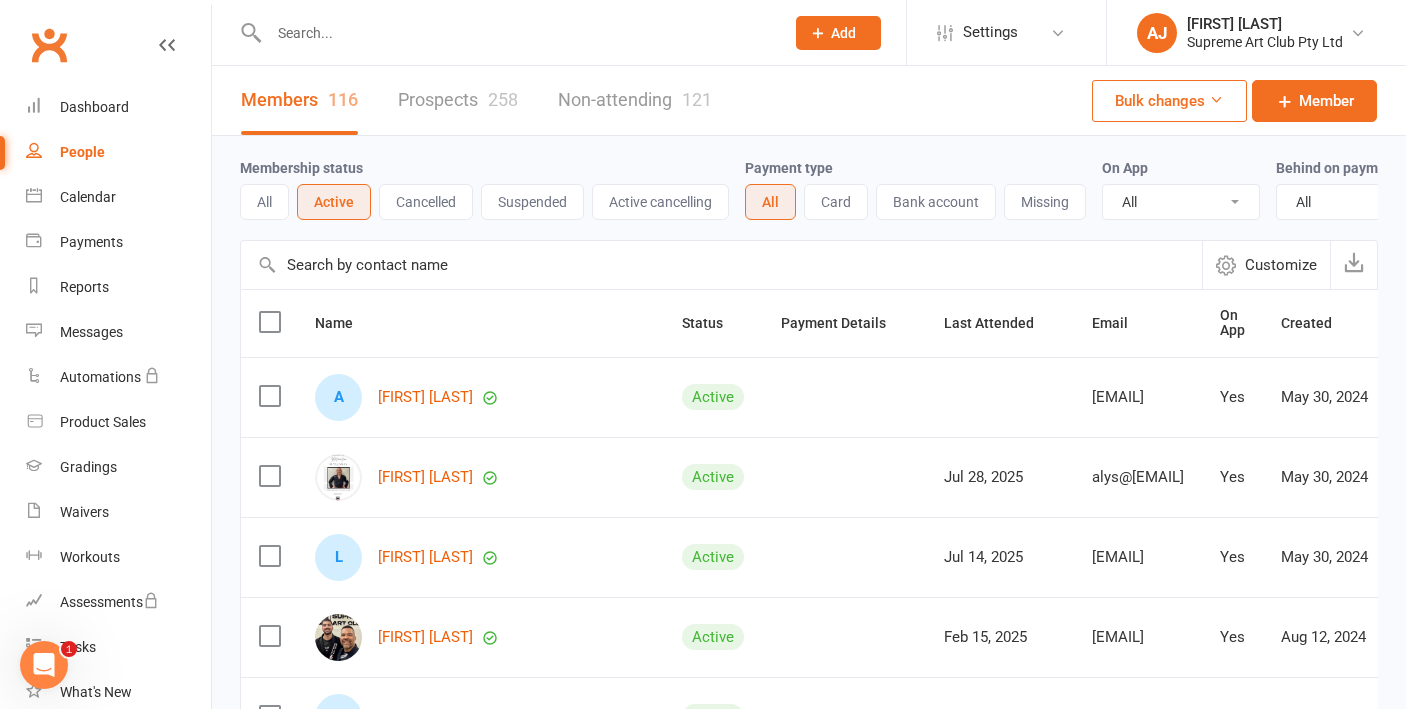 scroll, scrollTop: 0, scrollLeft: 0, axis: both 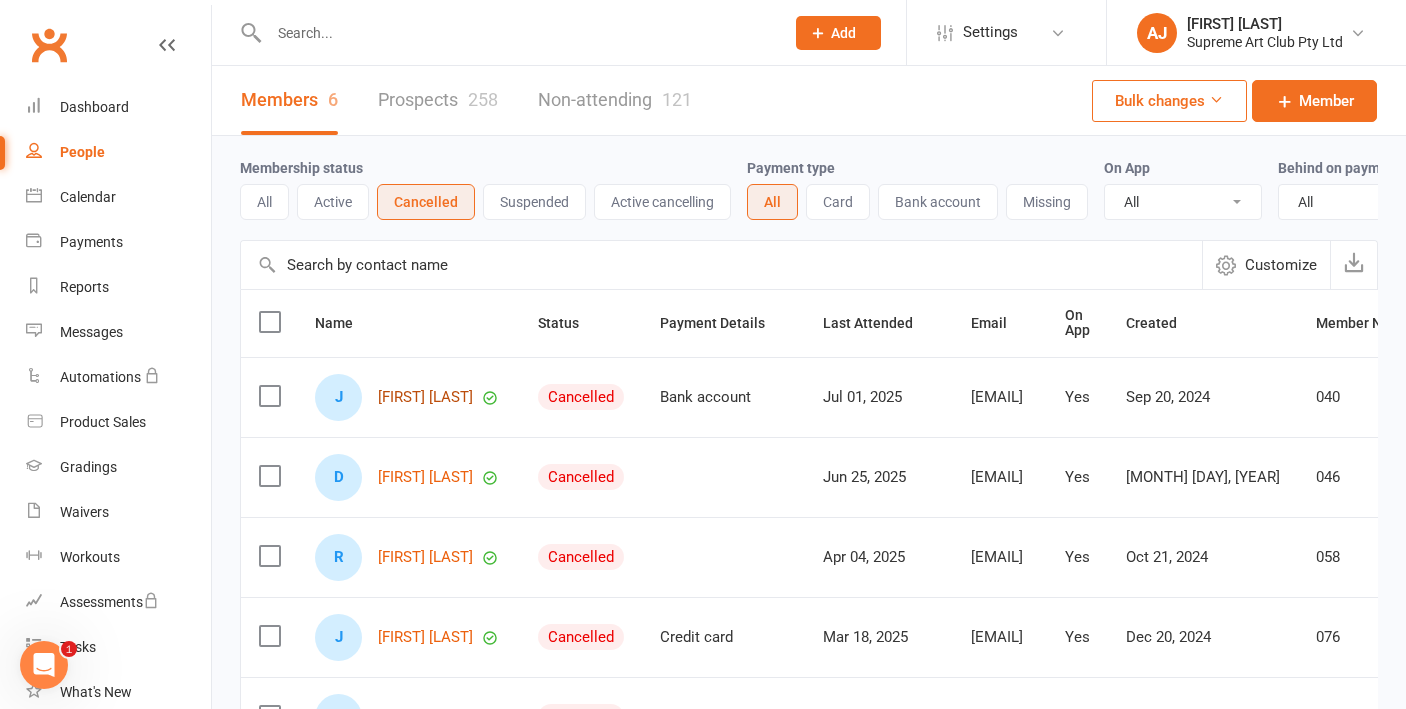 click on "[FIRST] [LAST]" at bounding box center (425, 397) 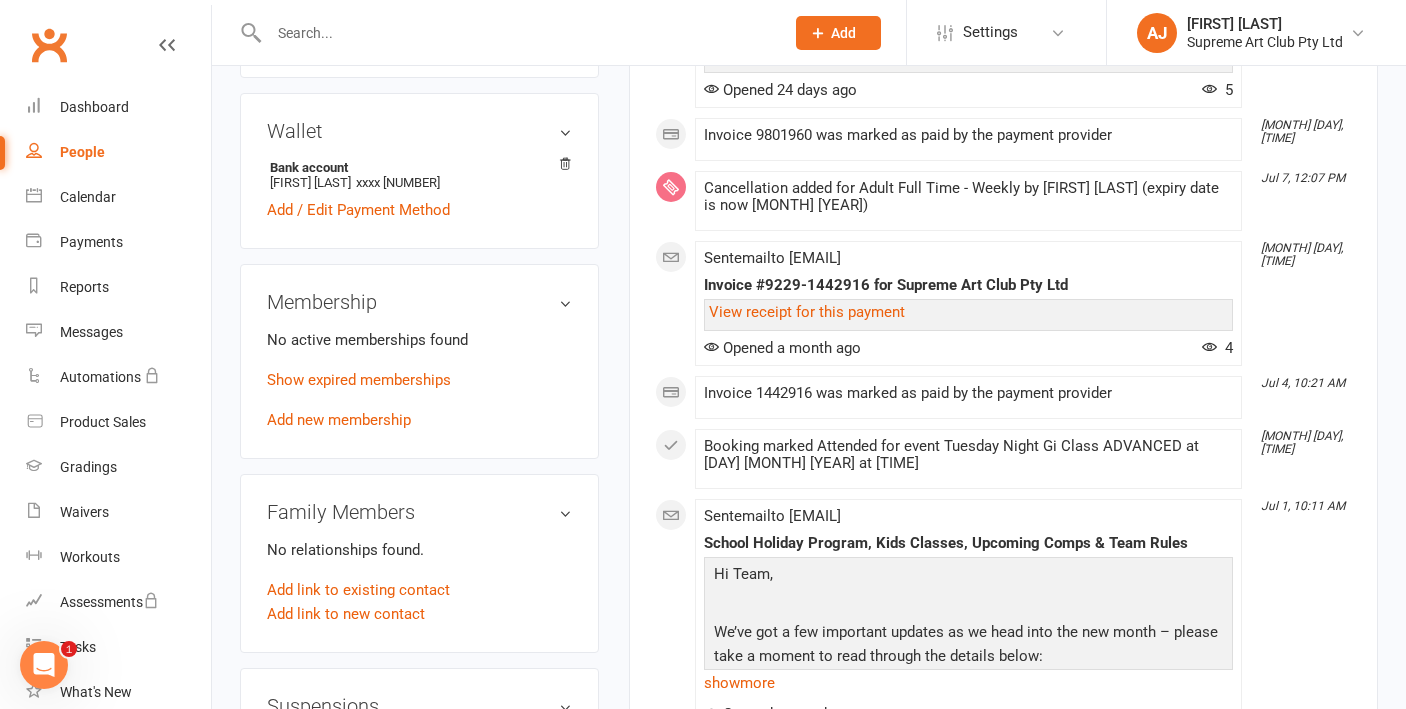 scroll, scrollTop: 641, scrollLeft: 0, axis: vertical 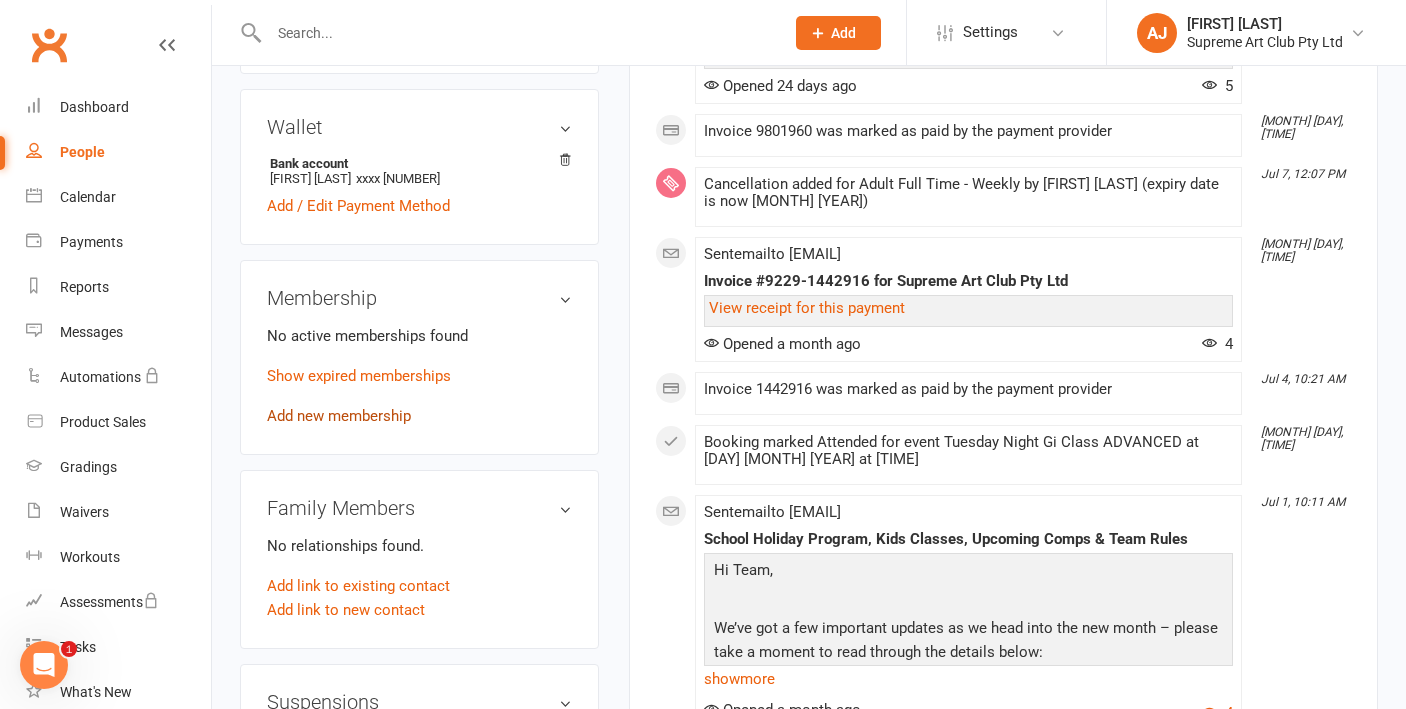 click on "Add new membership" at bounding box center [339, 416] 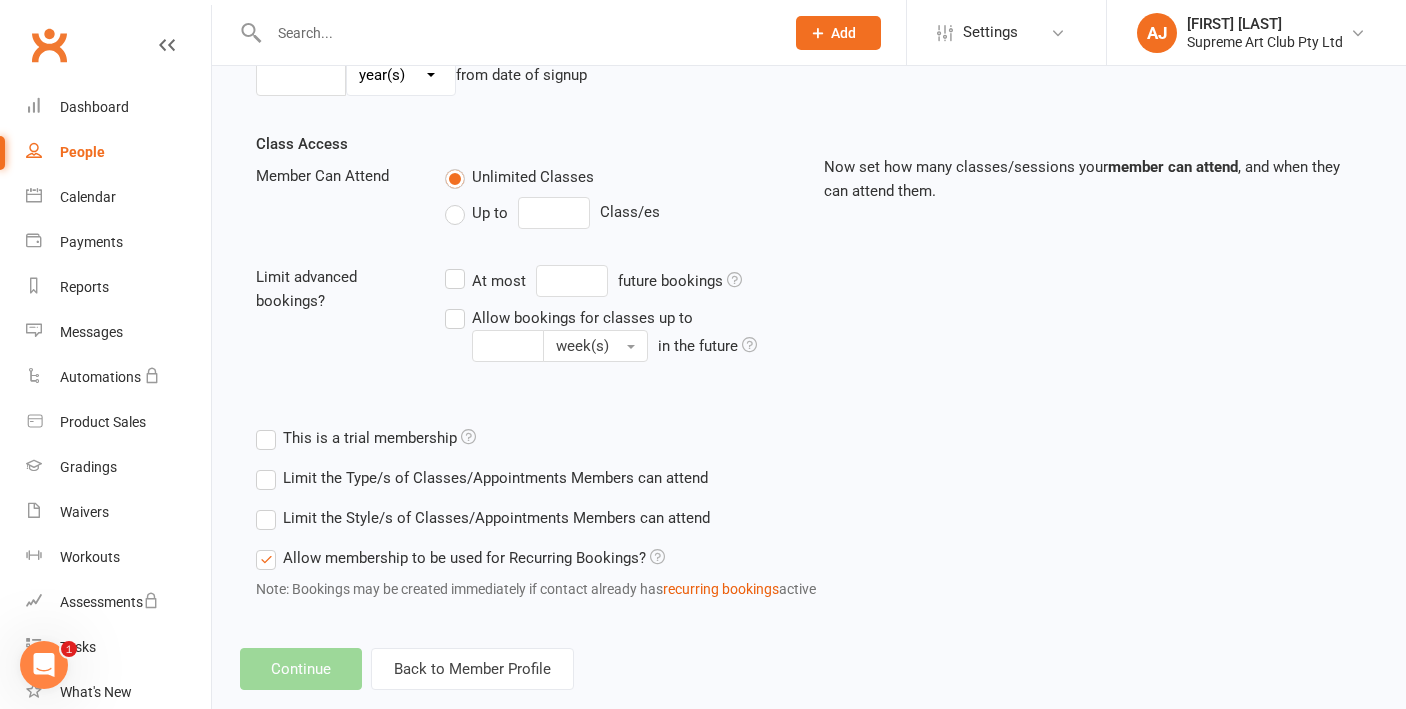 scroll, scrollTop: 0, scrollLeft: 0, axis: both 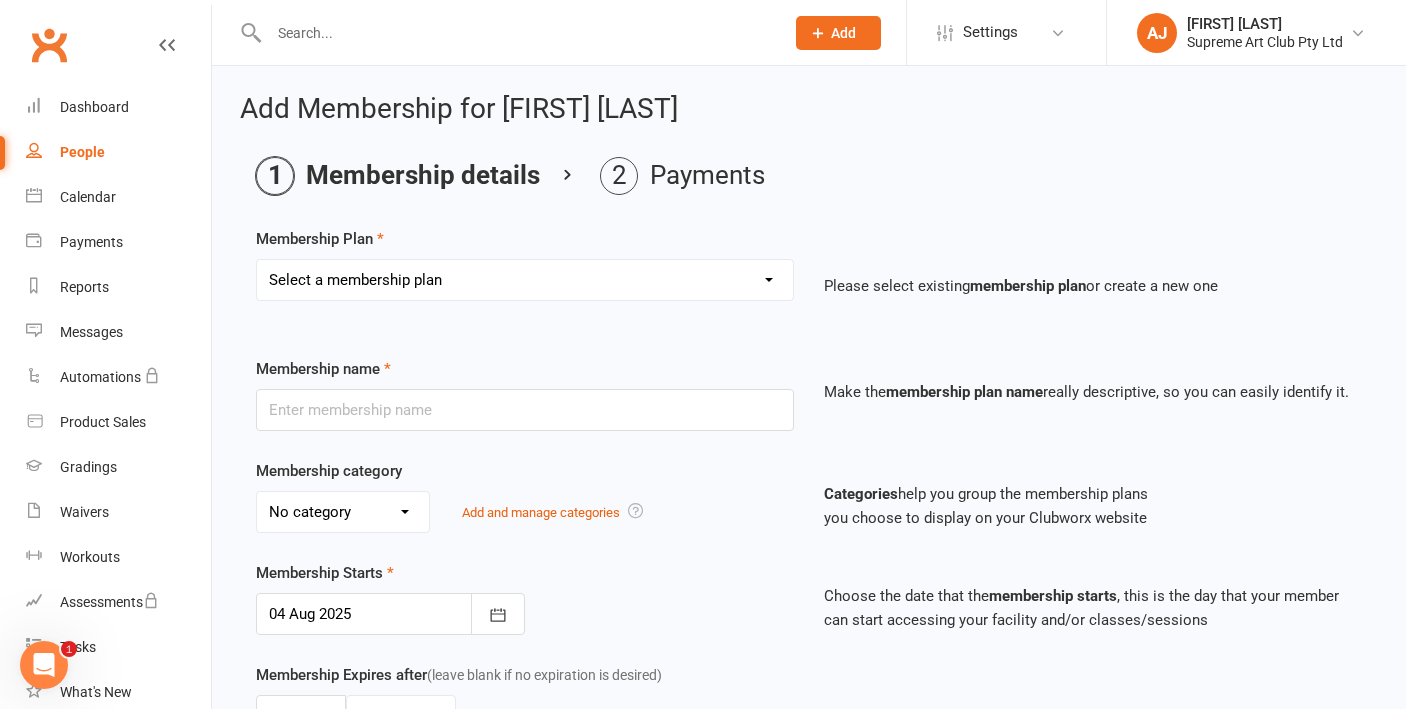 click on "People" at bounding box center [82, 152] 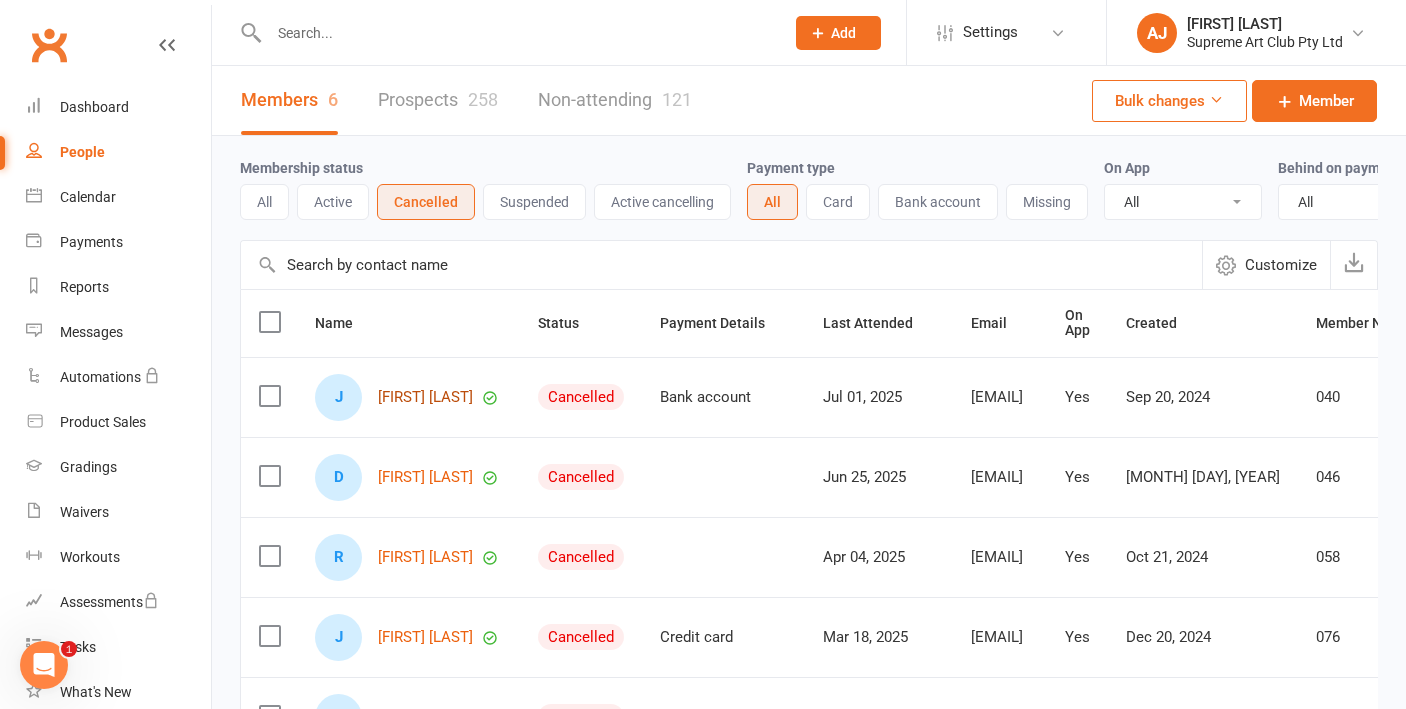 click on "[FIRST] [LAST]" at bounding box center [425, 397] 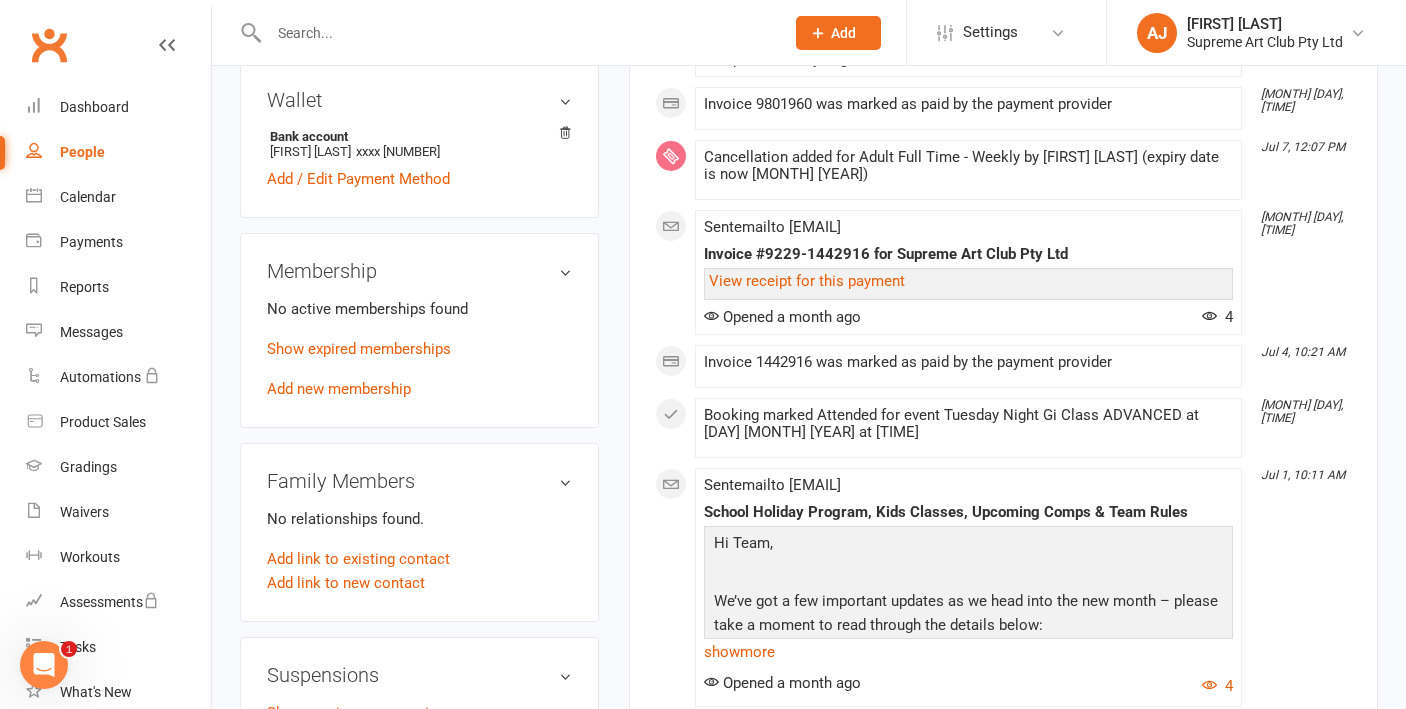 scroll, scrollTop: 669, scrollLeft: 0, axis: vertical 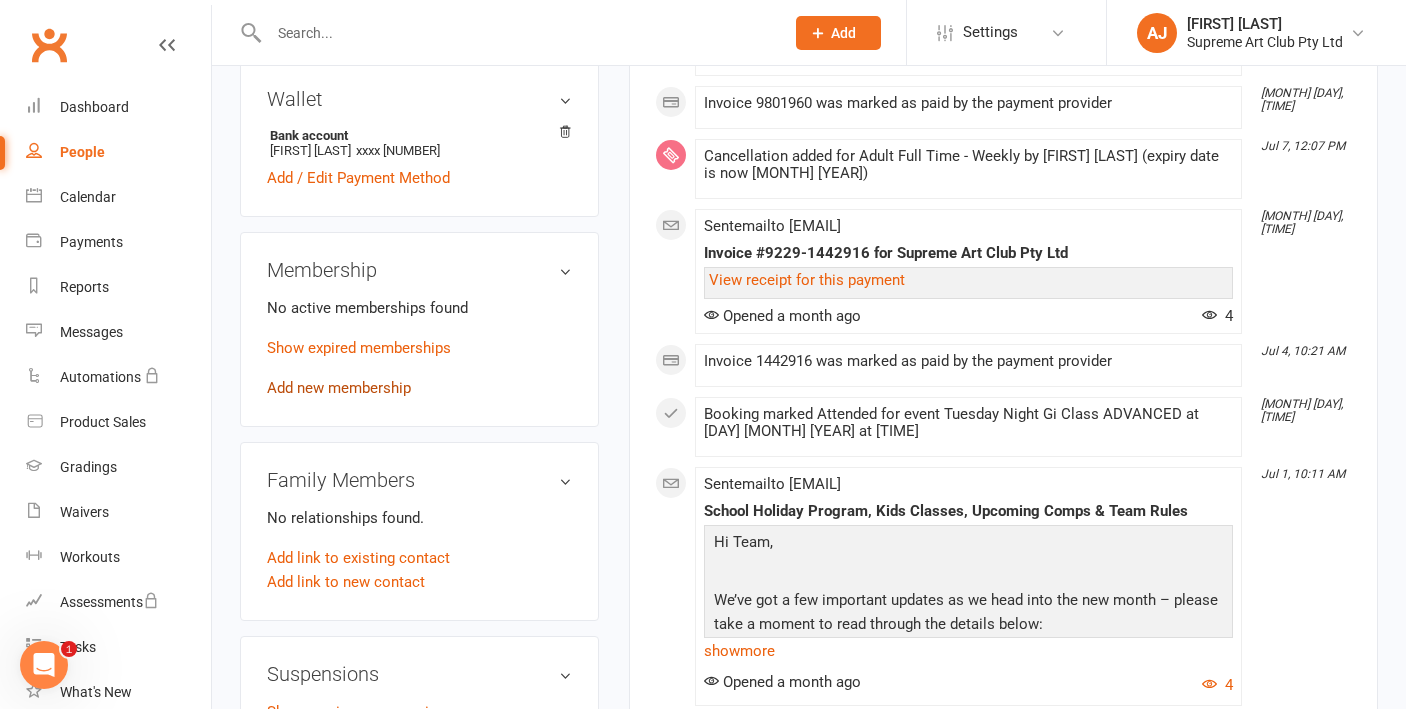 click on "Add new membership" at bounding box center (339, 388) 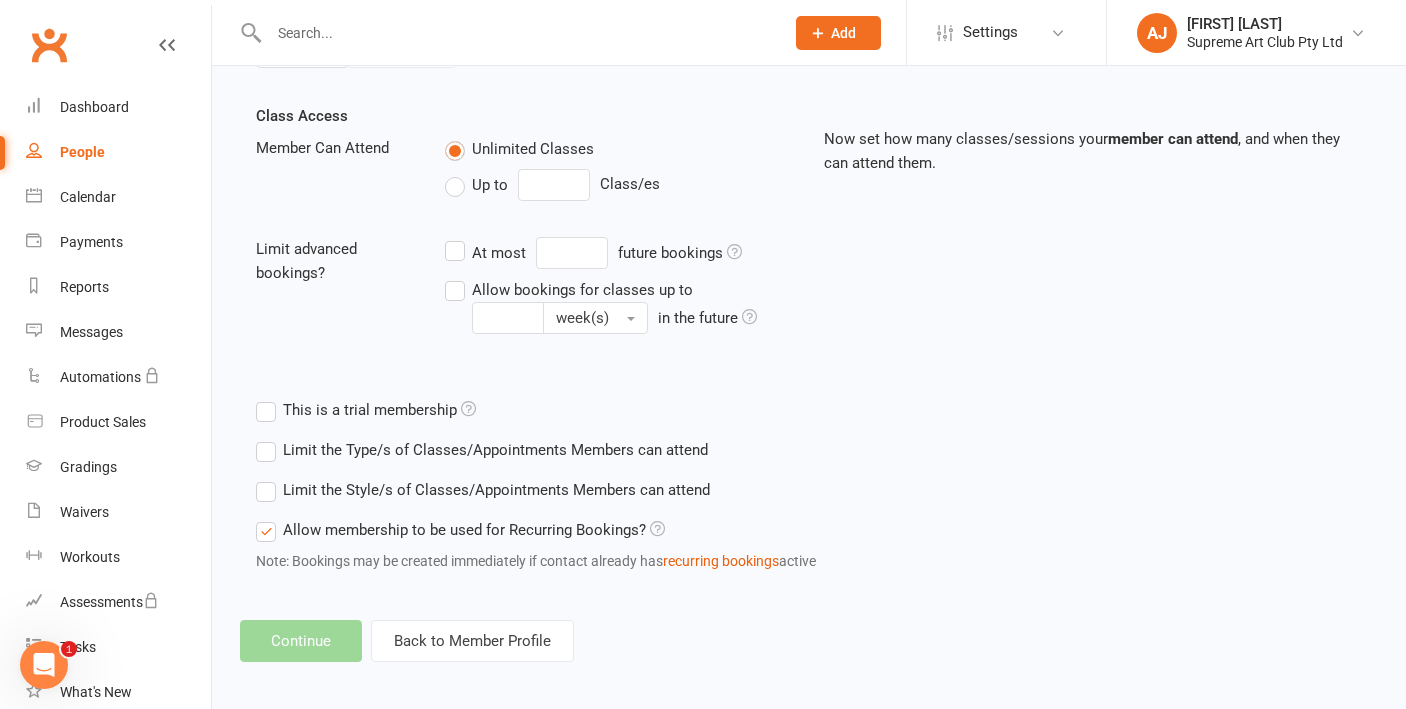 scroll, scrollTop: 0, scrollLeft: 0, axis: both 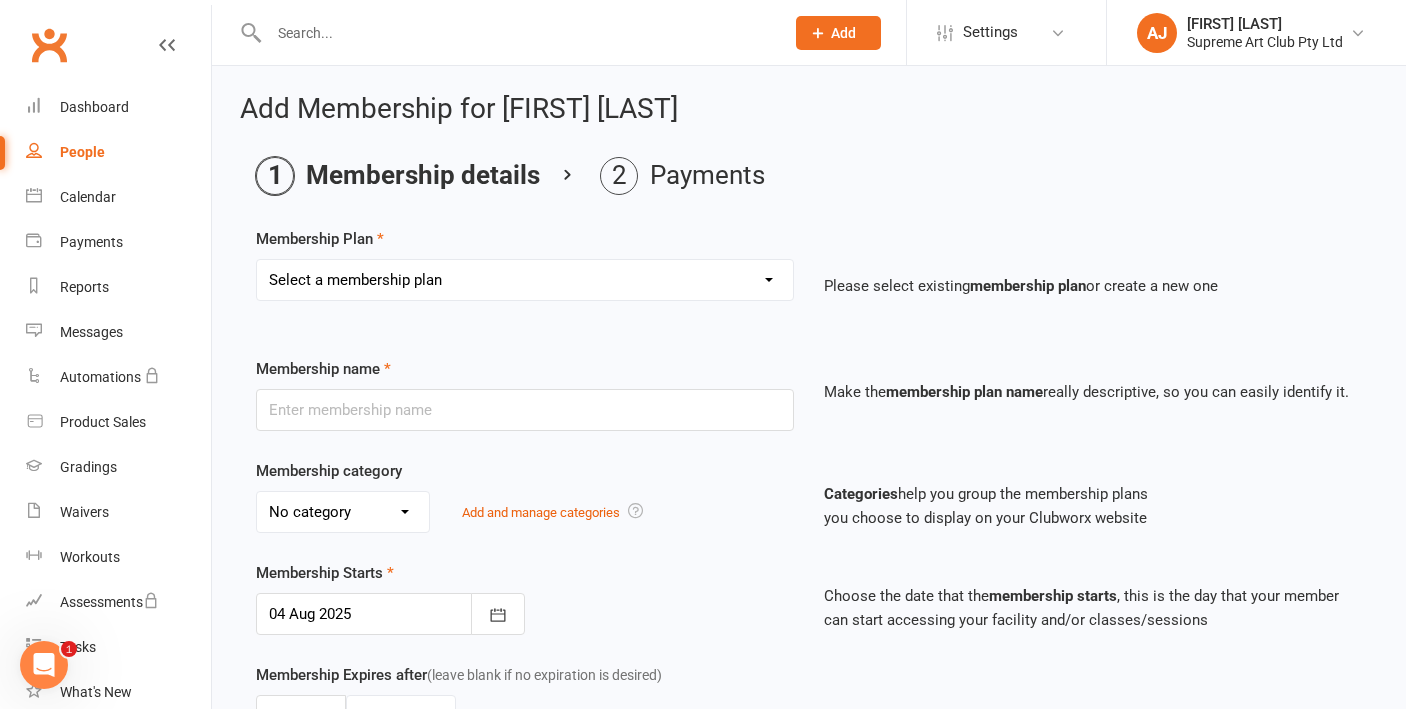 select on "2" 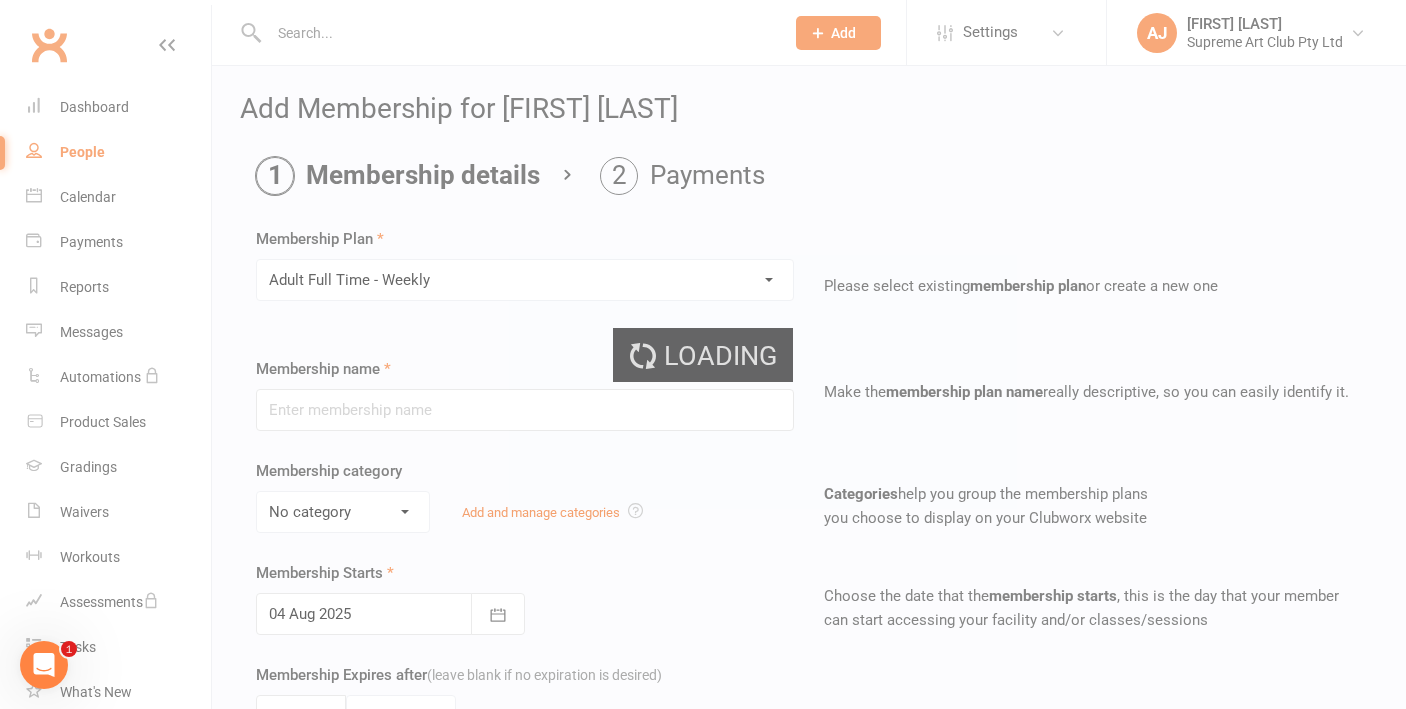 type on "Adult Full Time - Weekly" 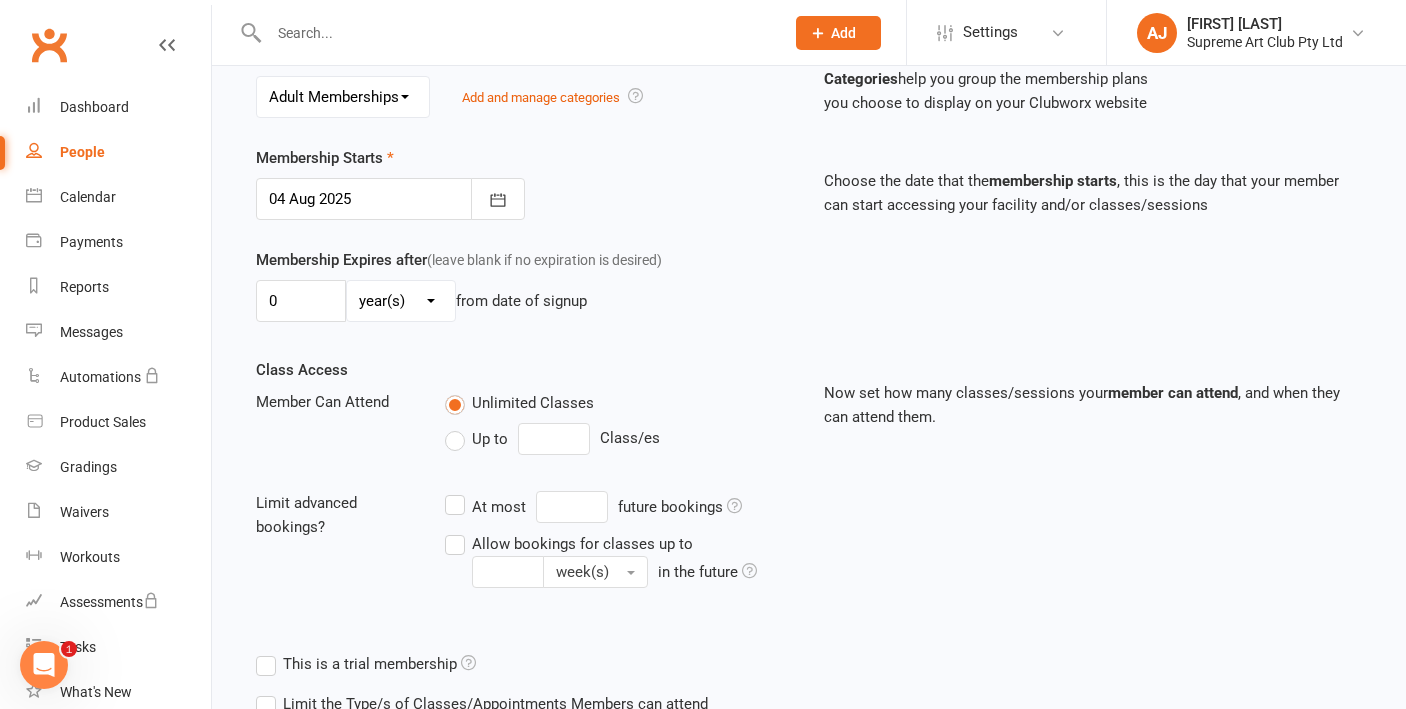 scroll, scrollTop: 426, scrollLeft: 0, axis: vertical 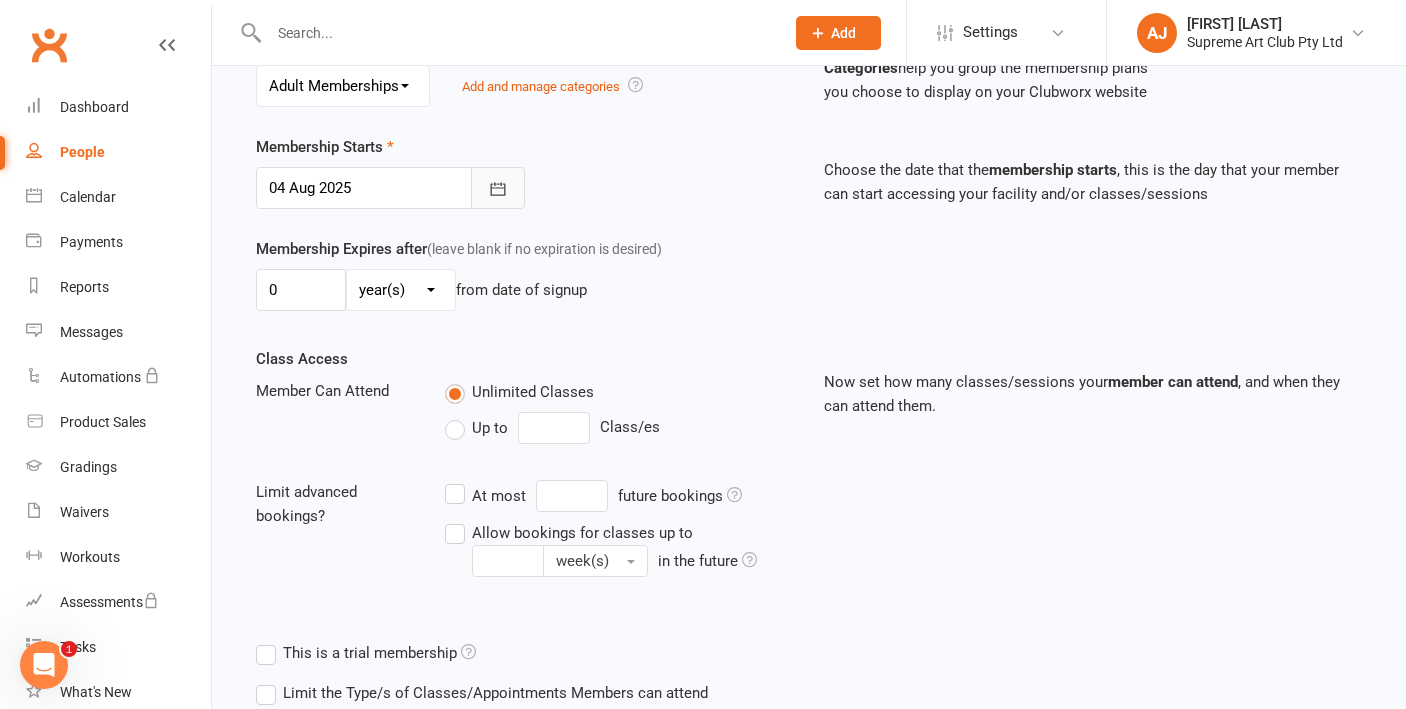 click 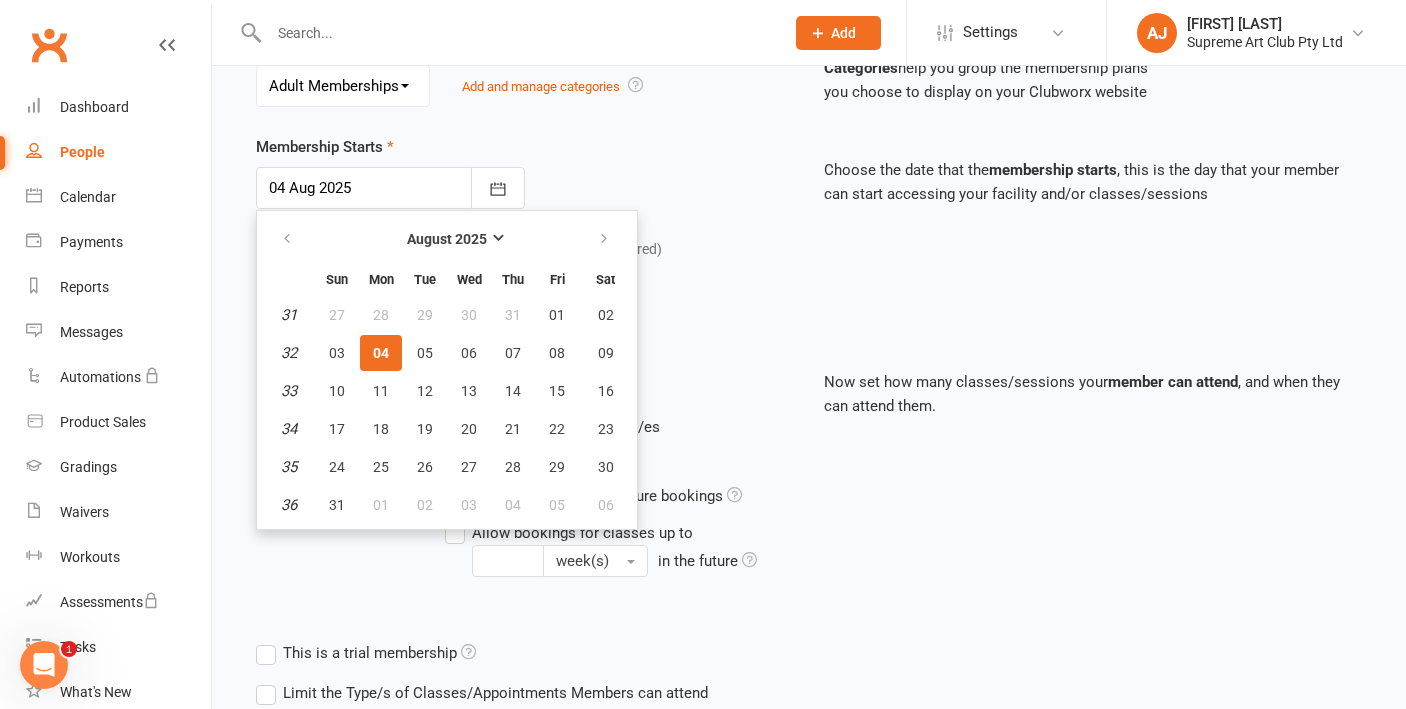 click on "04" at bounding box center [381, 353] 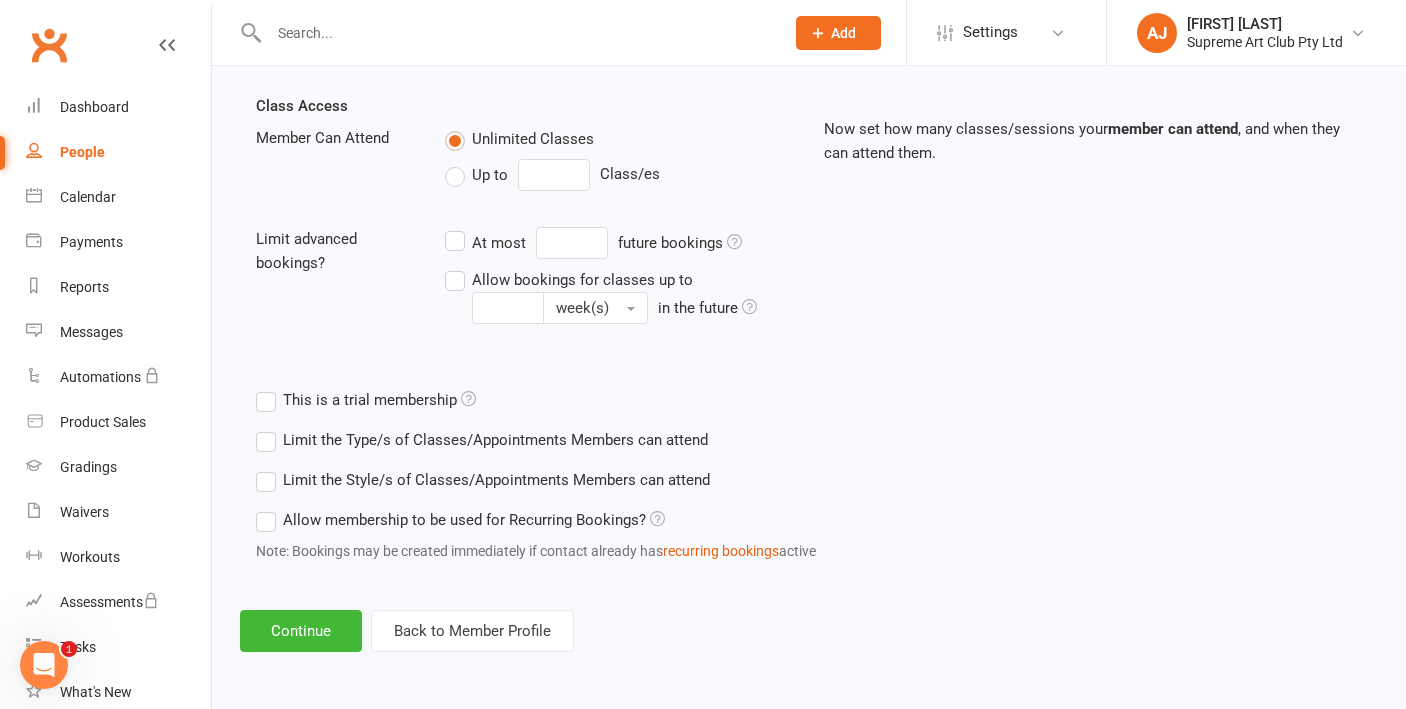 scroll, scrollTop: 695, scrollLeft: 0, axis: vertical 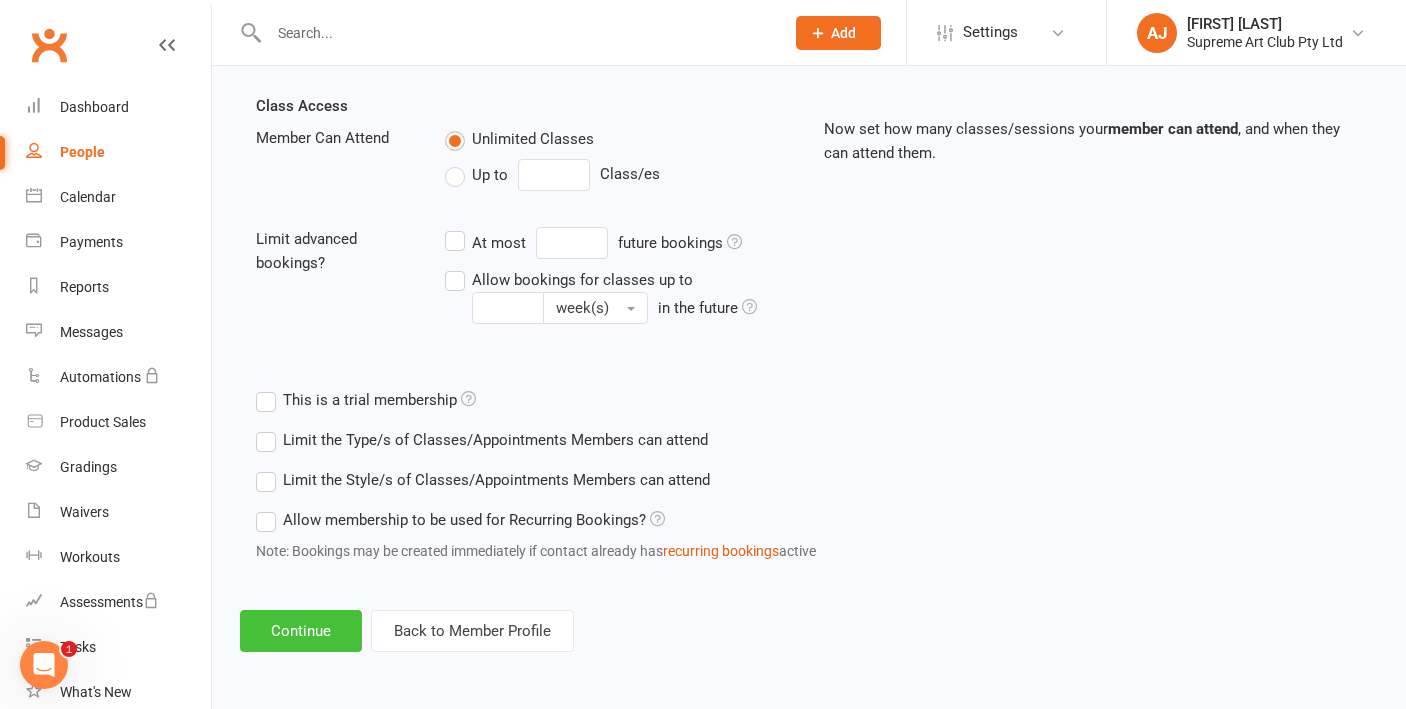click on "Continue" at bounding box center (301, 631) 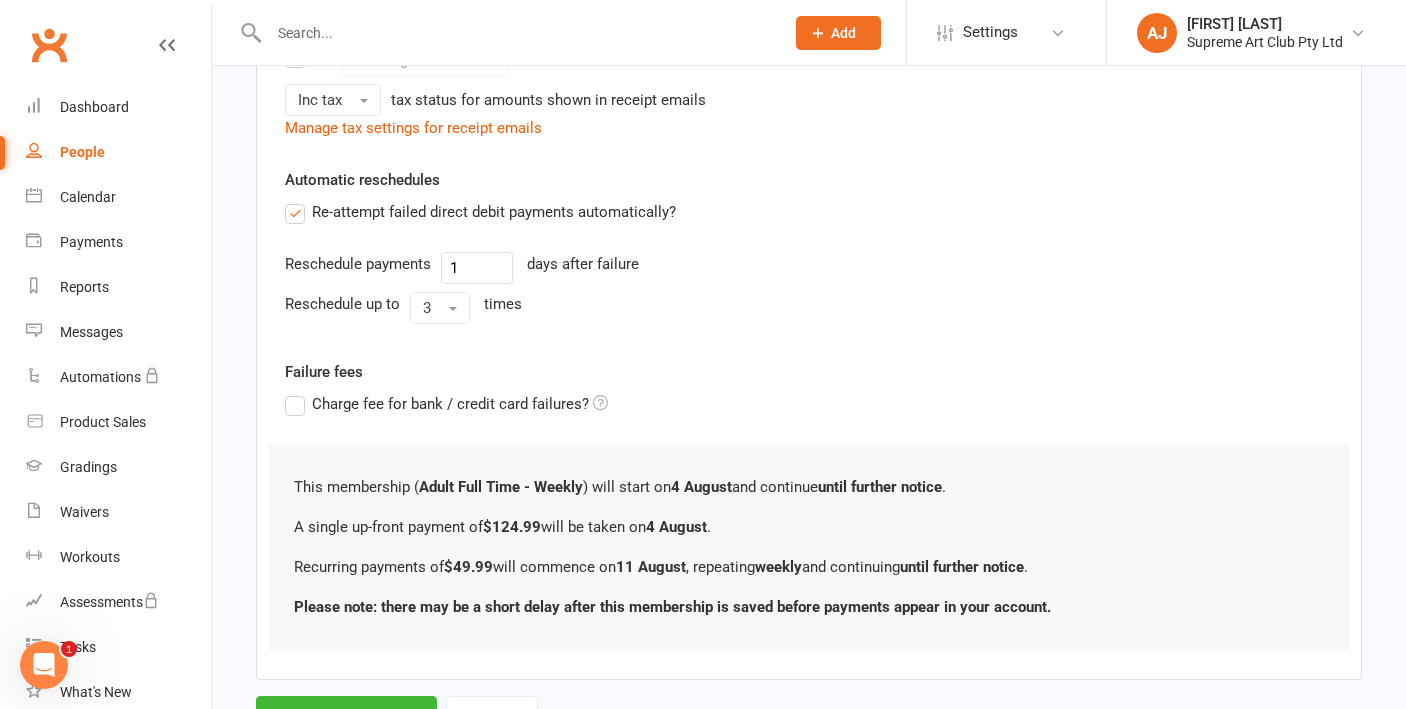 scroll, scrollTop: 0, scrollLeft: 0, axis: both 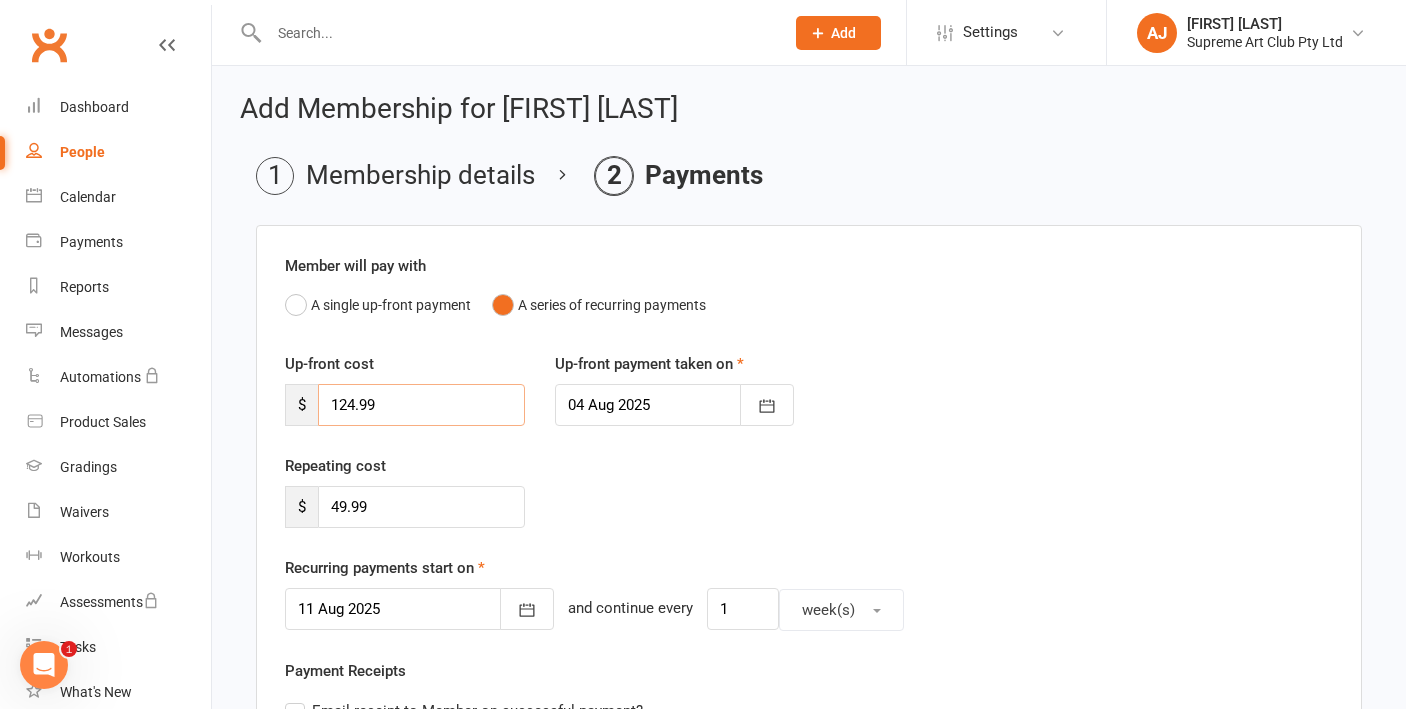 click on "124.99" at bounding box center [421, 405] 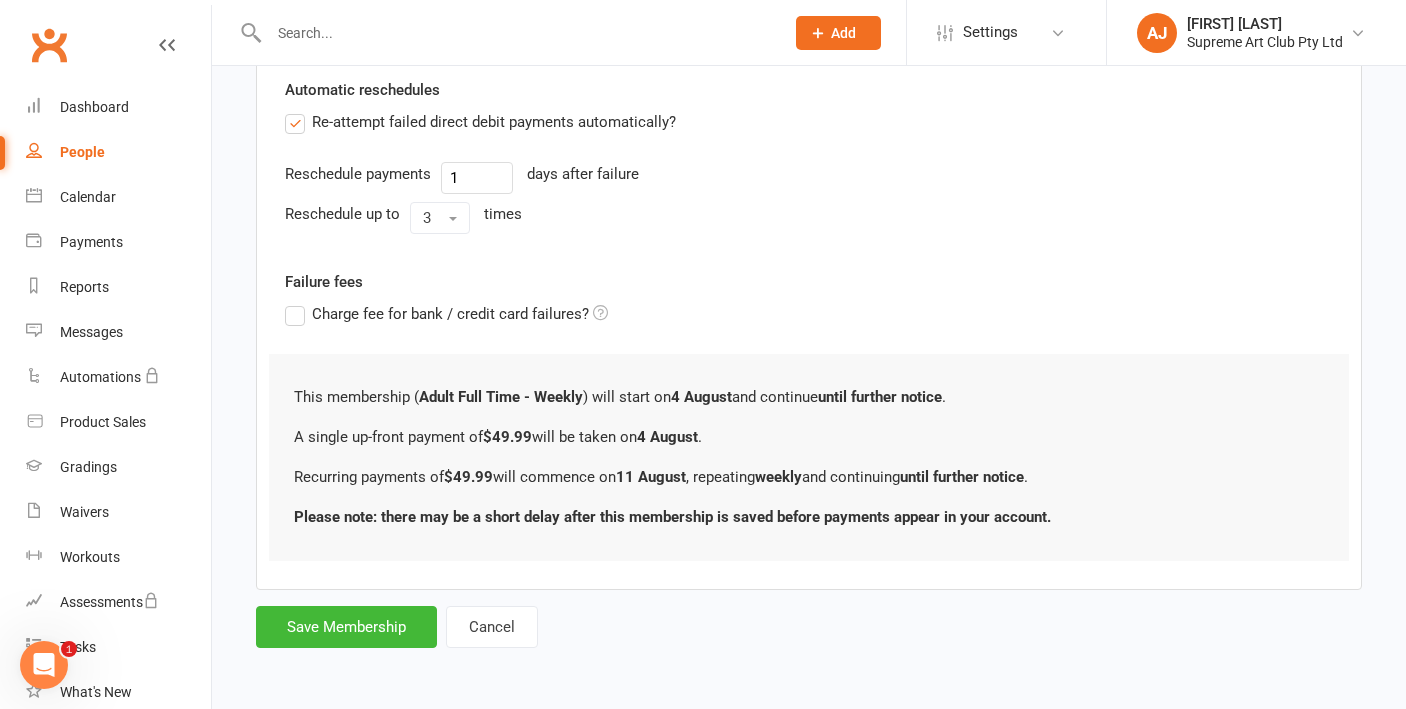 scroll, scrollTop: 801, scrollLeft: 0, axis: vertical 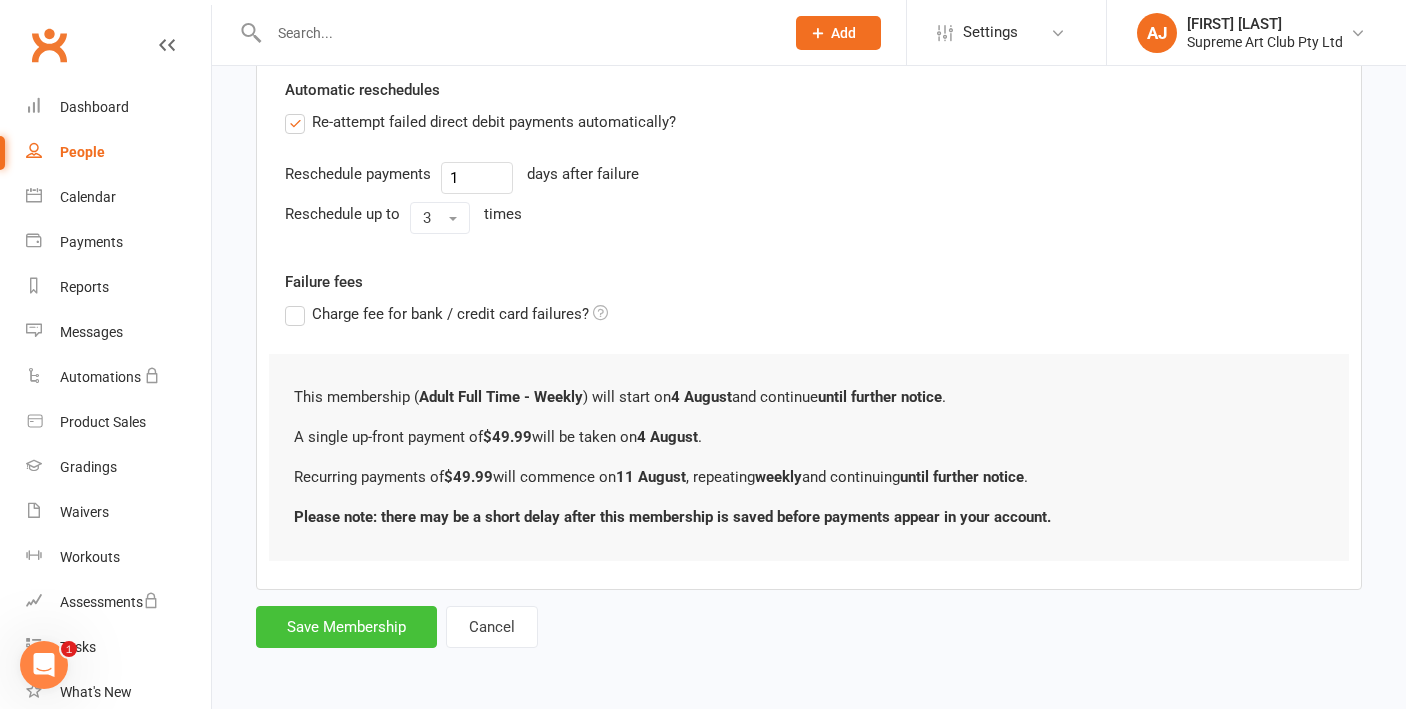type on "49.99" 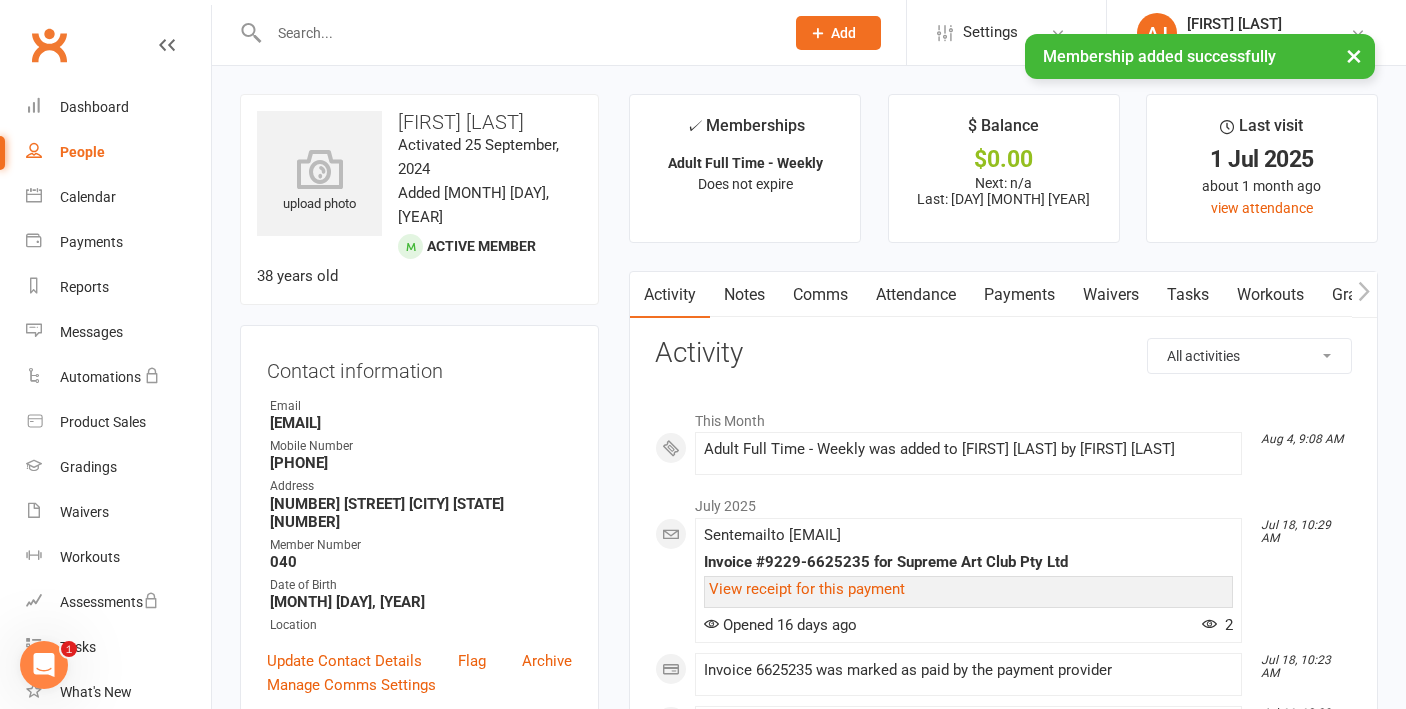 scroll, scrollTop: 0, scrollLeft: 0, axis: both 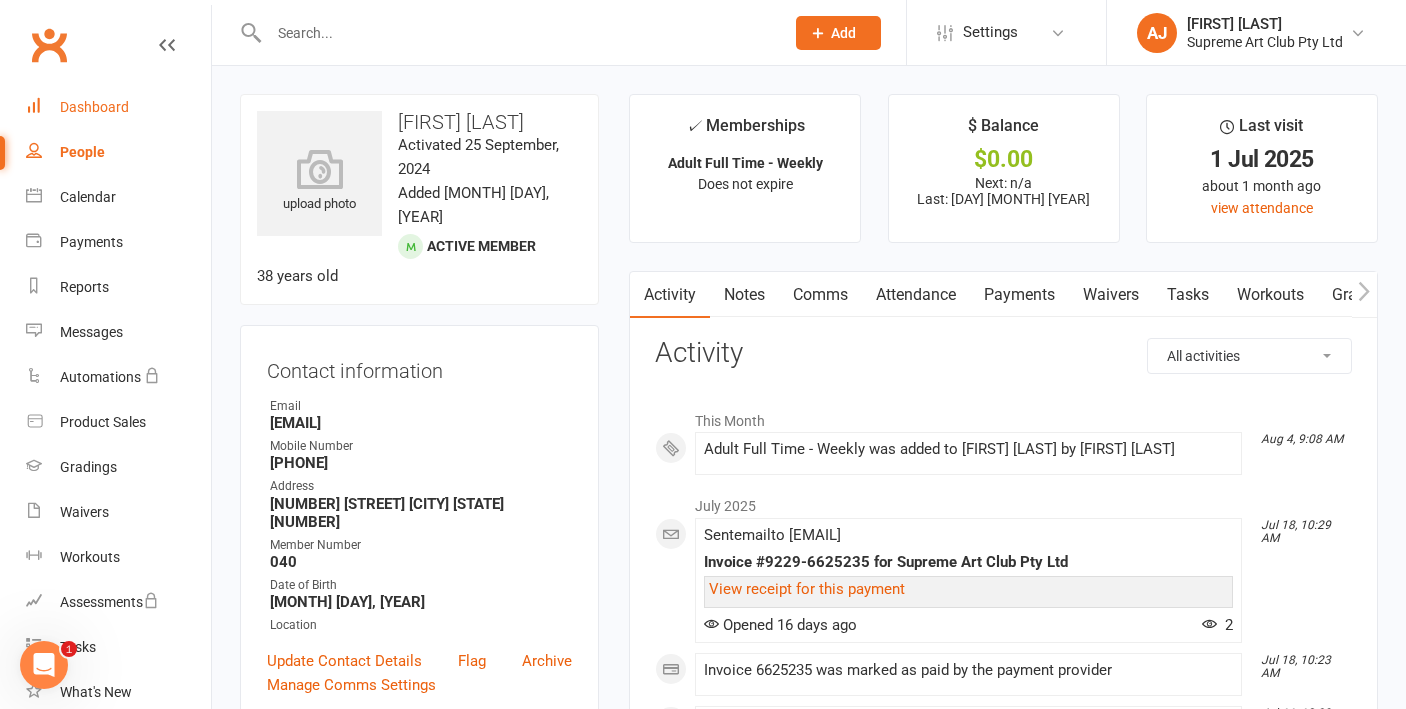 click on "Dashboard" at bounding box center [94, 107] 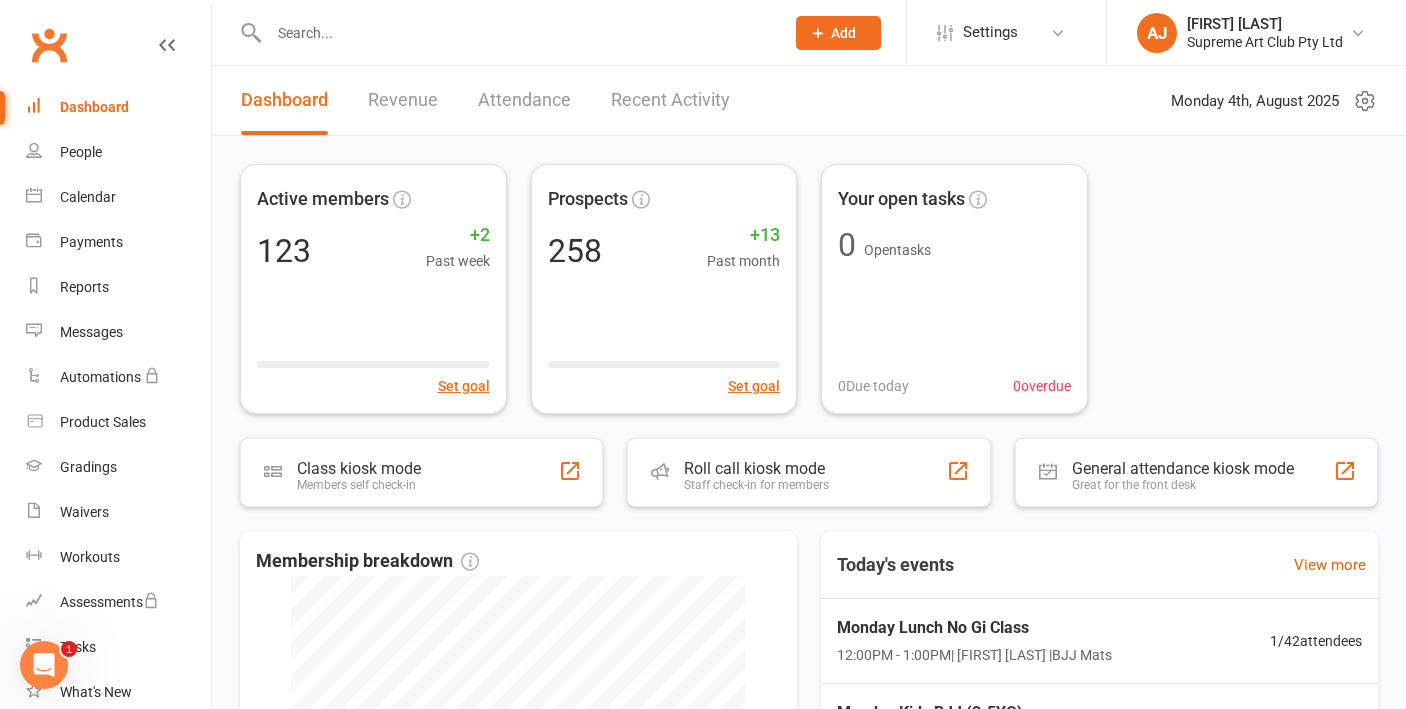 click on "Revenue" at bounding box center (403, 100) 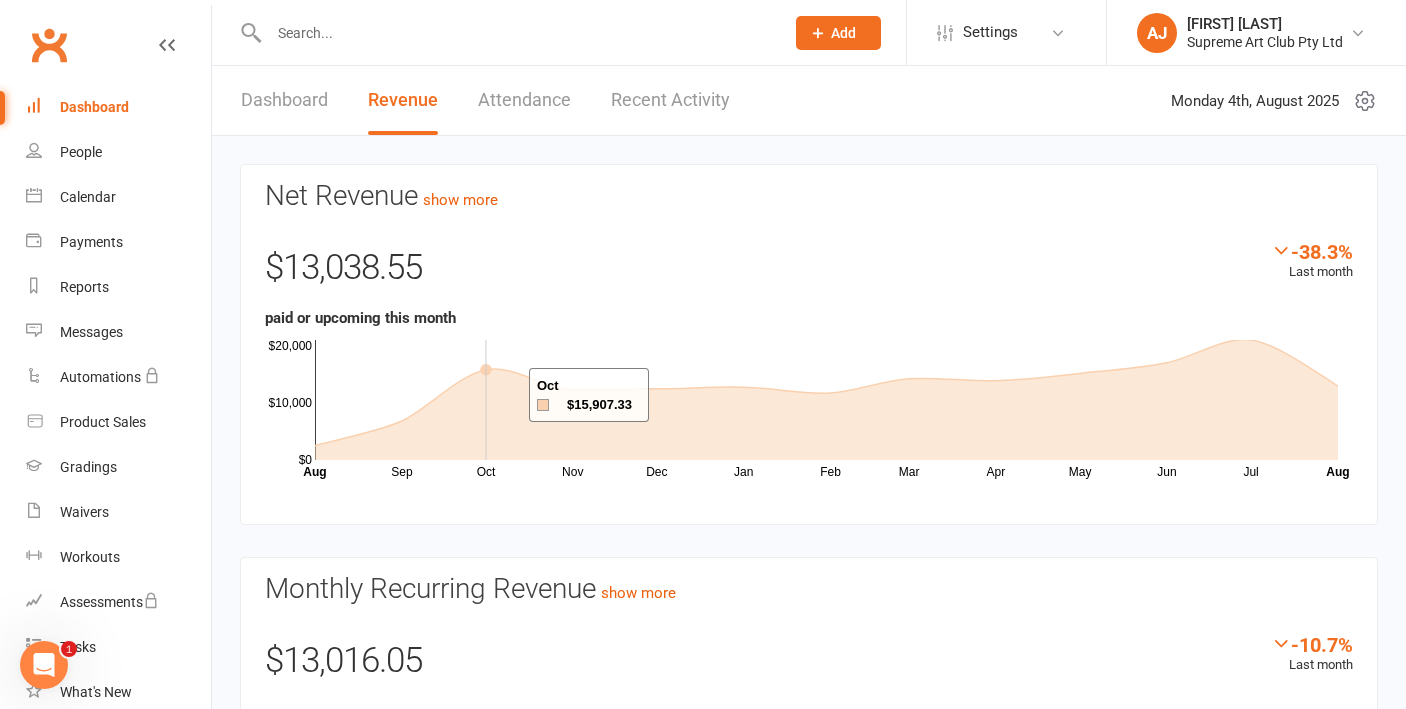 scroll, scrollTop: 261, scrollLeft: 0, axis: vertical 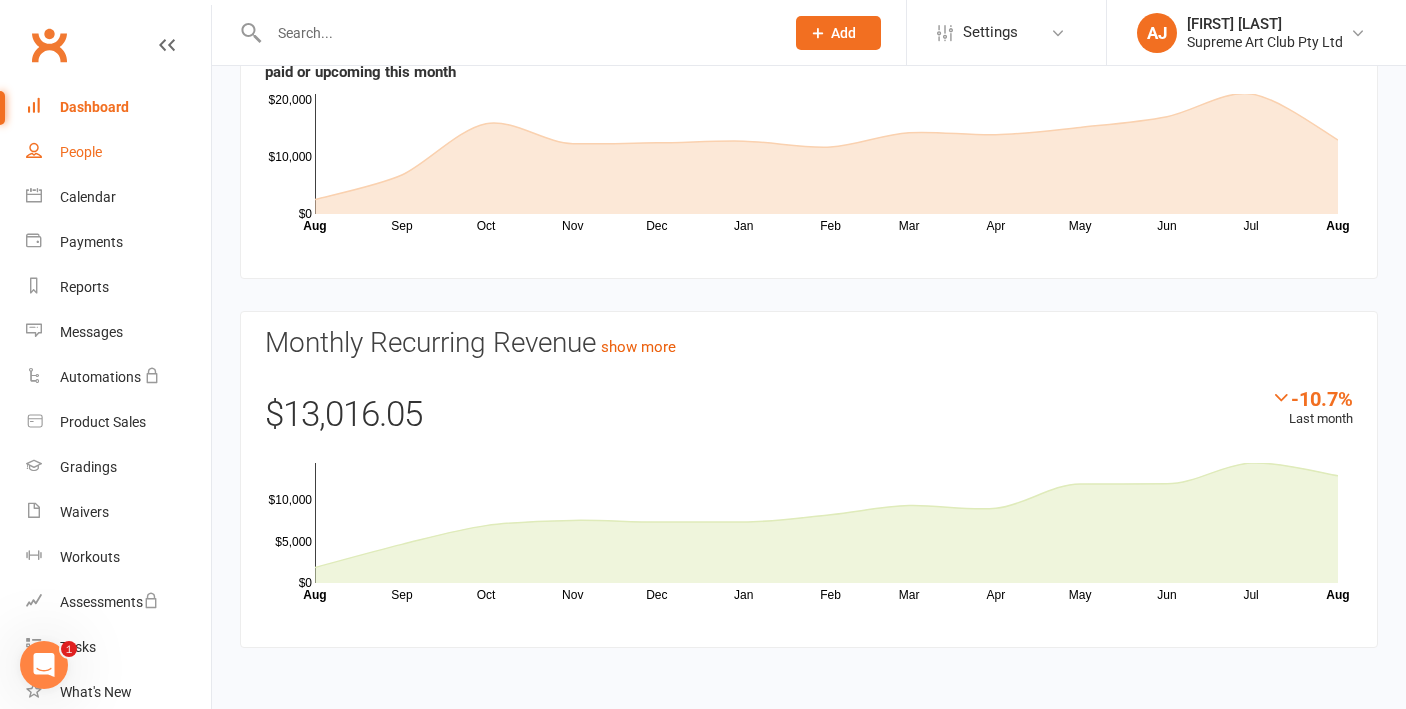click on "People" at bounding box center (81, 152) 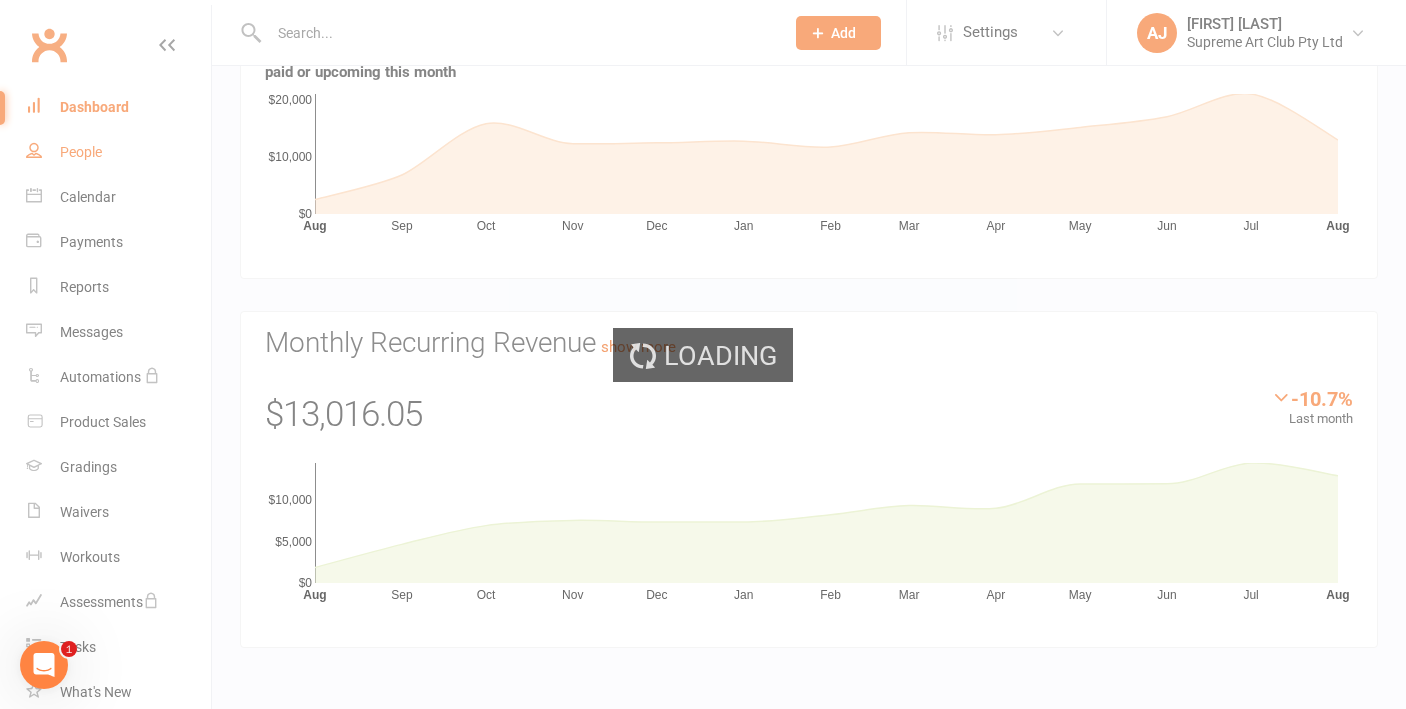 scroll, scrollTop: 0, scrollLeft: 0, axis: both 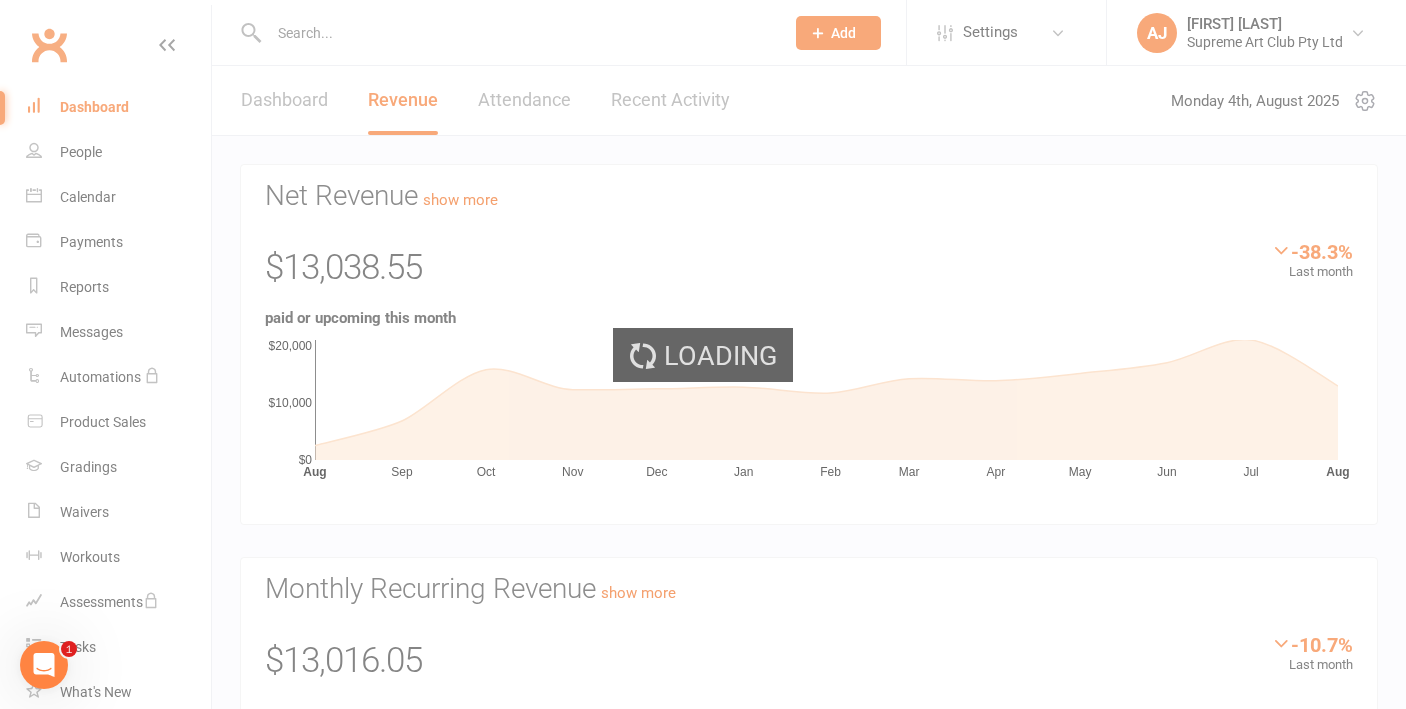 select on "100" 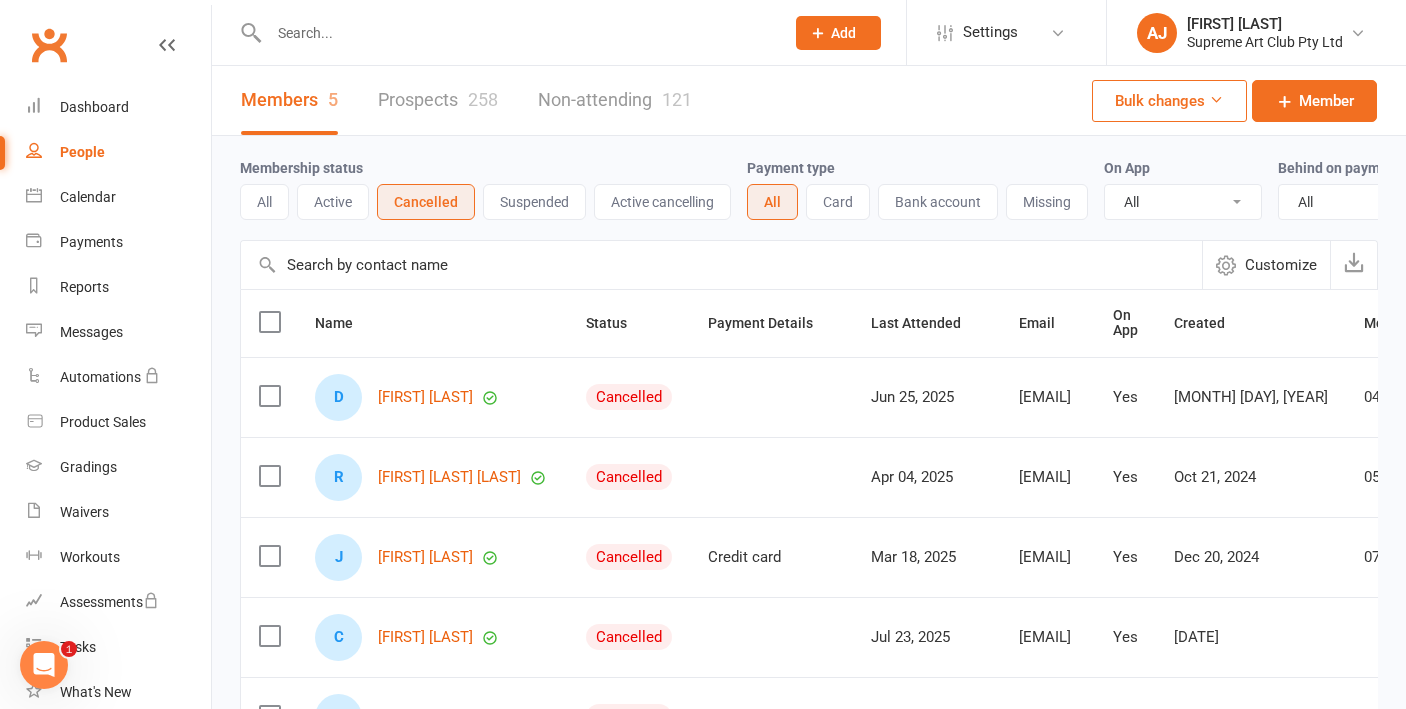 click on "258" at bounding box center [483, 99] 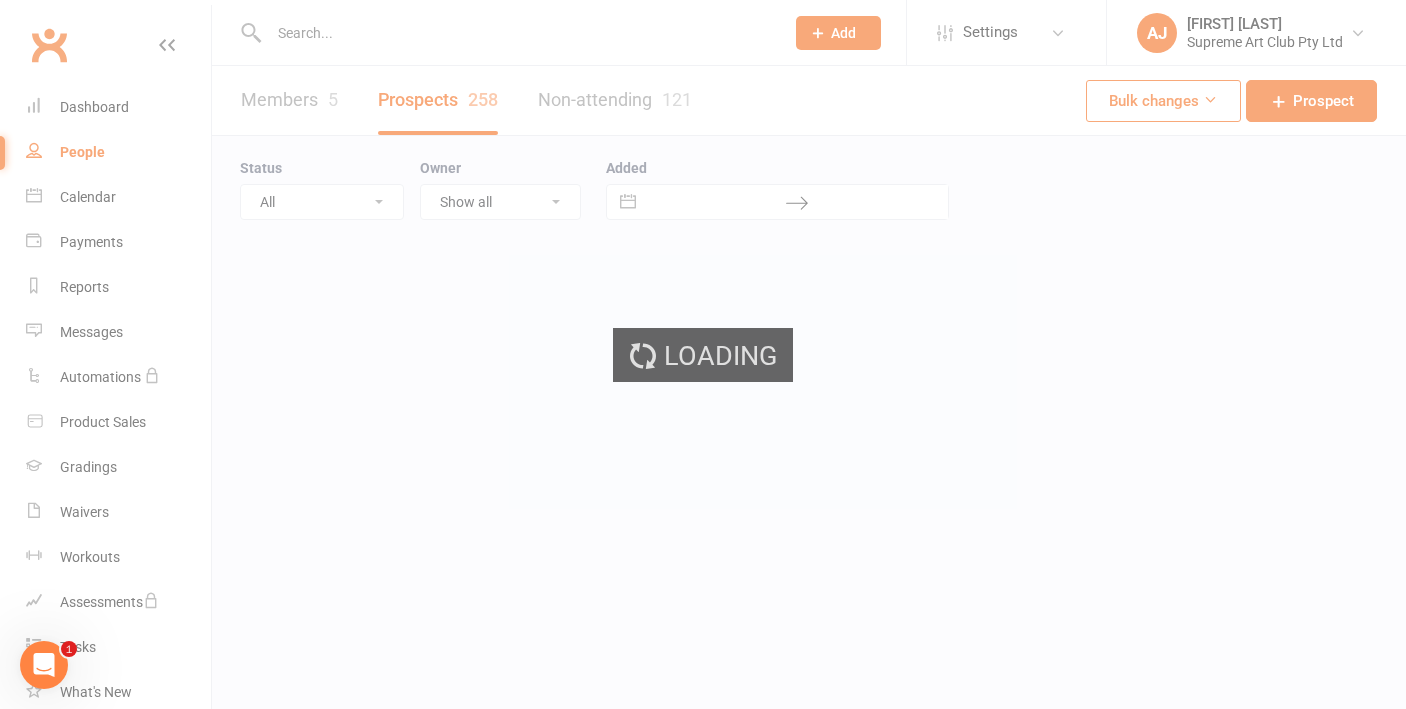 select on "100" 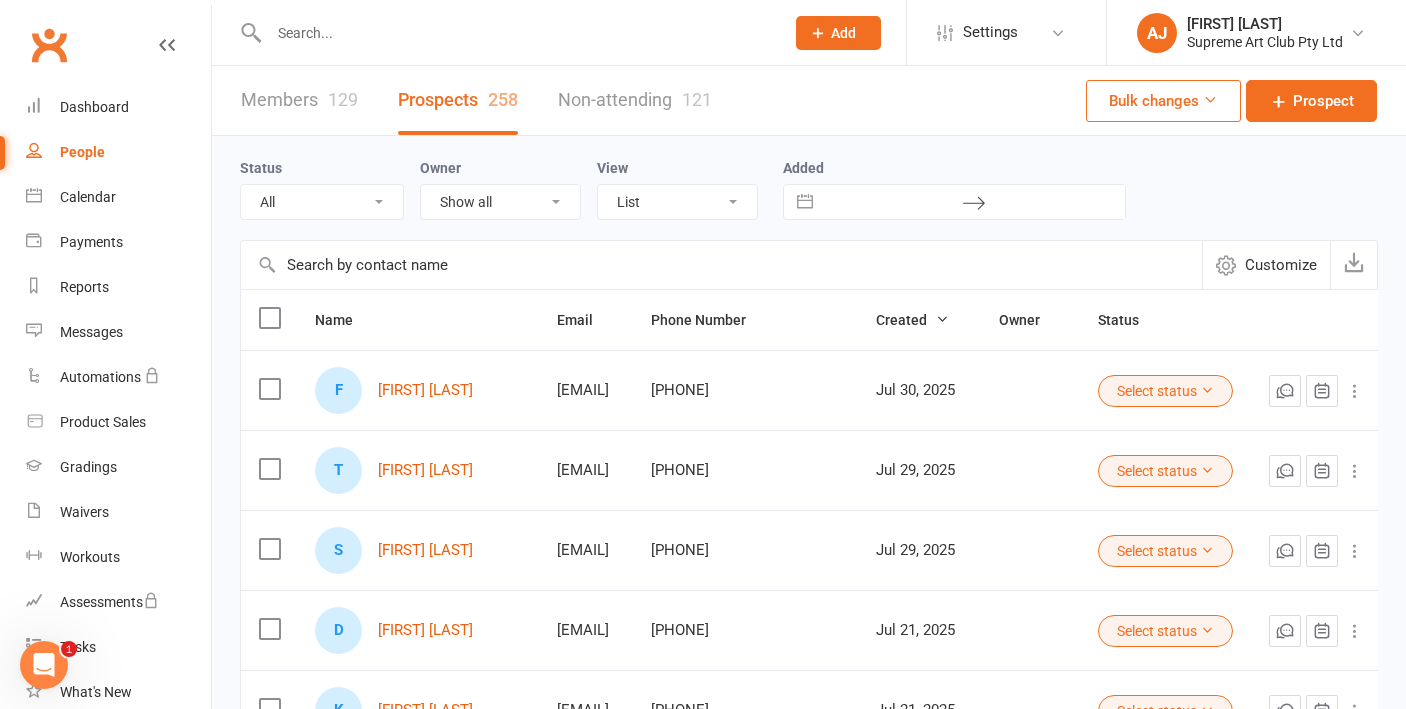 click at bounding box center (721, 265) 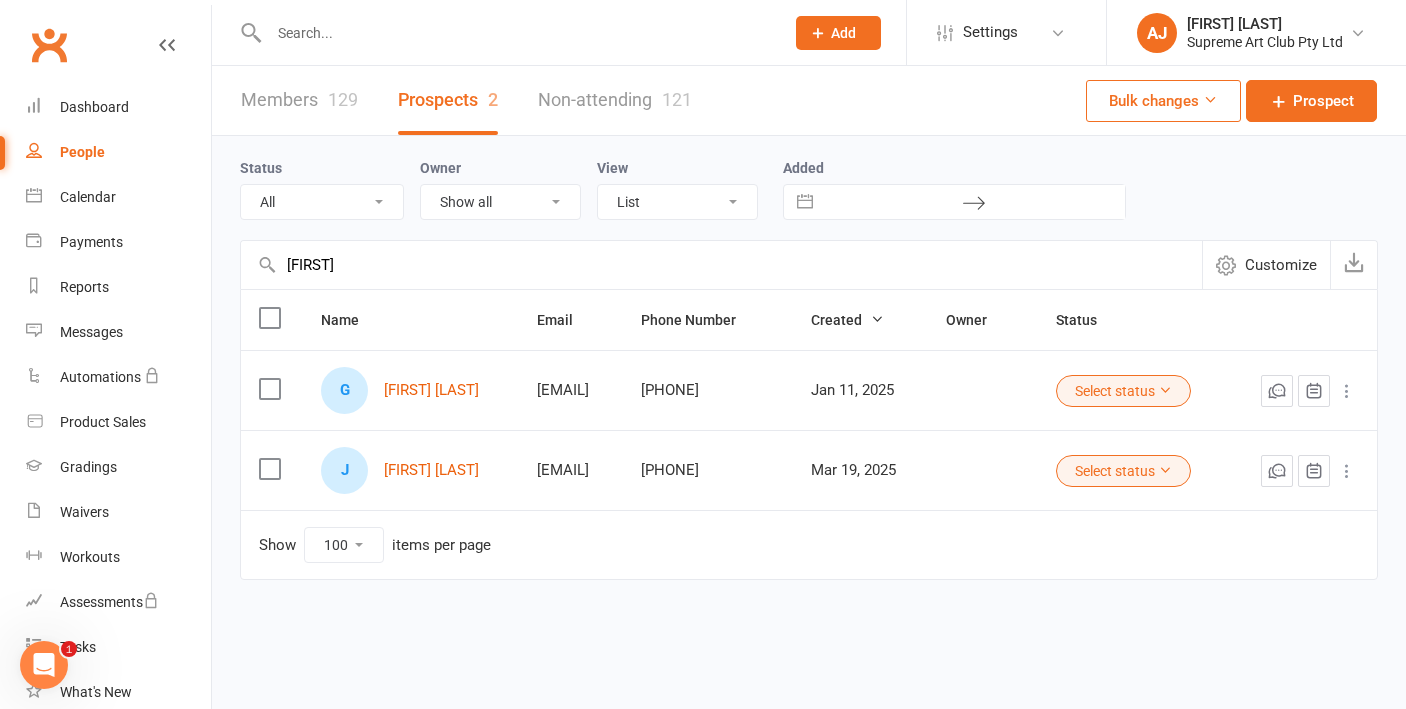 type on "Giovanna" 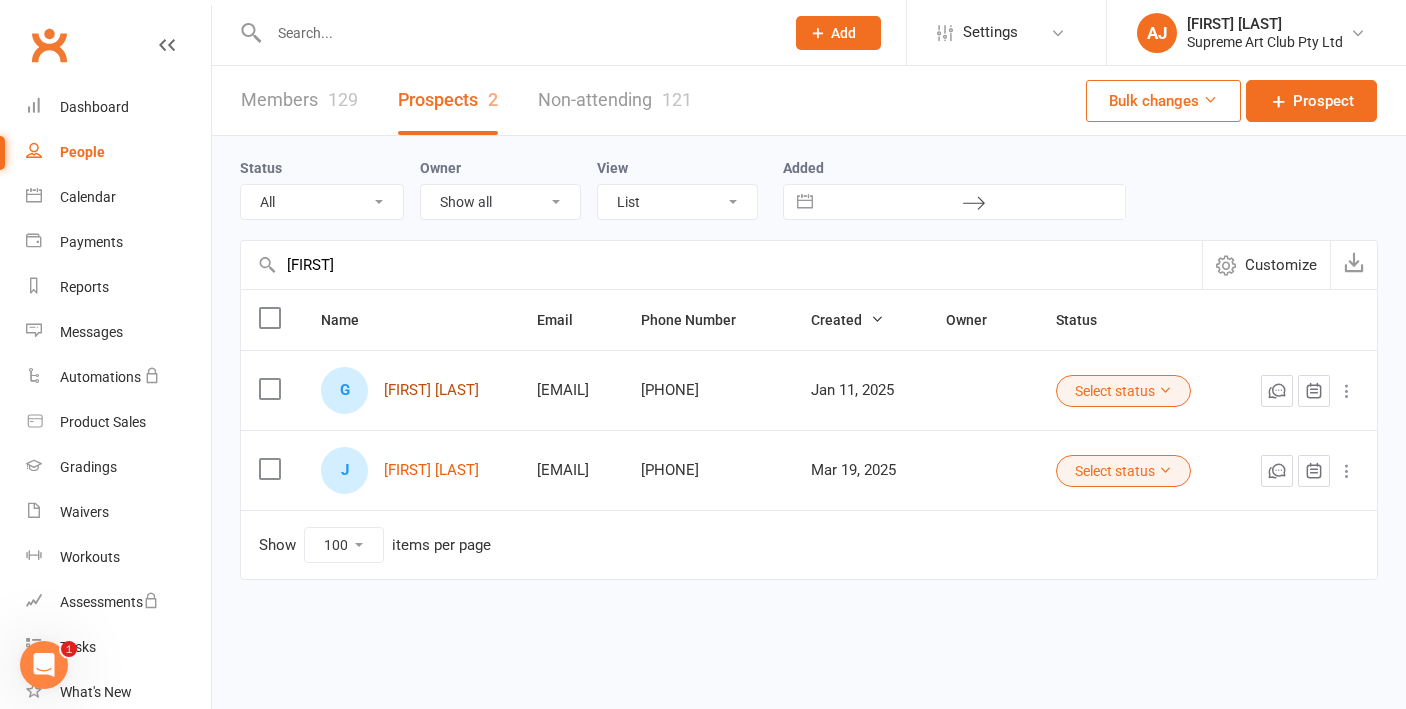 drag, startPoint x: 357, startPoint y: 262, endPoint x: 410, endPoint y: 390, distance: 138.5388 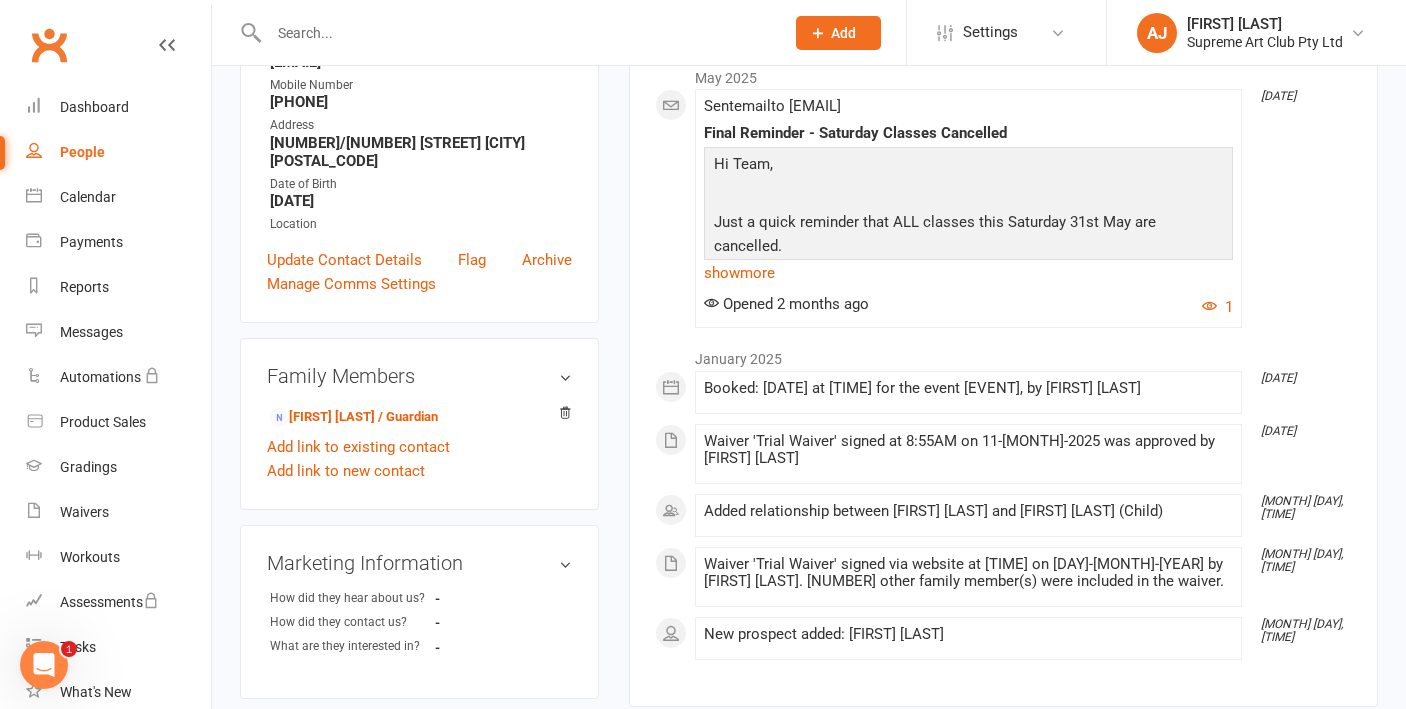 scroll, scrollTop: 327, scrollLeft: 0, axis: vertical 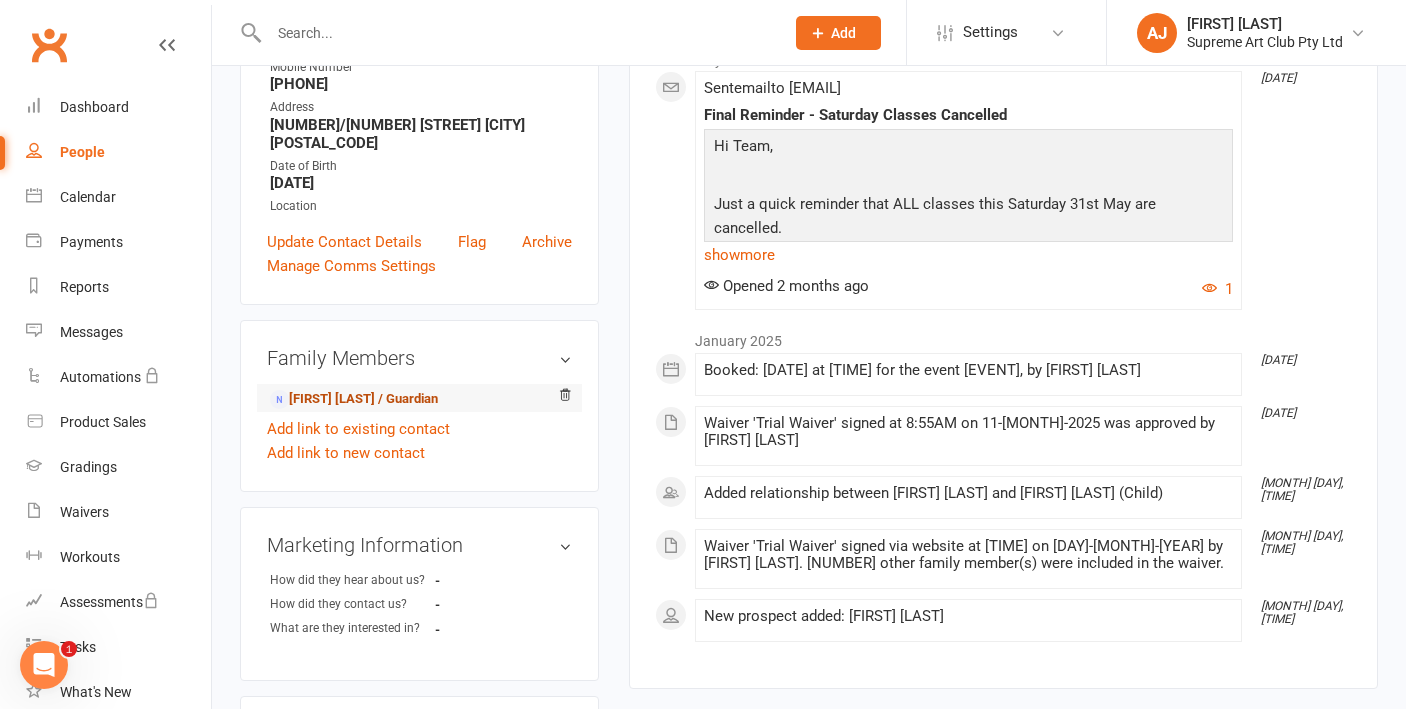 click on "Dan Vivian - Parent / Guardian" at bounding box center [354, 399] 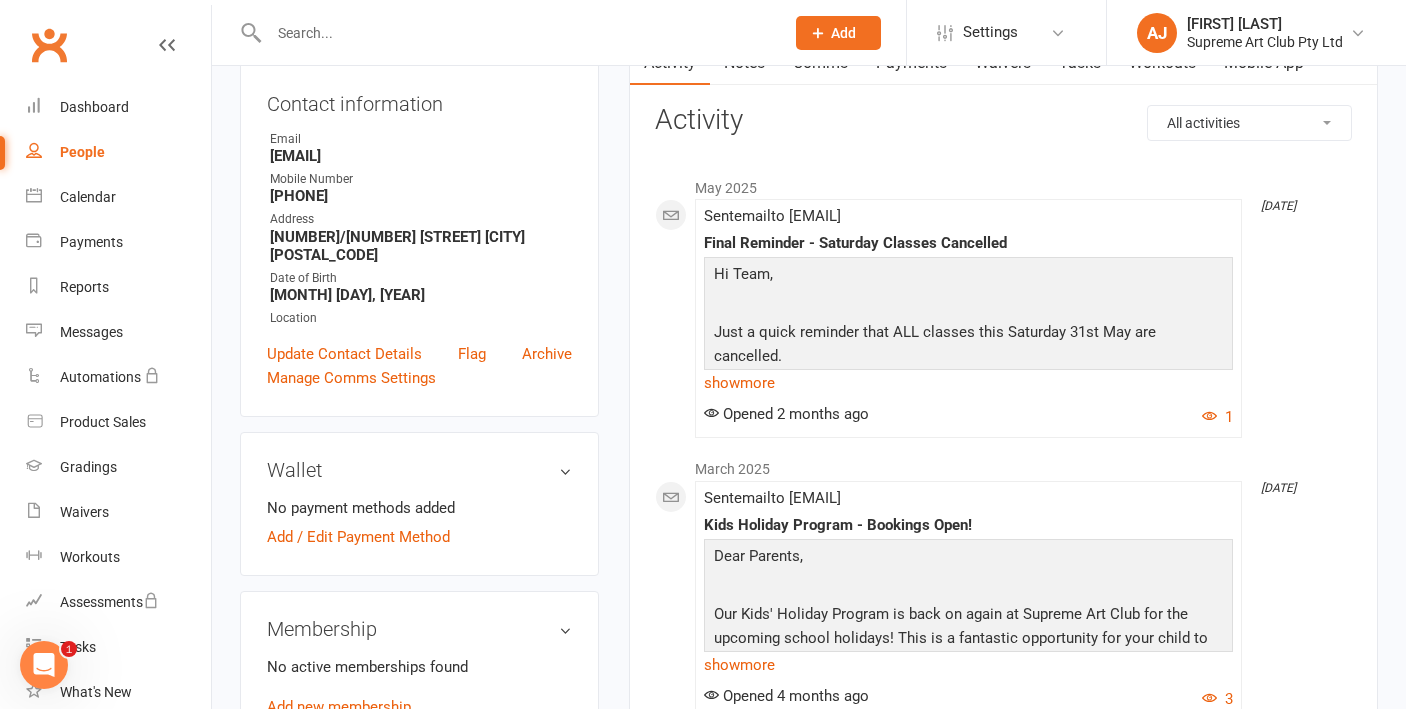 scroll, scrollTop: 217, scrollLeft: 0, axis: vertical 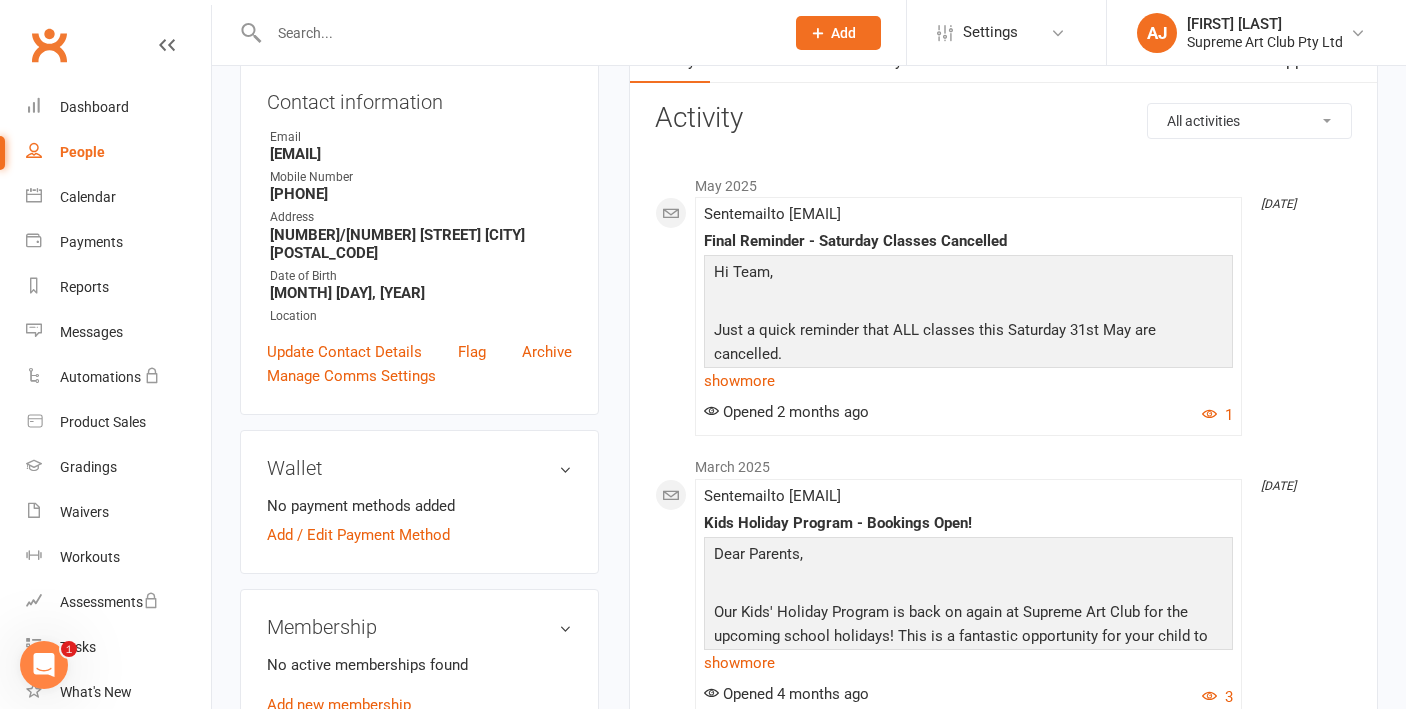 click on "Vivboys60@gmail.com" at bounding box center (421, 154) 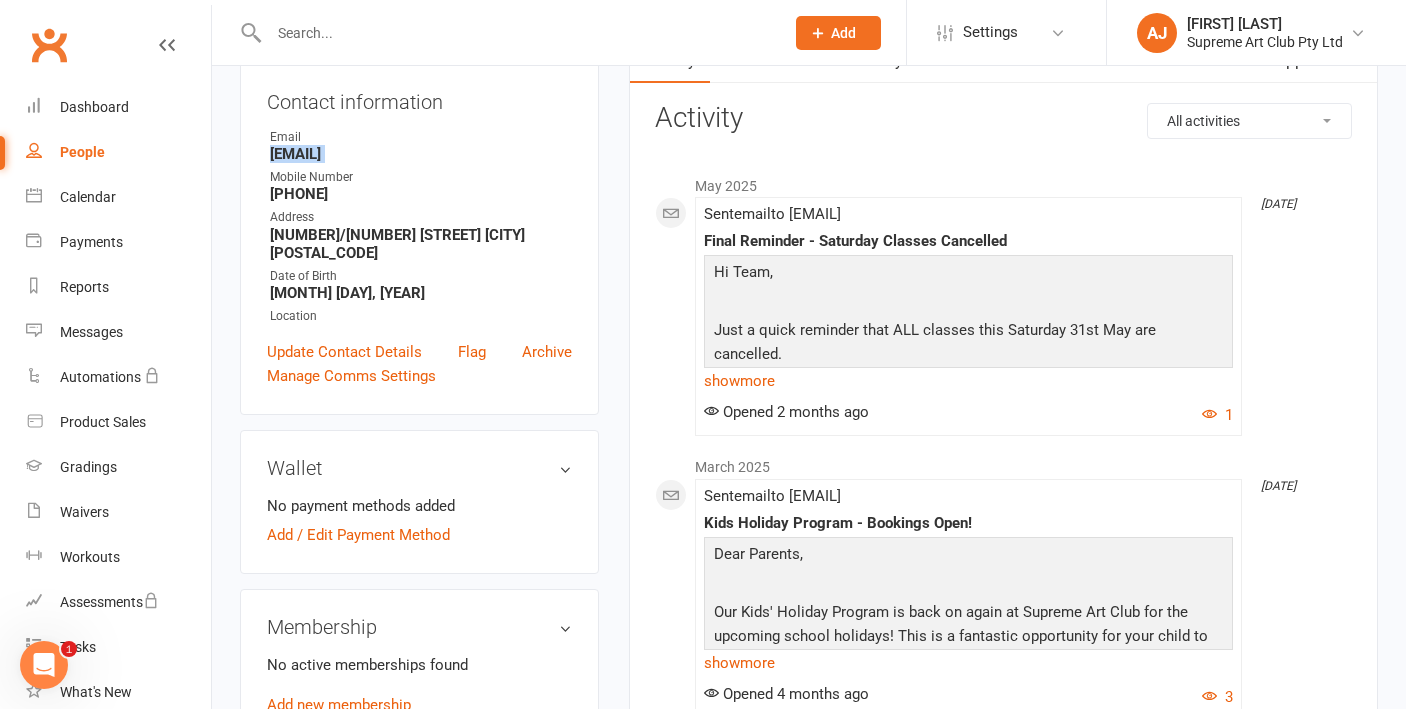 click on "Vivboys60@gmail.com" at bounding box center [421, 154] 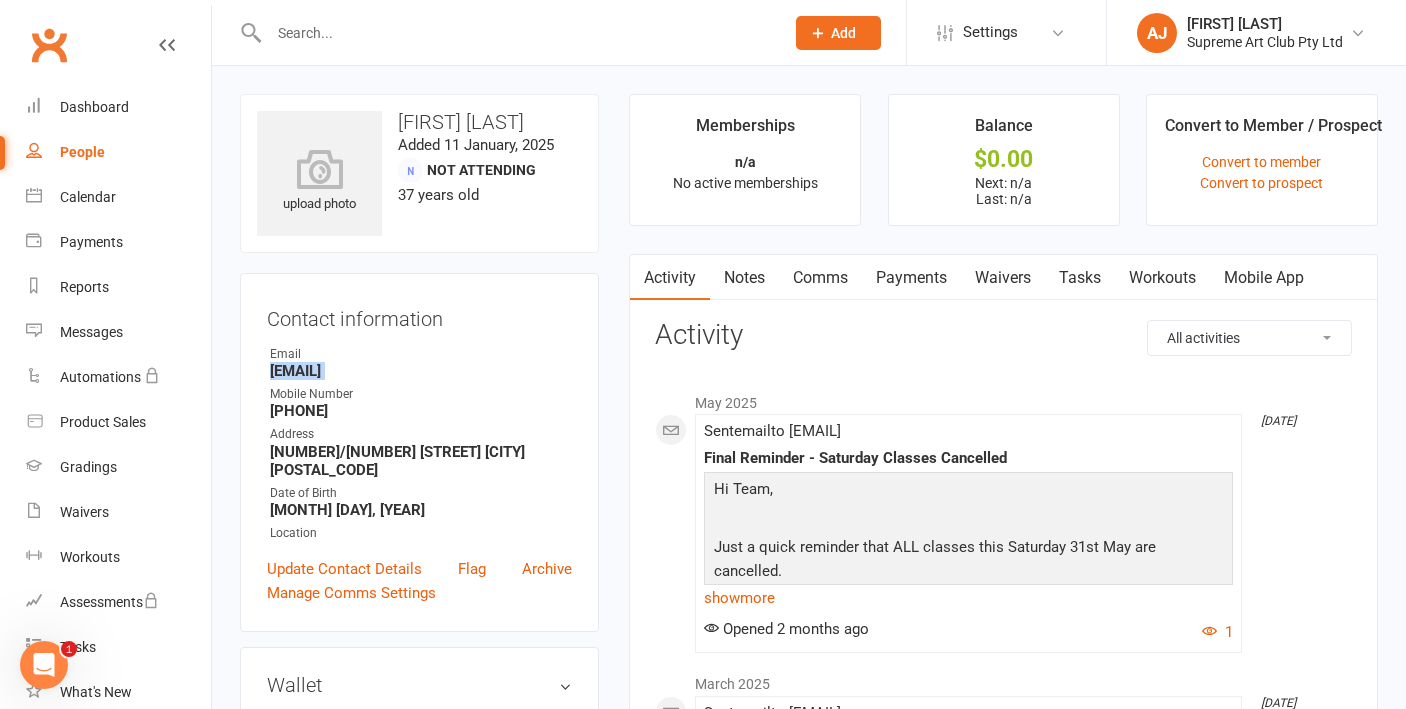 scroll, scrollTop: 0, scrollLeft: 0, axis: both 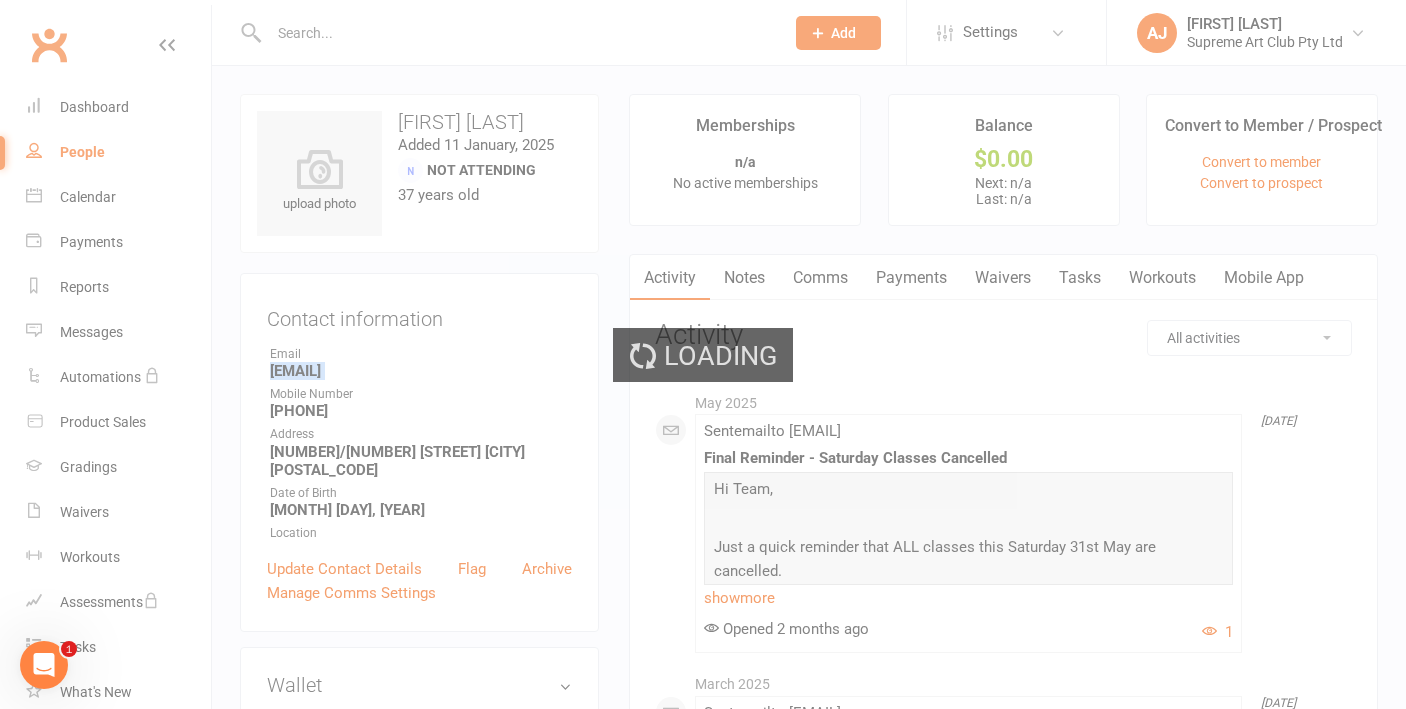 select on "100" 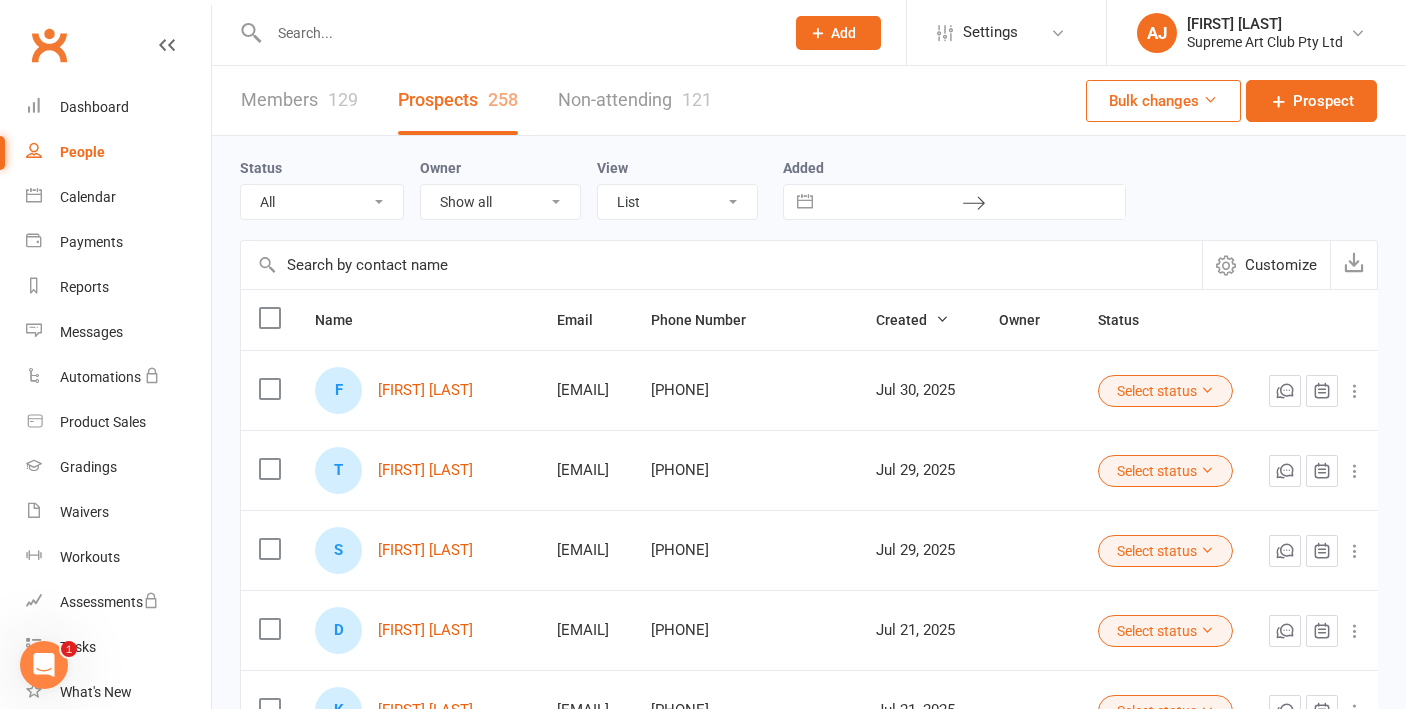 click at bounding box center (721, 265) 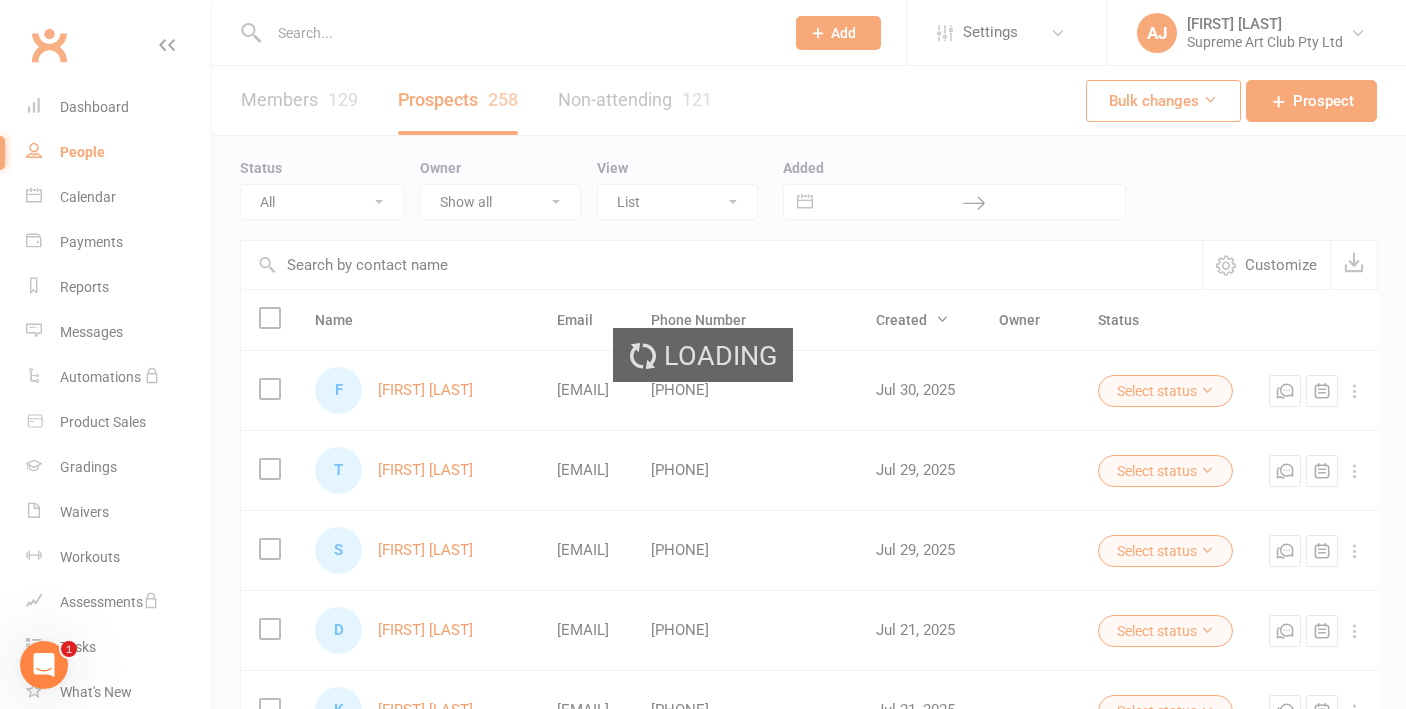 select on "100" 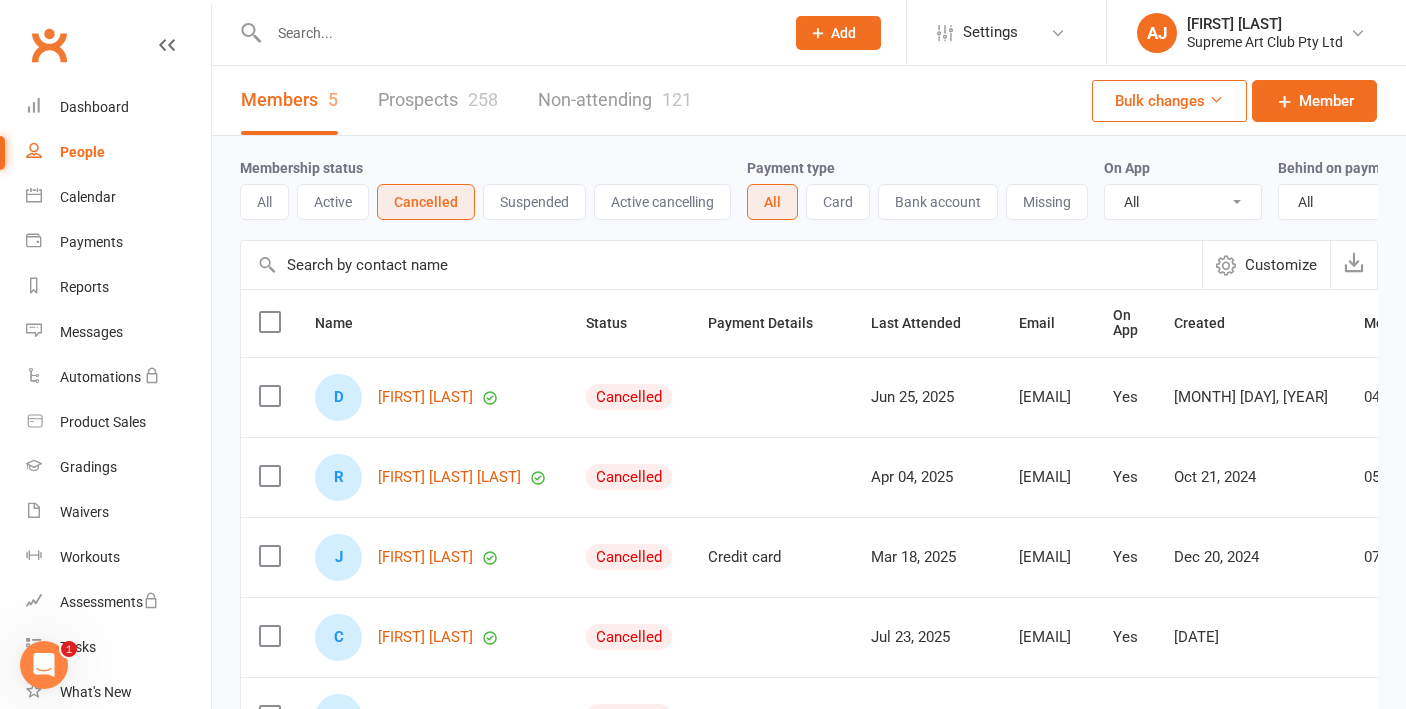 click at bounding box center [721, 265] 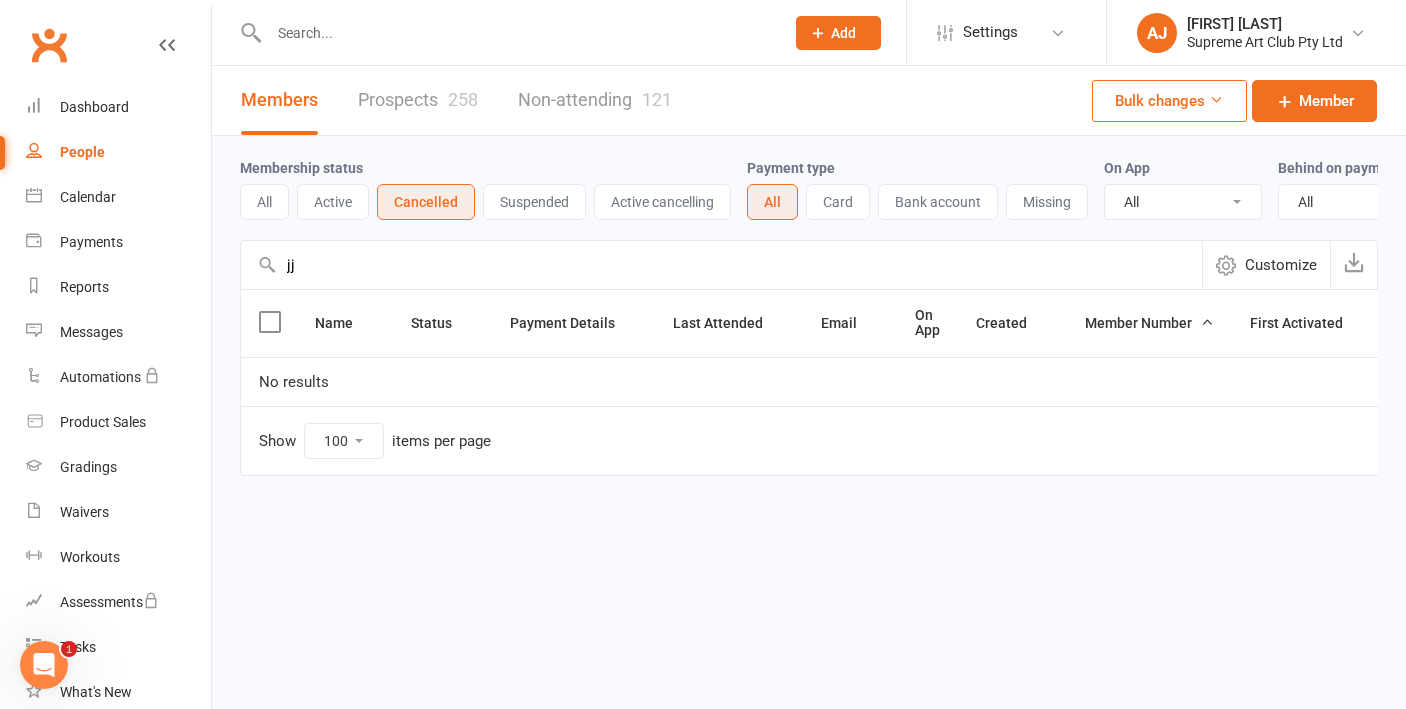 type on "j" 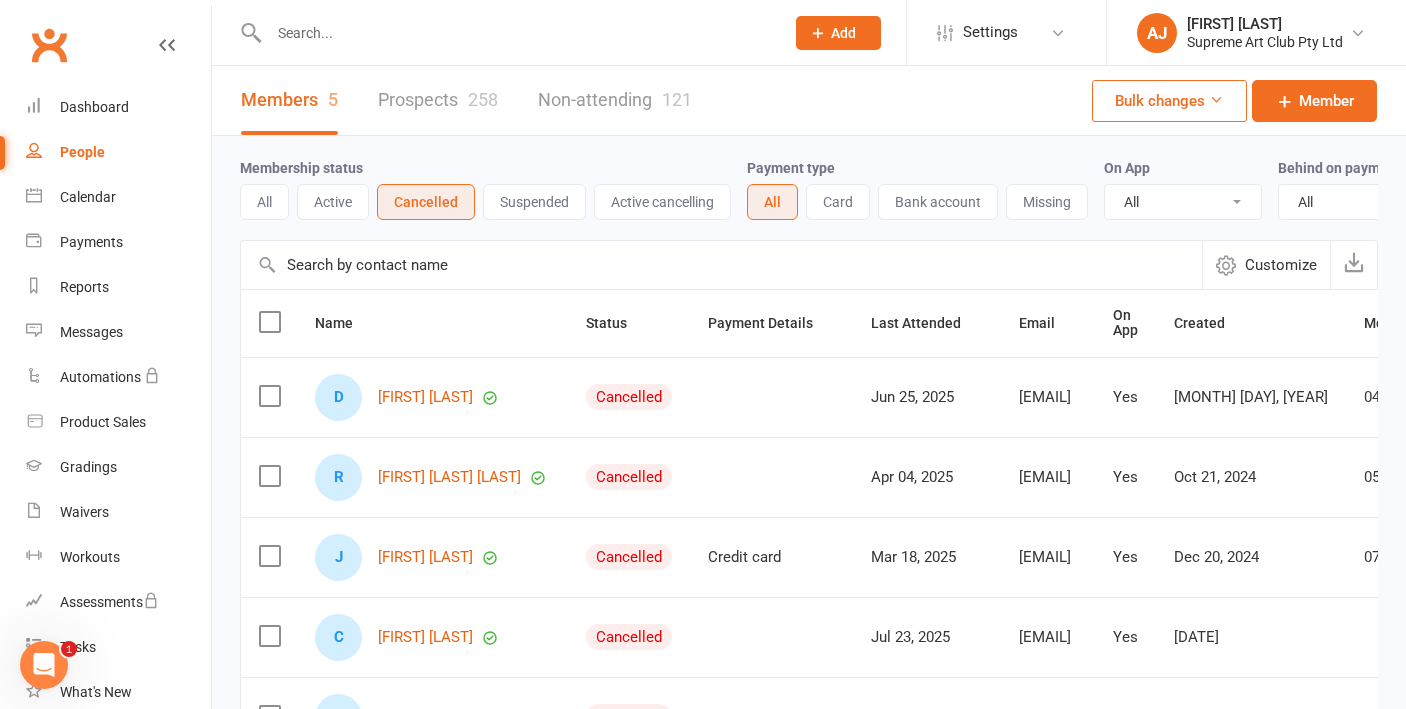 click on "Active" at bounding box center (333, 202) 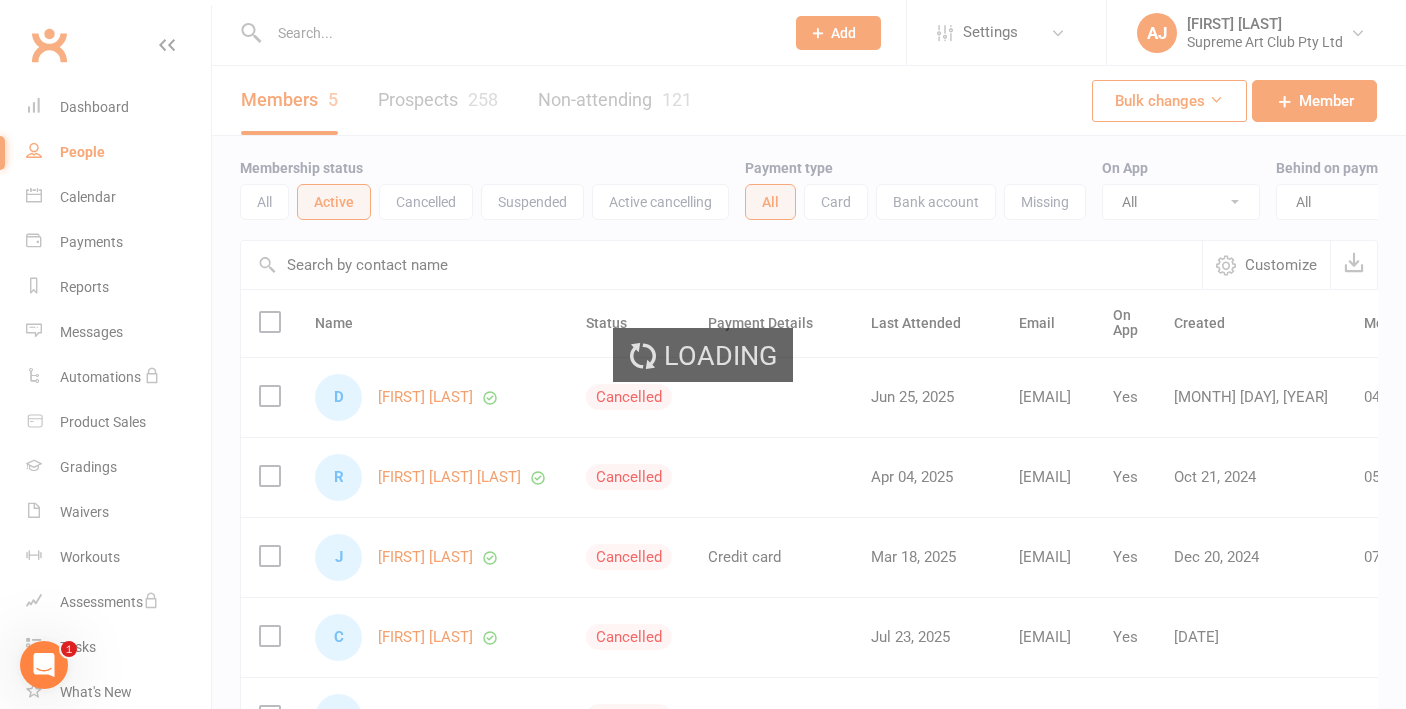 click on "Loading" at bounding box center (703, 354) 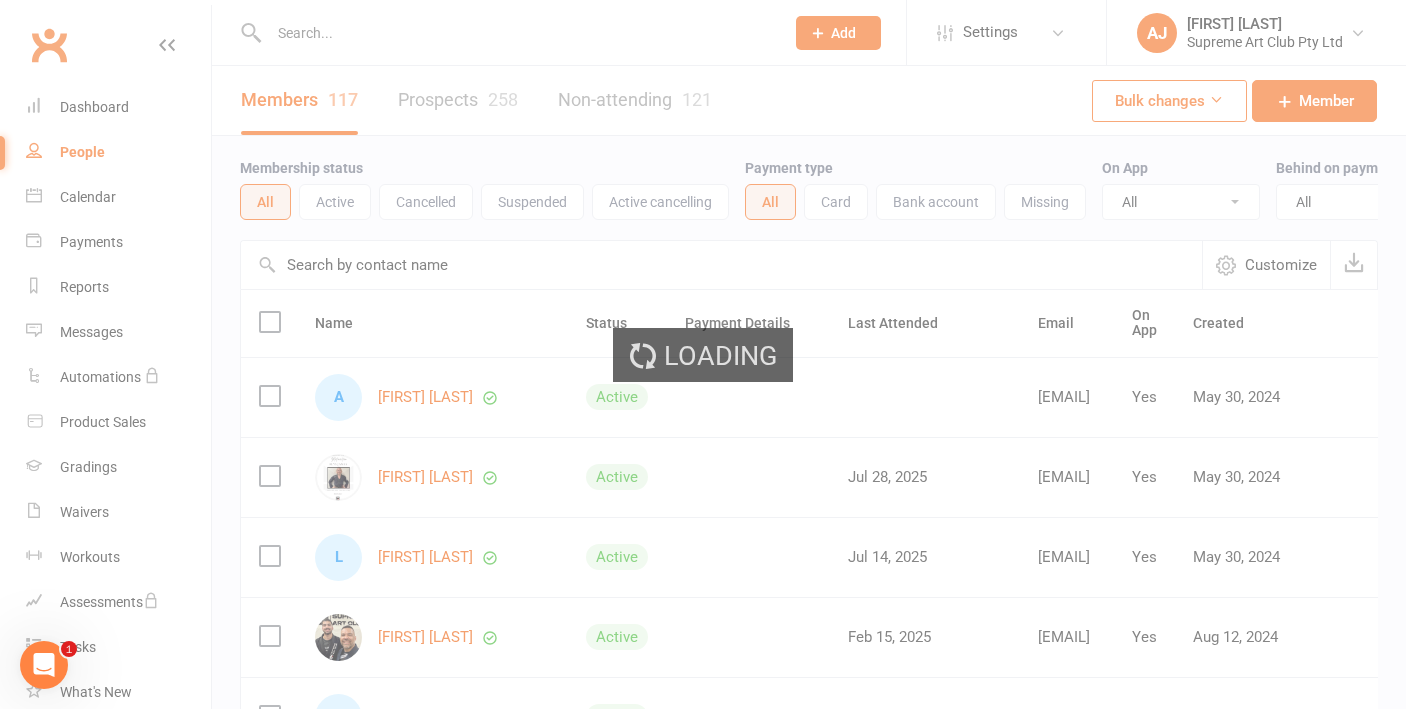 click on "Loading" at bounding box center (703, 354) 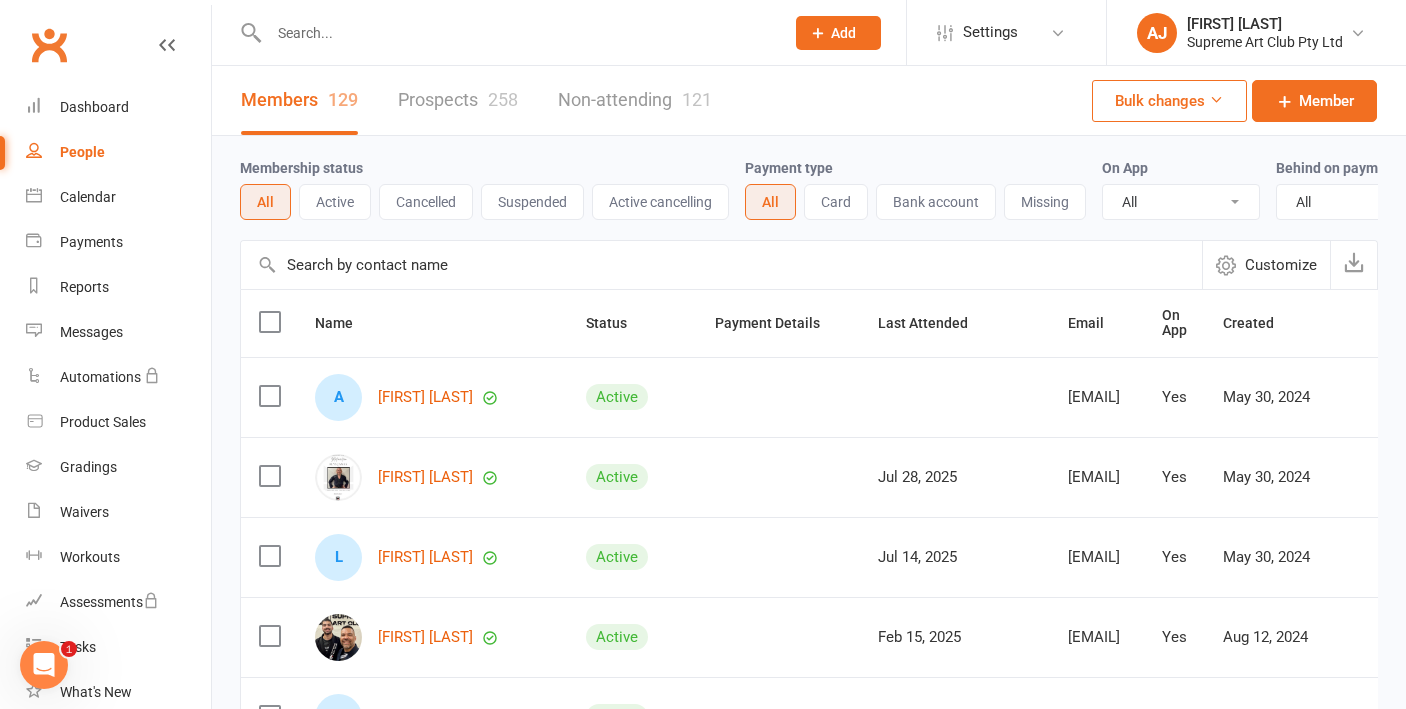 click at bounding box center [721, 265] 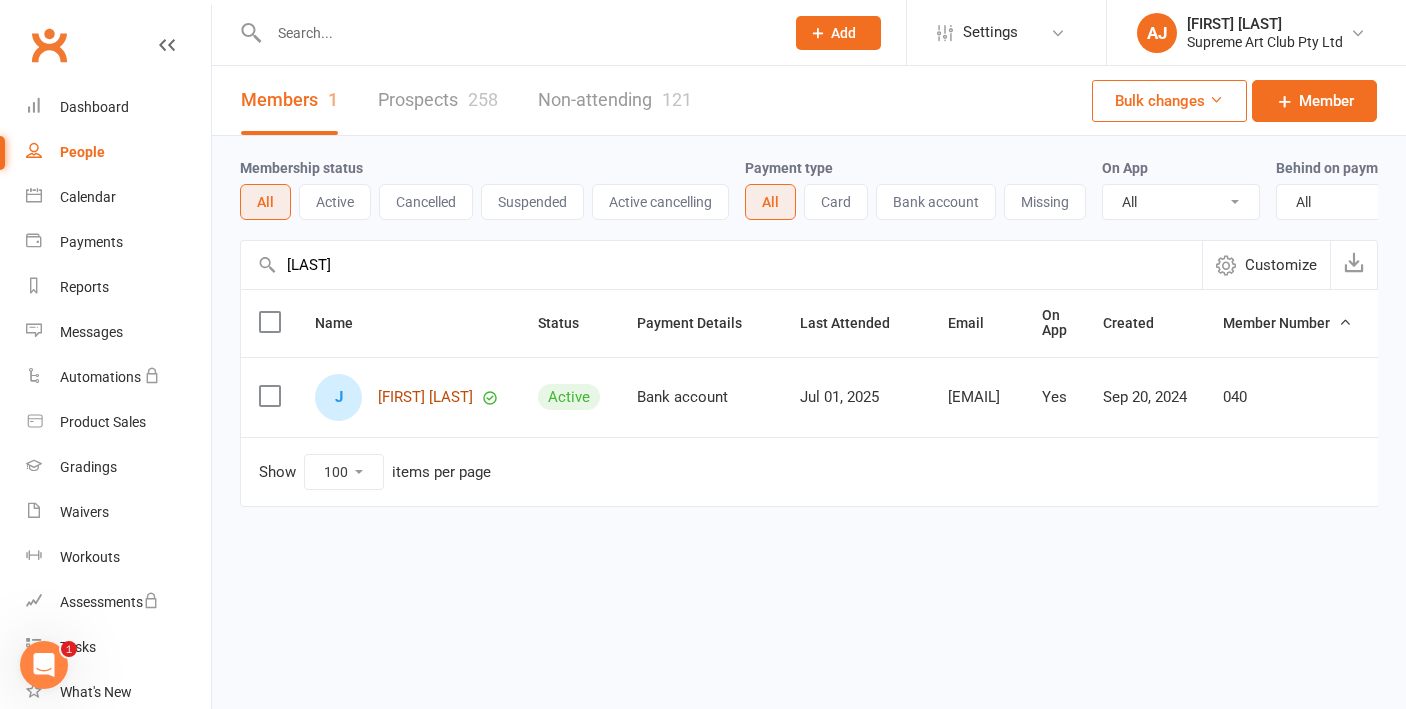 type on "tinio" 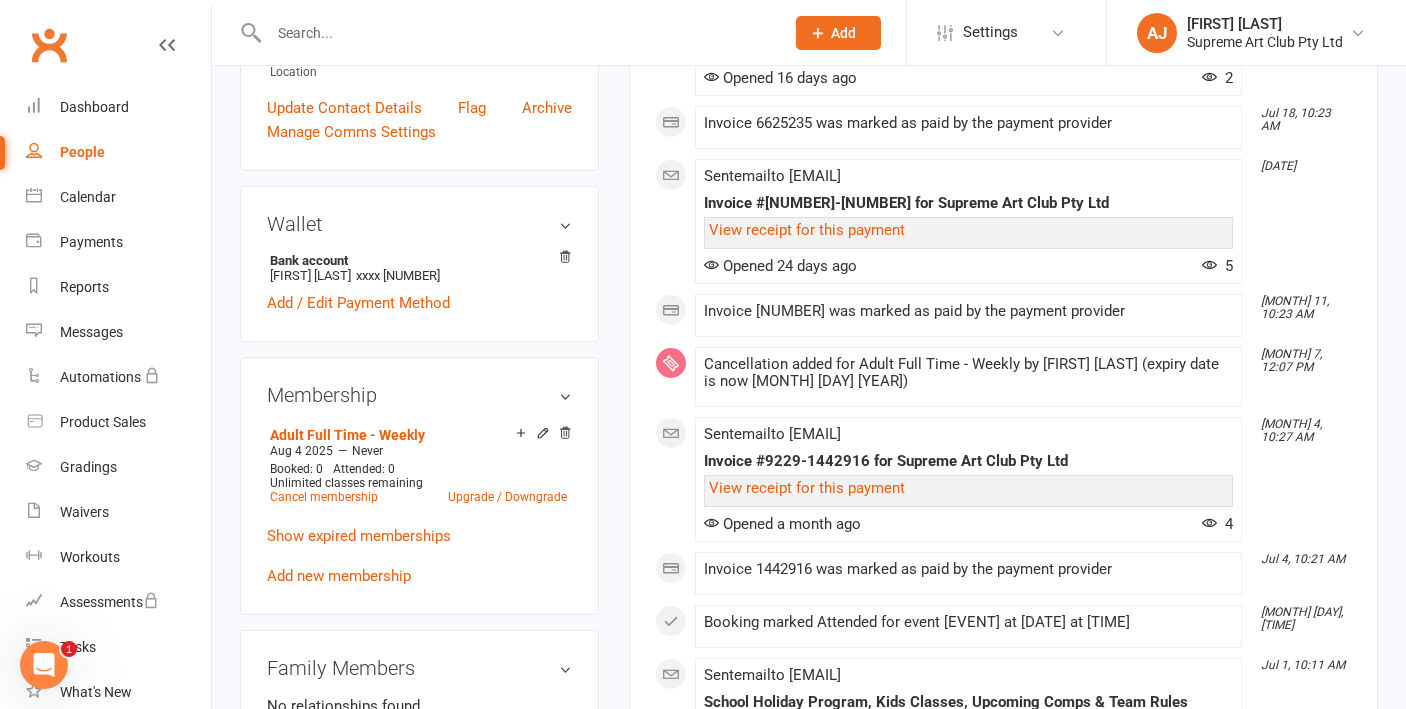 scroll, scrollTop: 549, scrollLeft: 0, axis: vertical 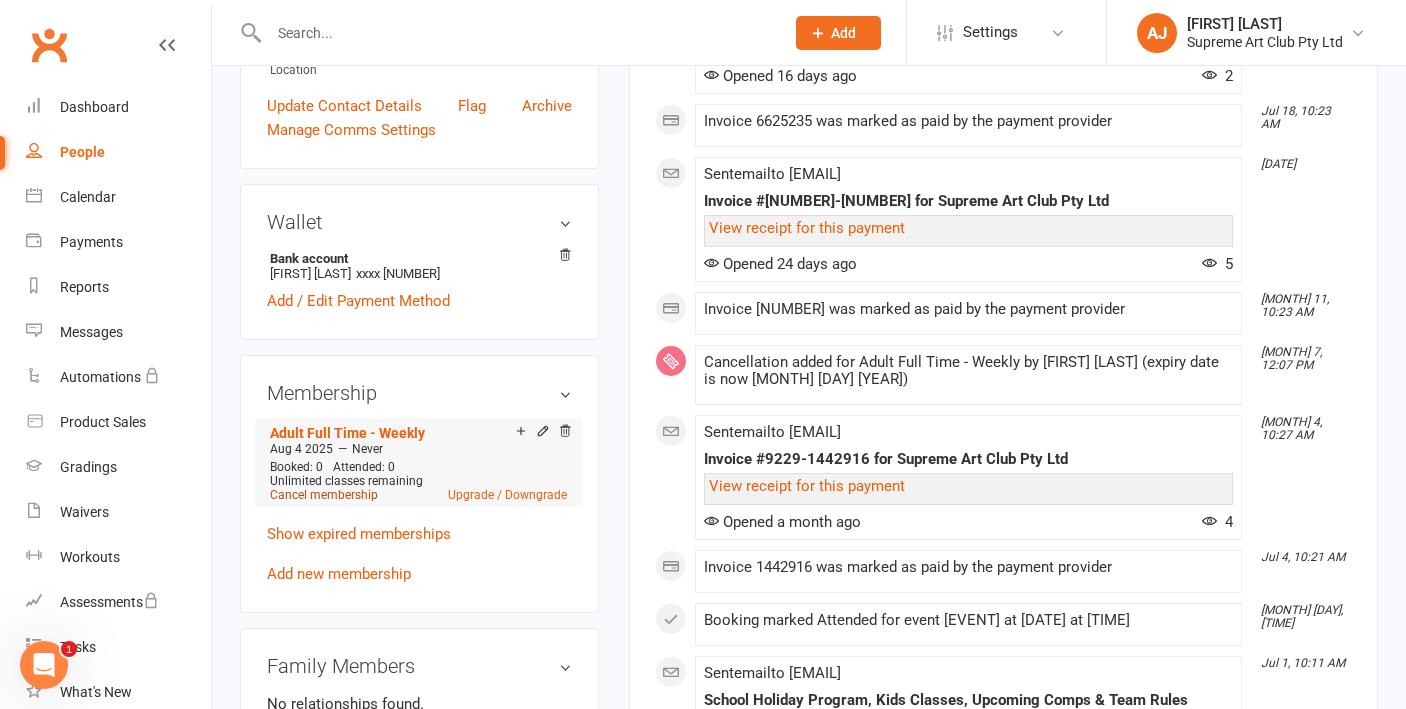 click on "Cancel membership" at bounding box center (324, 495) 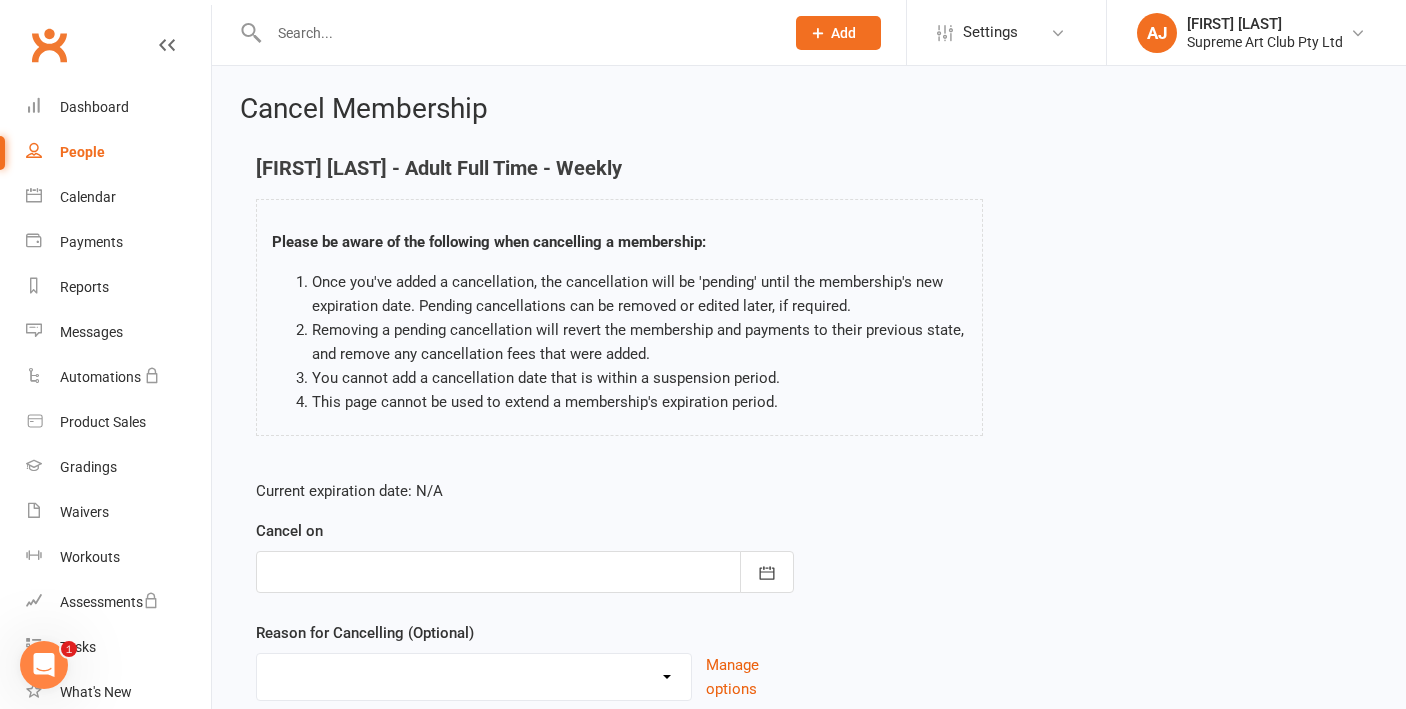 scroll, scrollTop: 0, scrollLeft: 0, axis: both 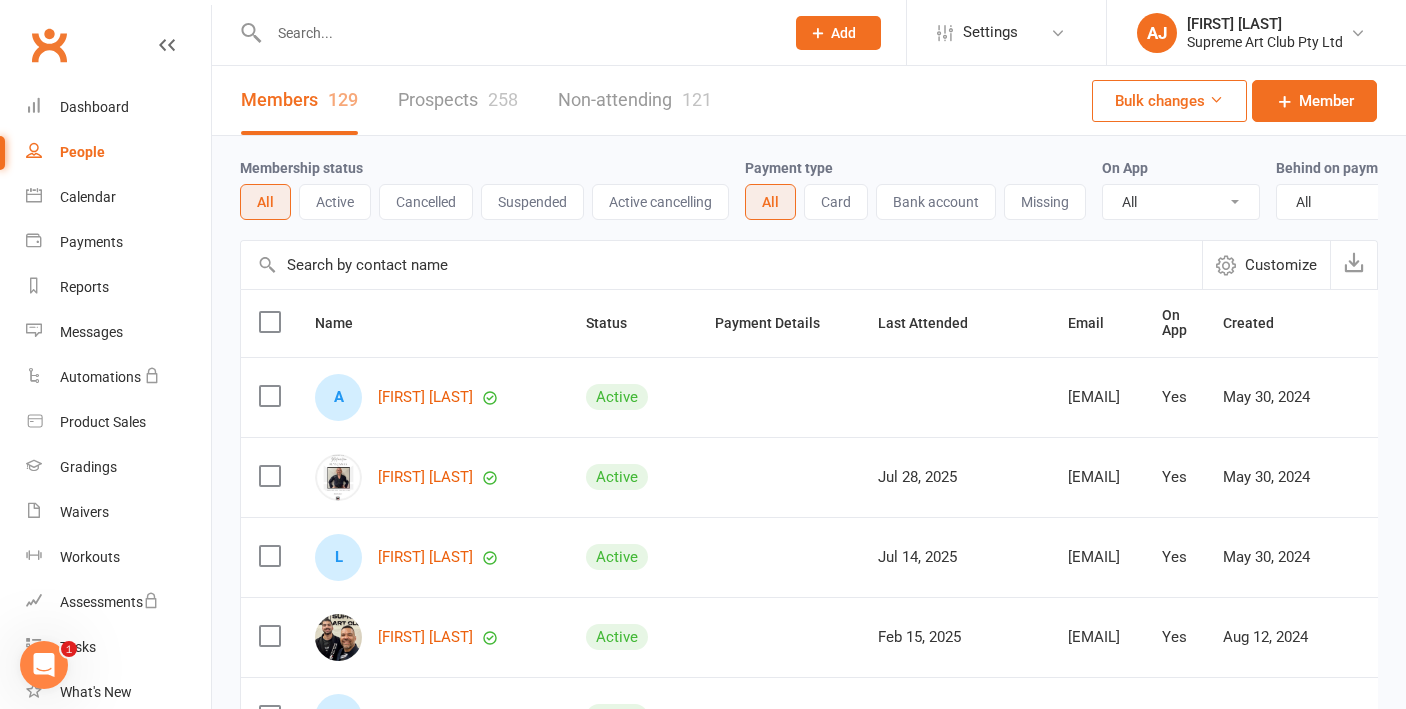 click at bounding box center [721, 265] 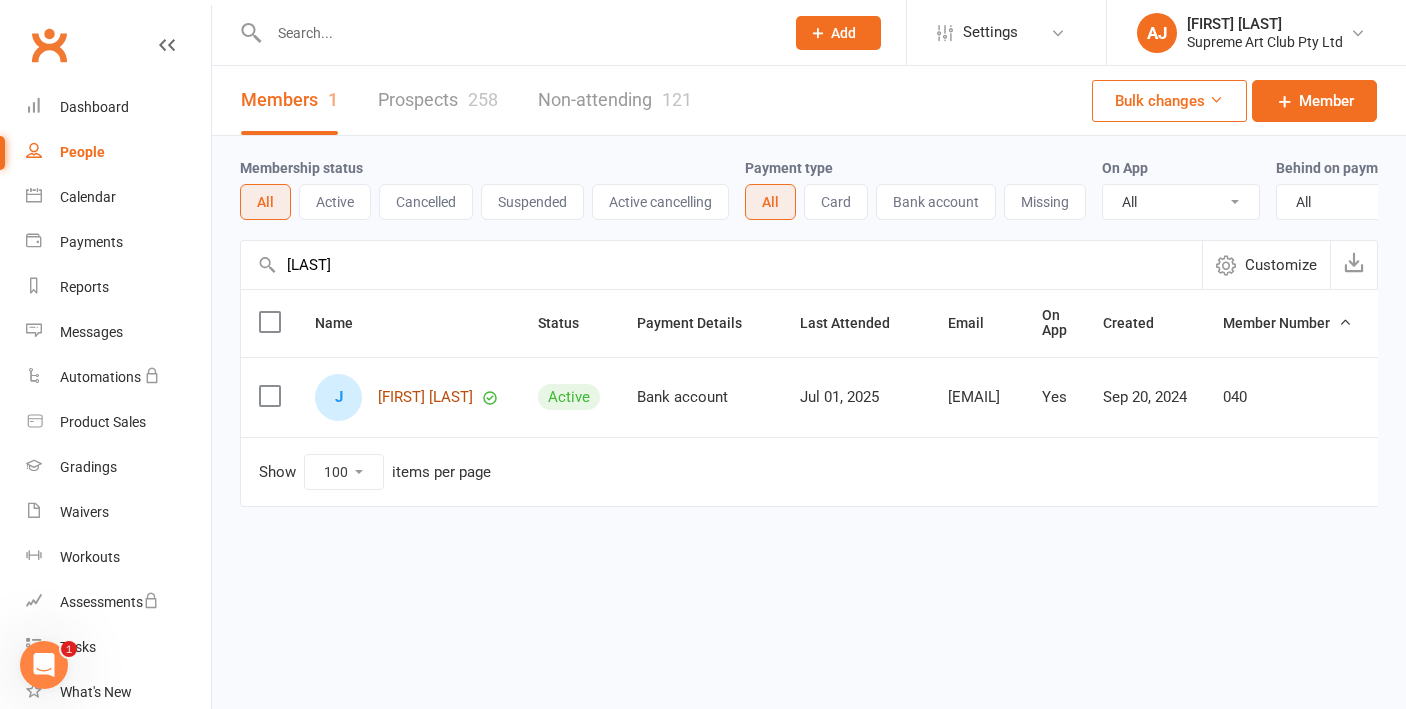 type on "tinio" 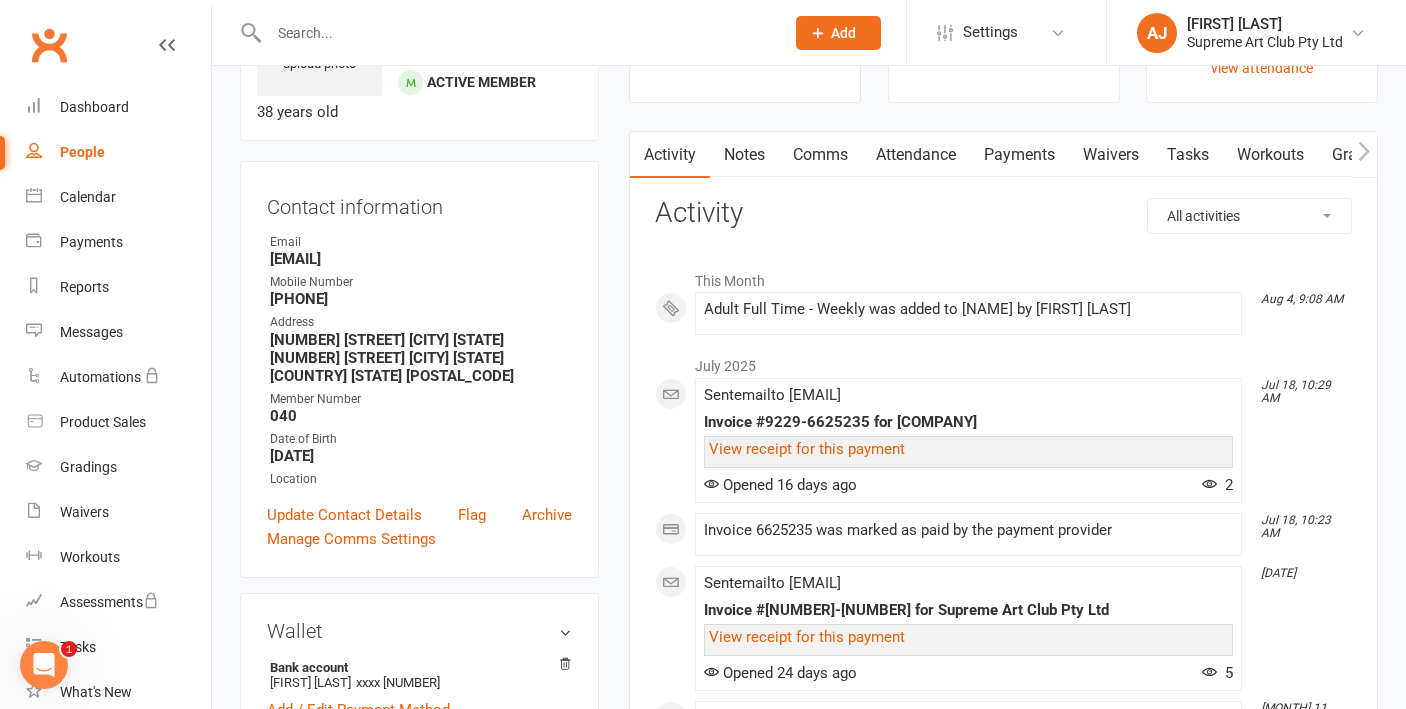 scroll, scrollTop: 164, scrollLeft: 0, axis: vertical 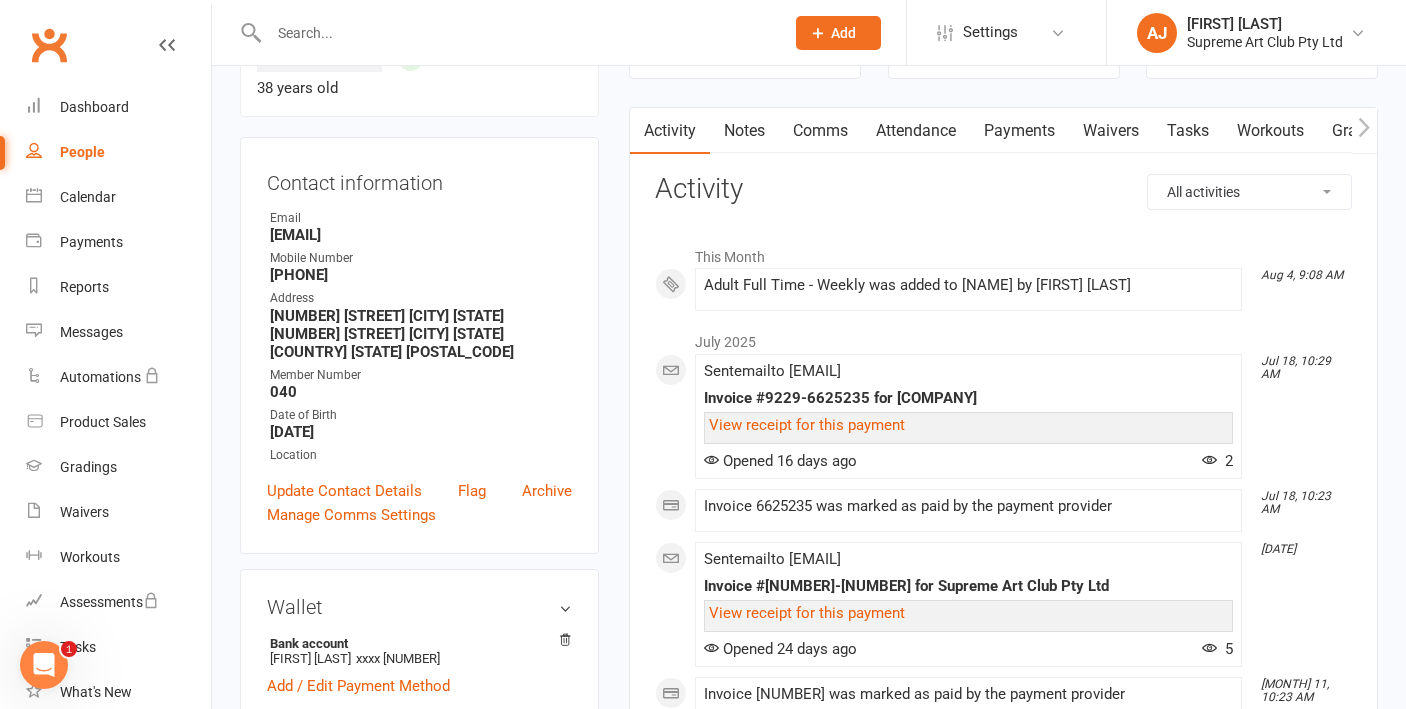 click on "Payments" at bounding box center (1019, 131) 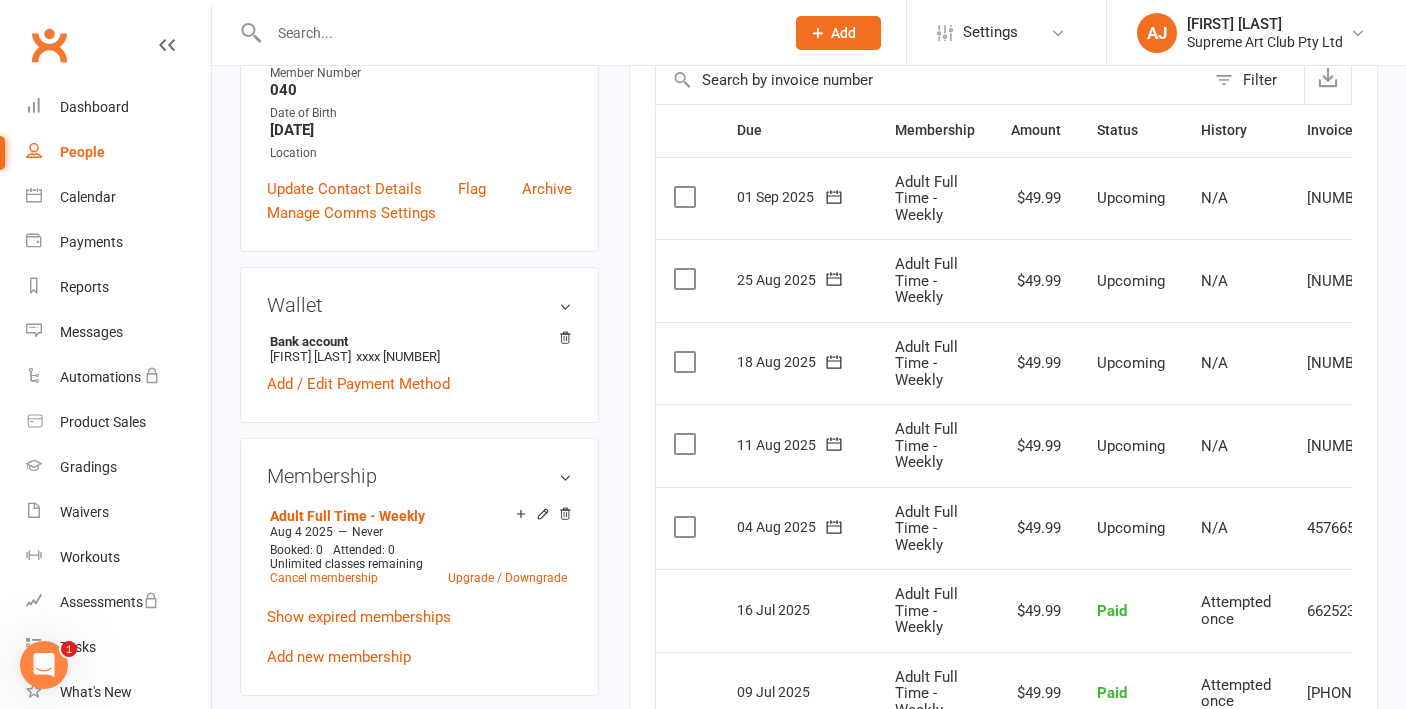 scroll, scrollTop: 670, scrollLeft: 0, axis: vertical 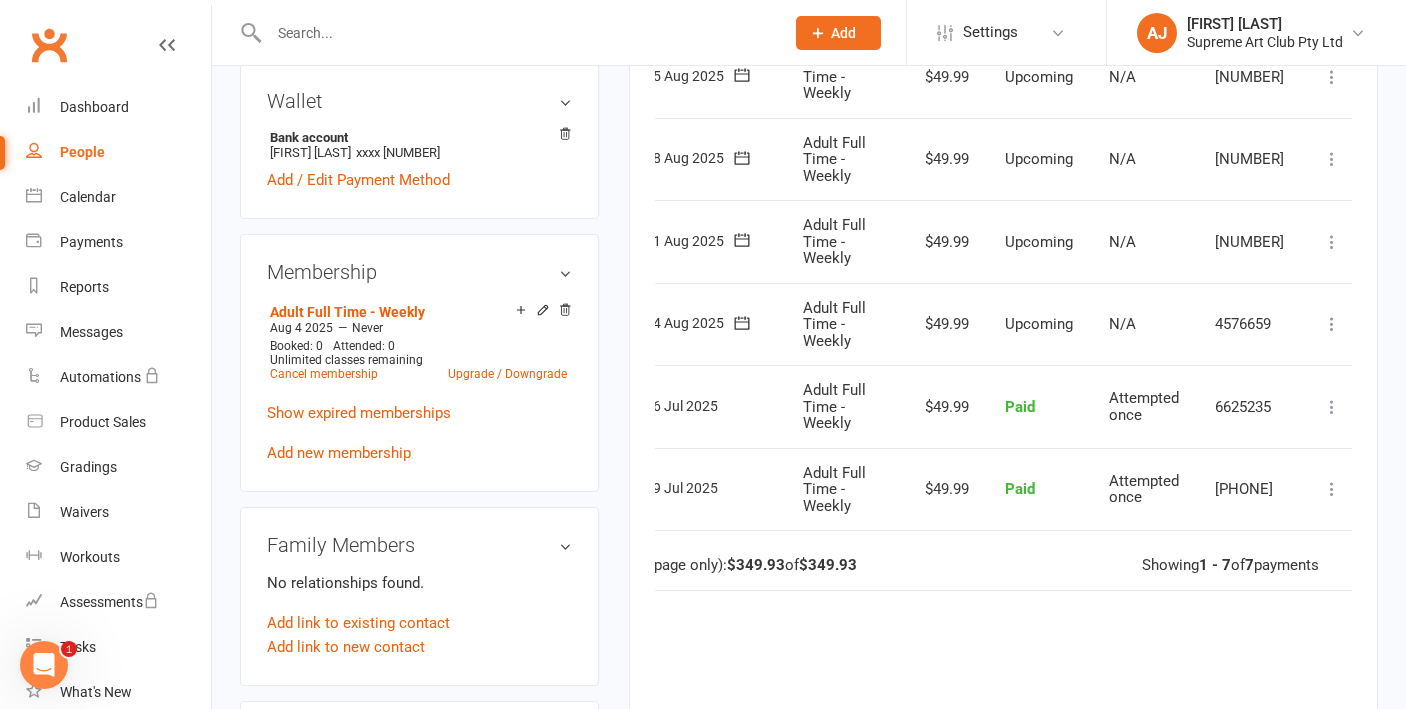 click at bounding box center [1332, 324] 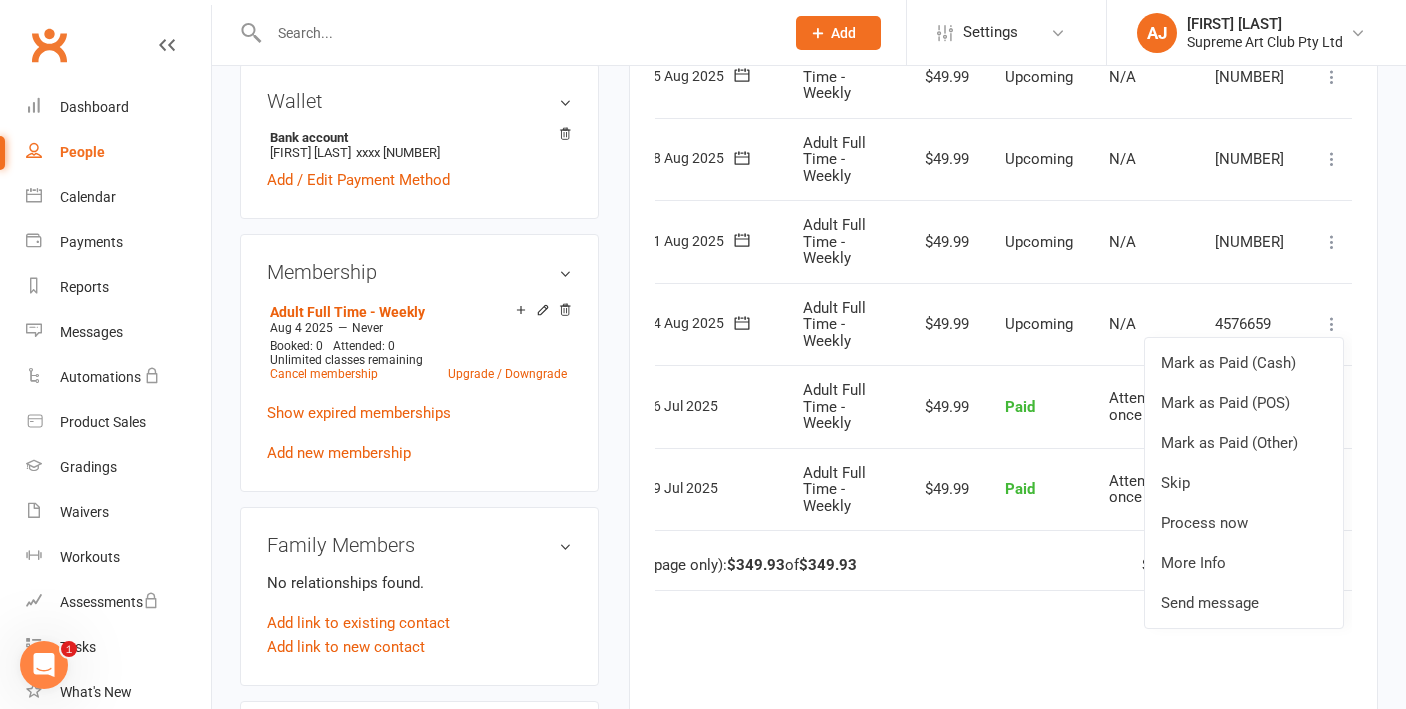 click on "Due  Contact  Membership Amount  Status History Invoice # Select this 01 Sep 2025
Jj Tinio
Adult Full Time - Weekly $49.99 Upcoming N/A 0739344 Mark as Paid (Cash)  Mark as Paid (POS)  Mark as Paid (Other)  Skip  Change amount  Bulk reschedule from this date  Process now More Info Send message Select this 25 Aug 2025
Jj Tinio
Adult Full Time - Weekly $49.99 Upcoming N/A 2026300 Mark as Paid (Cash)  Mark as Paid (POS)  Mark as Paid (Other)  Skip  Change amount  Bulk reschedule from this date  Process now More Info Send message Select this 18 Aug 2025
Jj Tinio
Adult Full Time - Weekly $49.99 Upcoming N/A 8203976 Mark as Paid (Cash)  Mark as Paid (POS)  Mark as Paid (Other)  Skip  Change amount  Bulk reschedule from this date  Process now More Info Send message Select this 11 Aug 2025
Jj Tinio
Adult Full Time - Weekly $49.99 Upcoming N/A 3516313 Mark as Paid (Cash)  Mark as Paid (POS)  Mark as Paid (Other)  Skip  Change amount  Bulk reschedule from this date  Process now" at bounding box center [1003, 374] 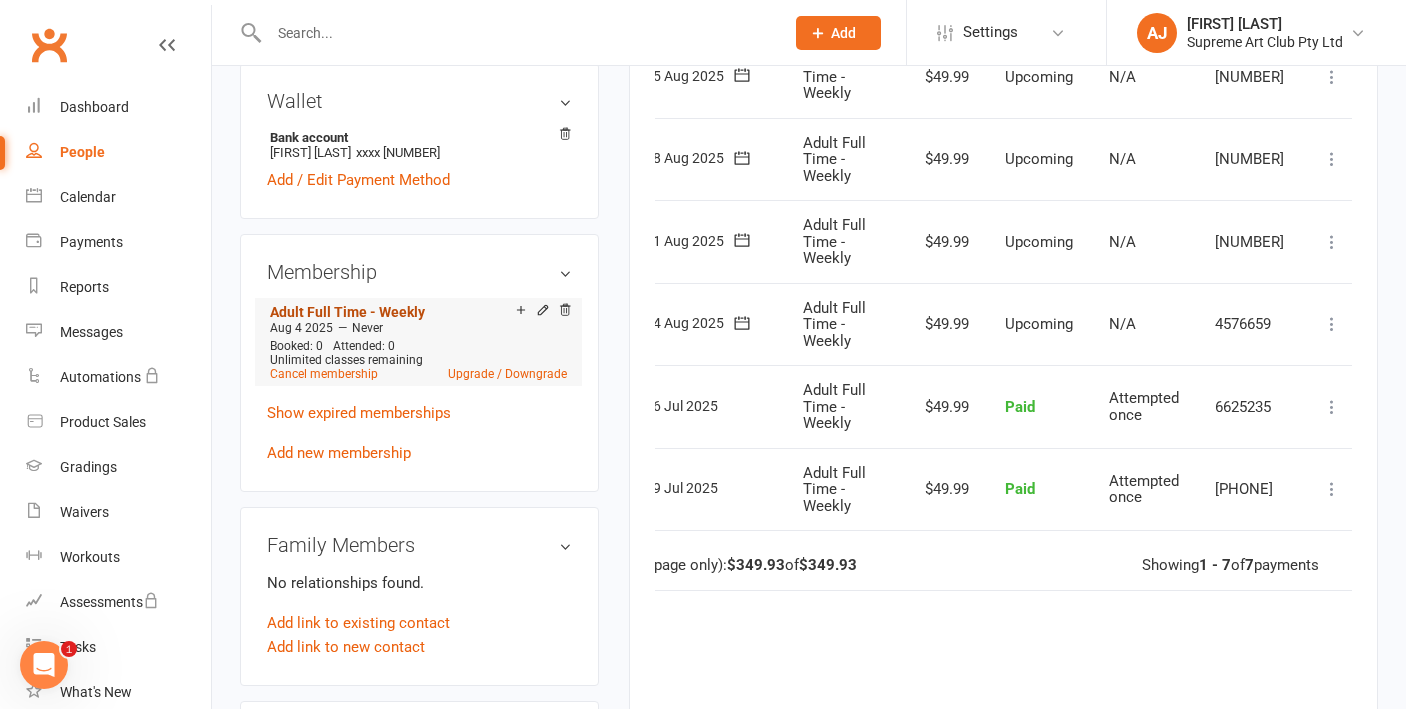 click on "Adult Full Time - Weekly" at bounding box center (347, 312) 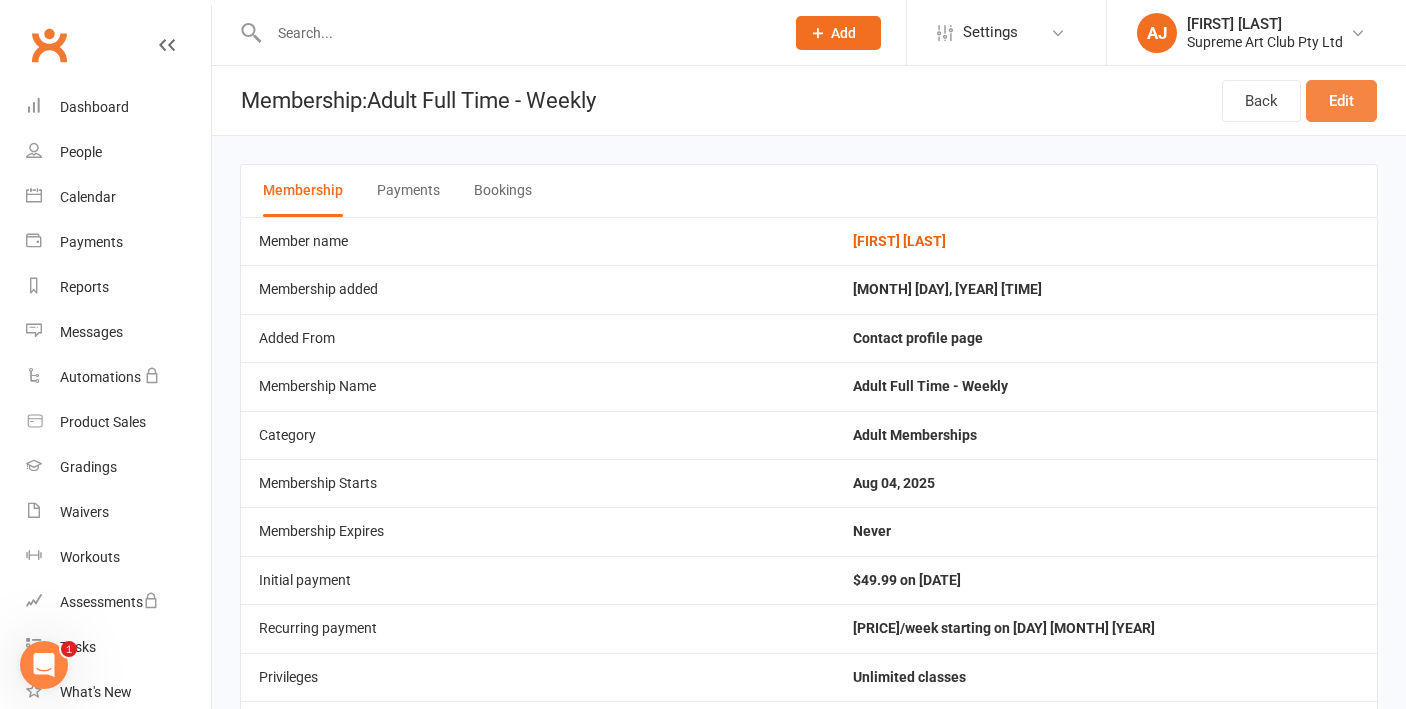 click on "Edit" at bounding box center [1341, 101] 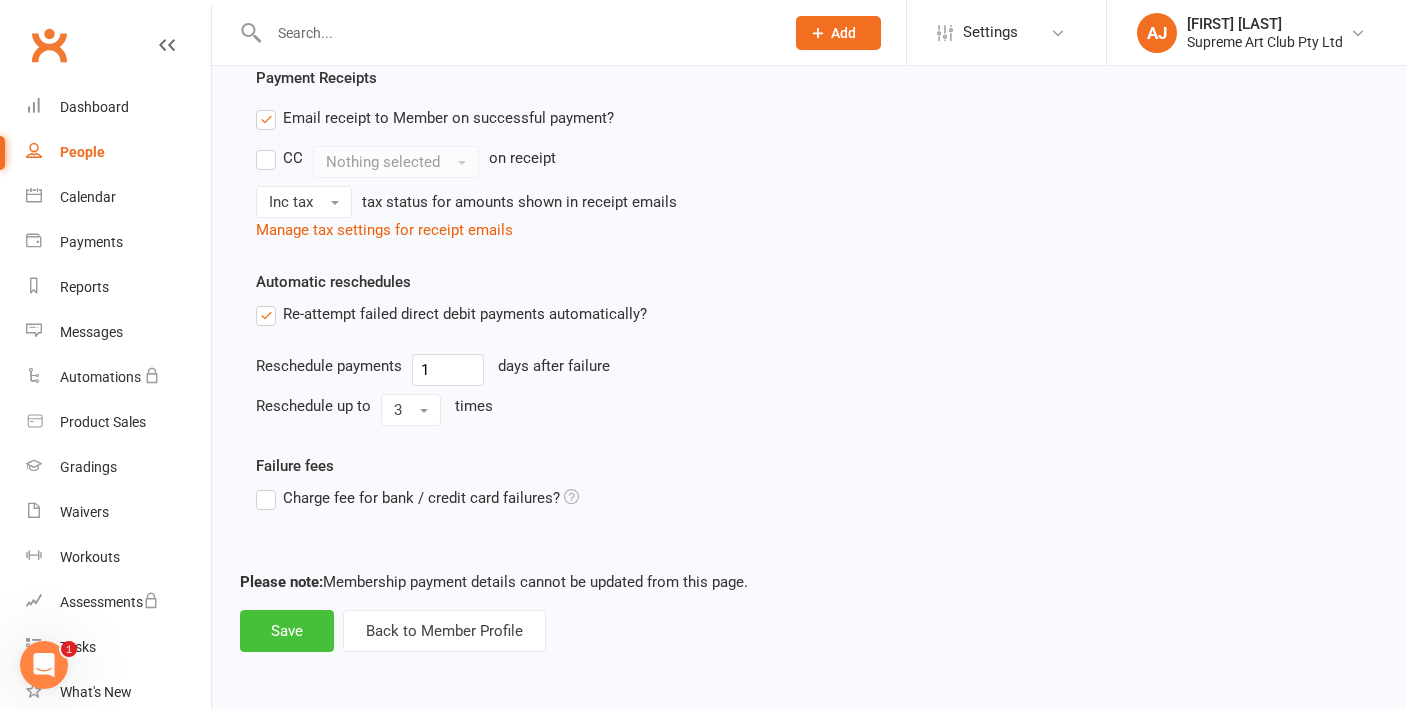 scroll, scrollTop: 988, scrollLeft: 0, axis: vertical 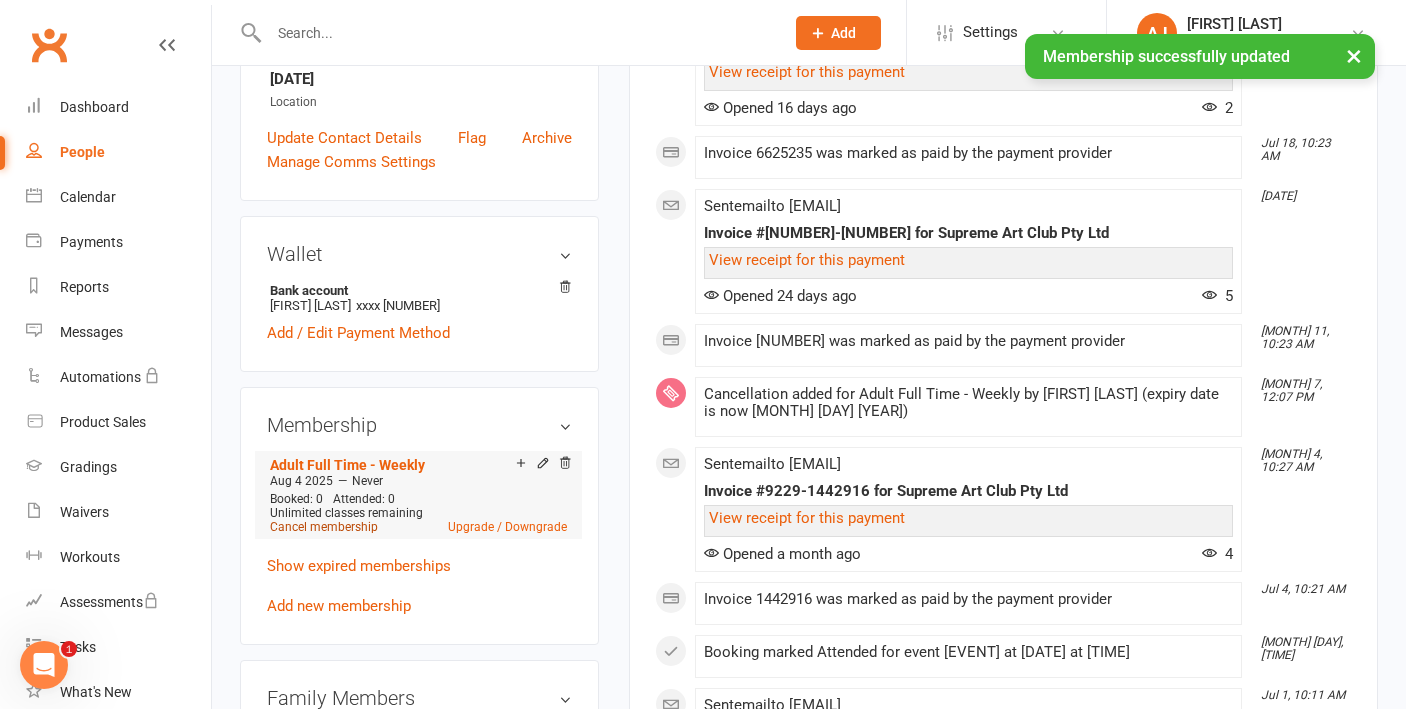 click on "Cancel membership" at bounding box center (324, 527) 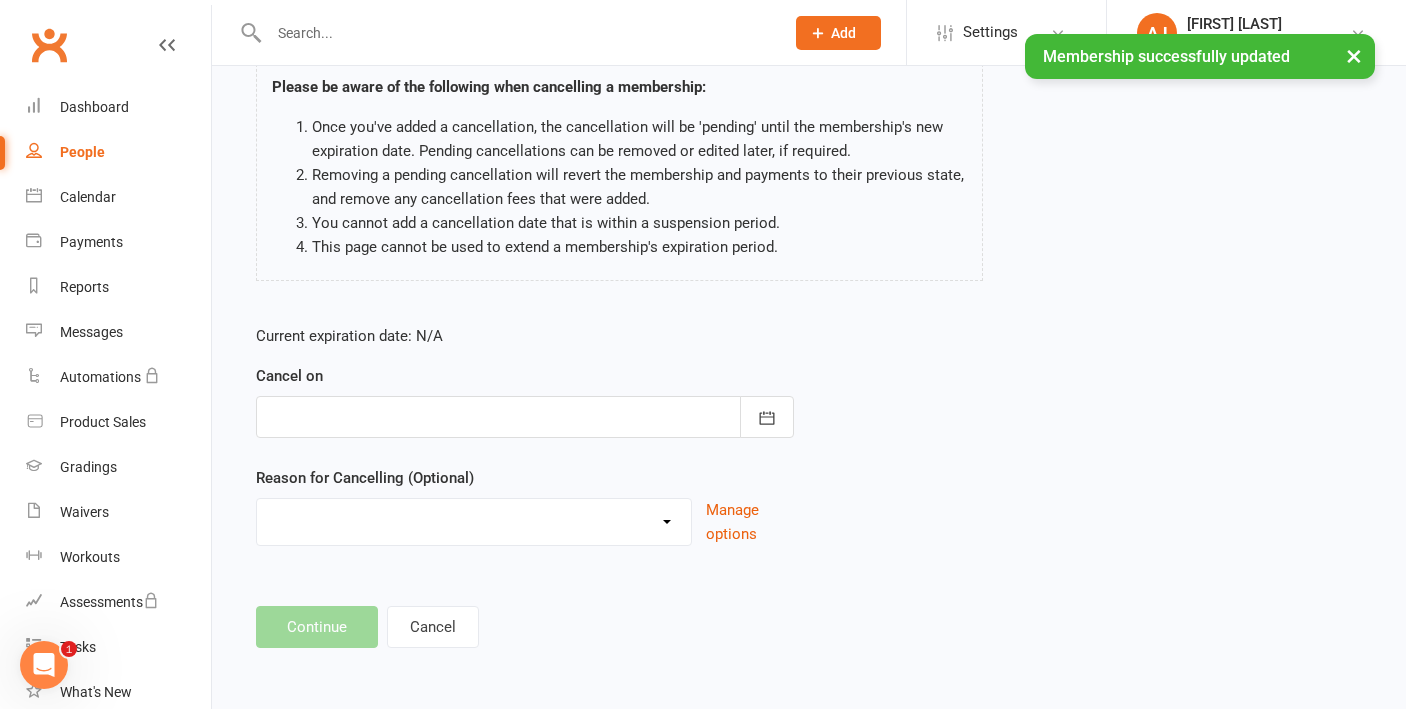 scroll, scrollTop: 0, scrollLeft: 0, axis: both 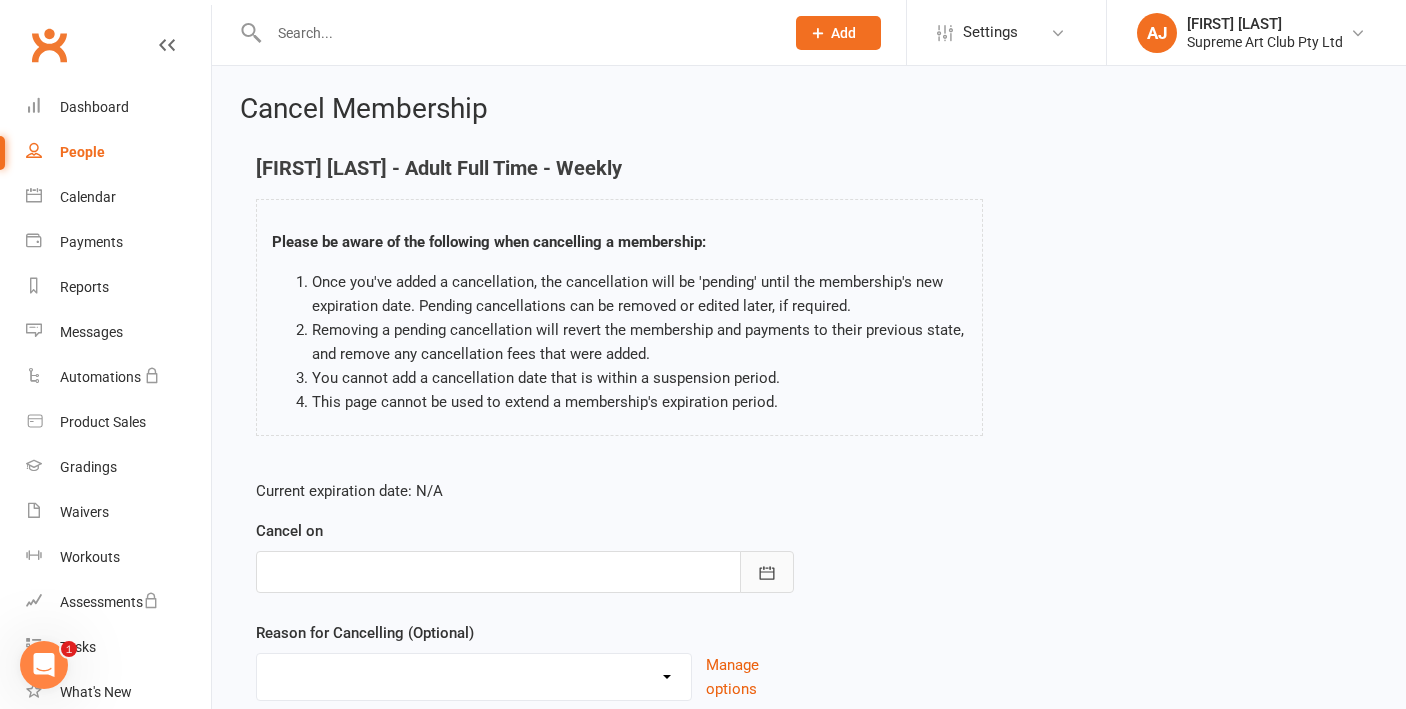 click 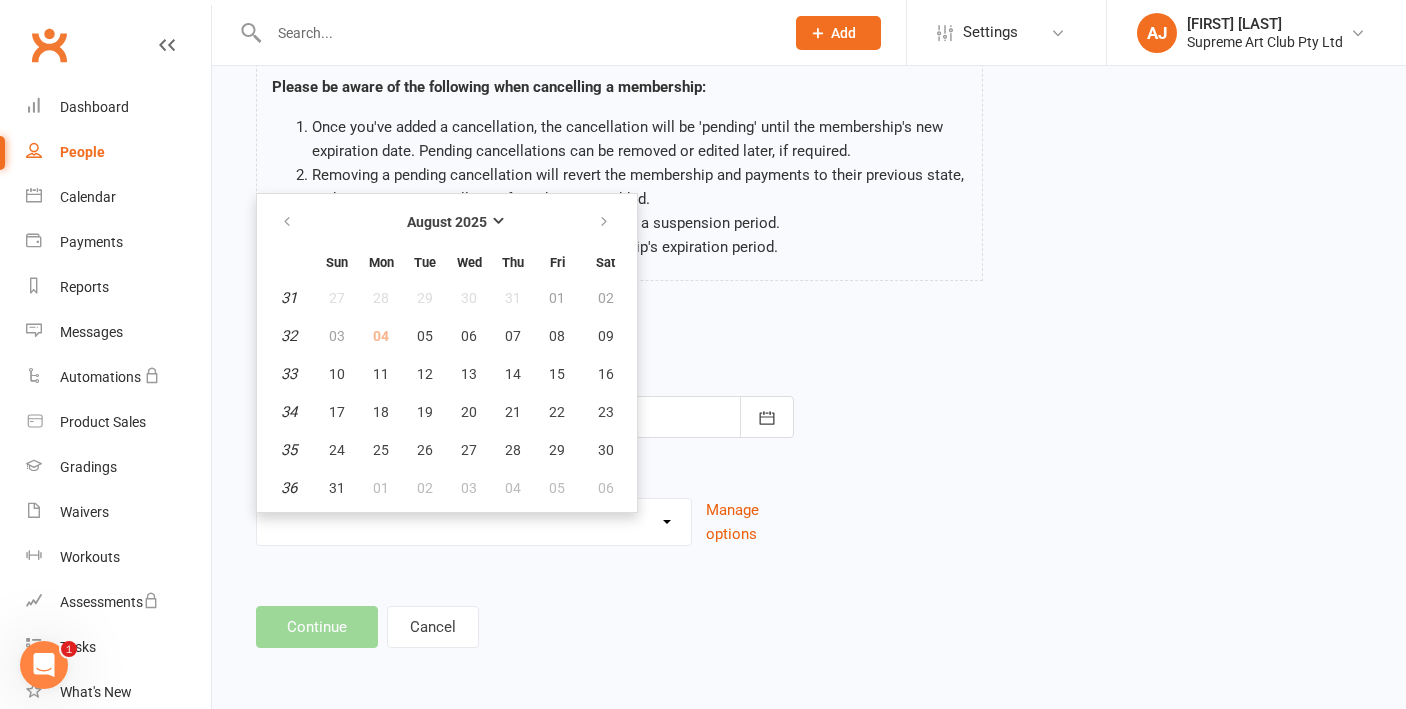 scroll, scrollTop: 171, scrollLeft: 0, axis: vertical 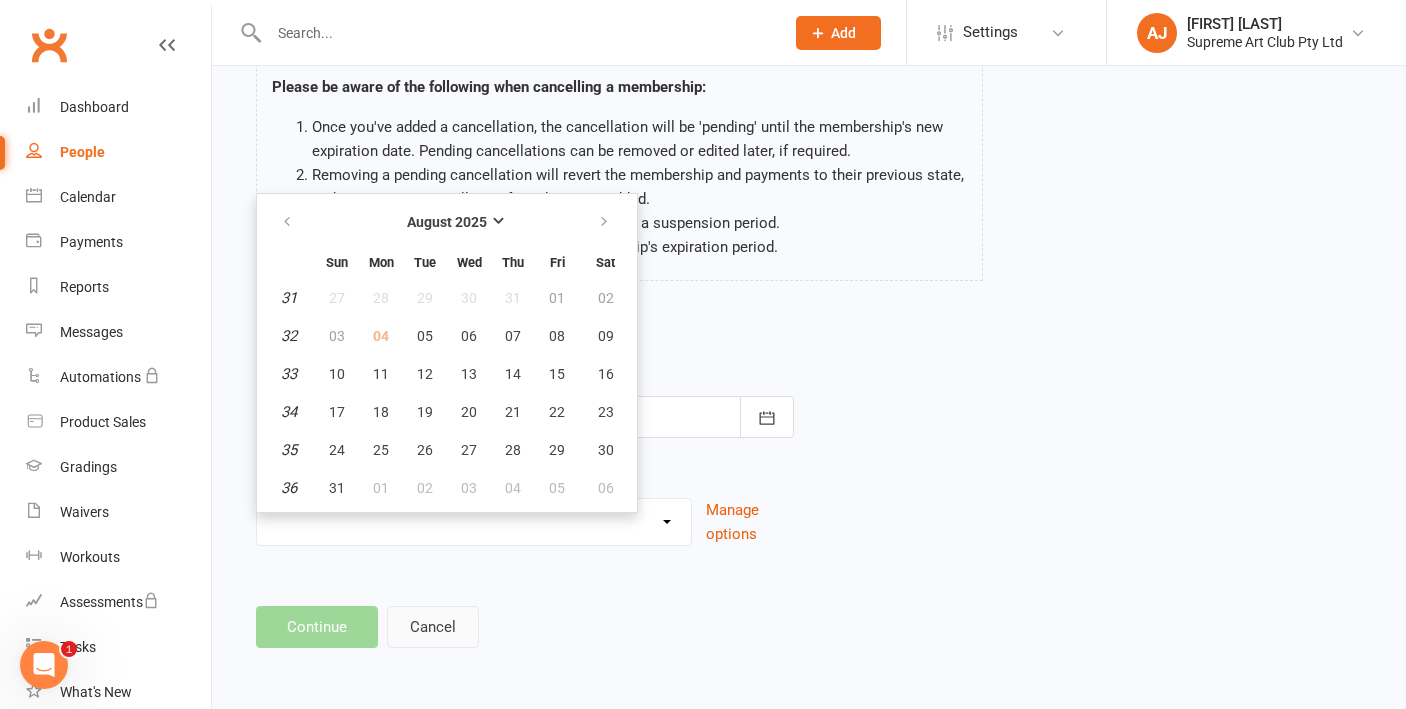 click on "Cancel" at bounding box center (433, 627) 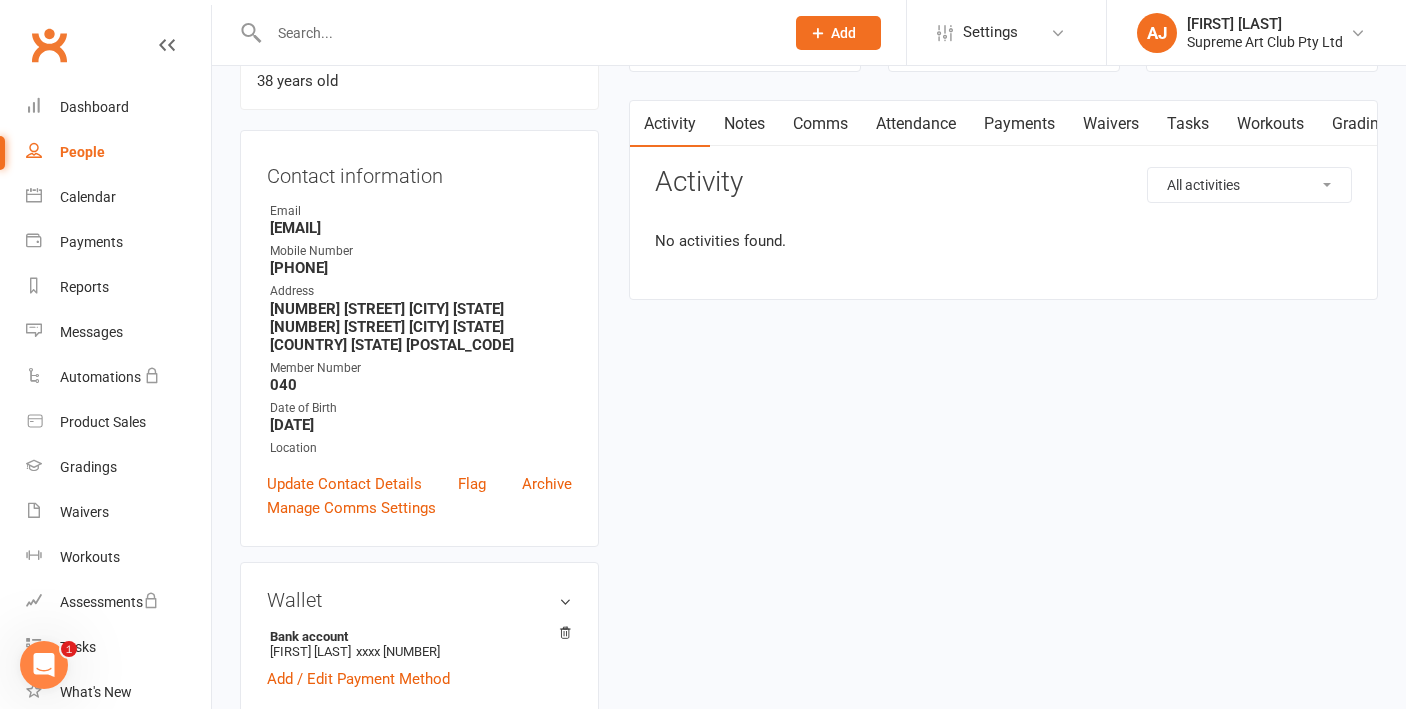 scroll, scrollTop: 0, scrollLeft: 0, axis: both 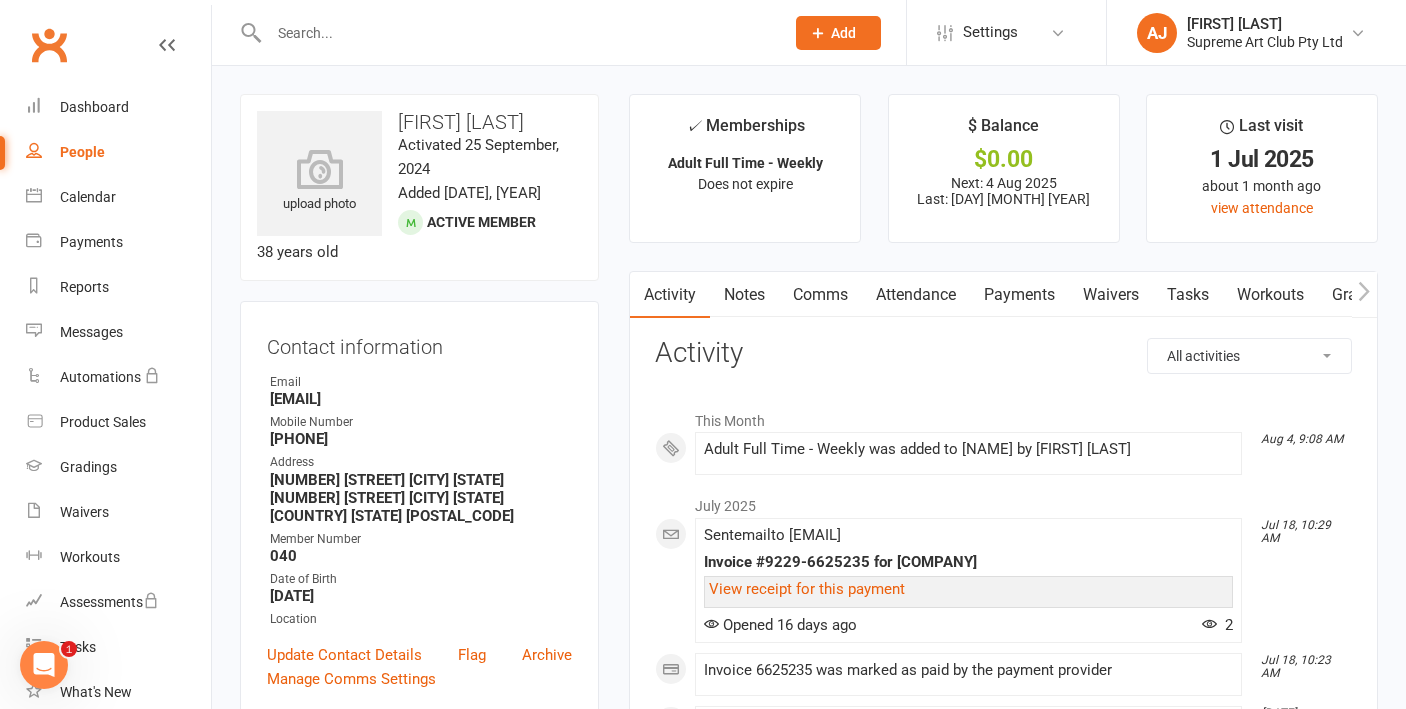 click on "Payments" at bounding box center (1019, 295) 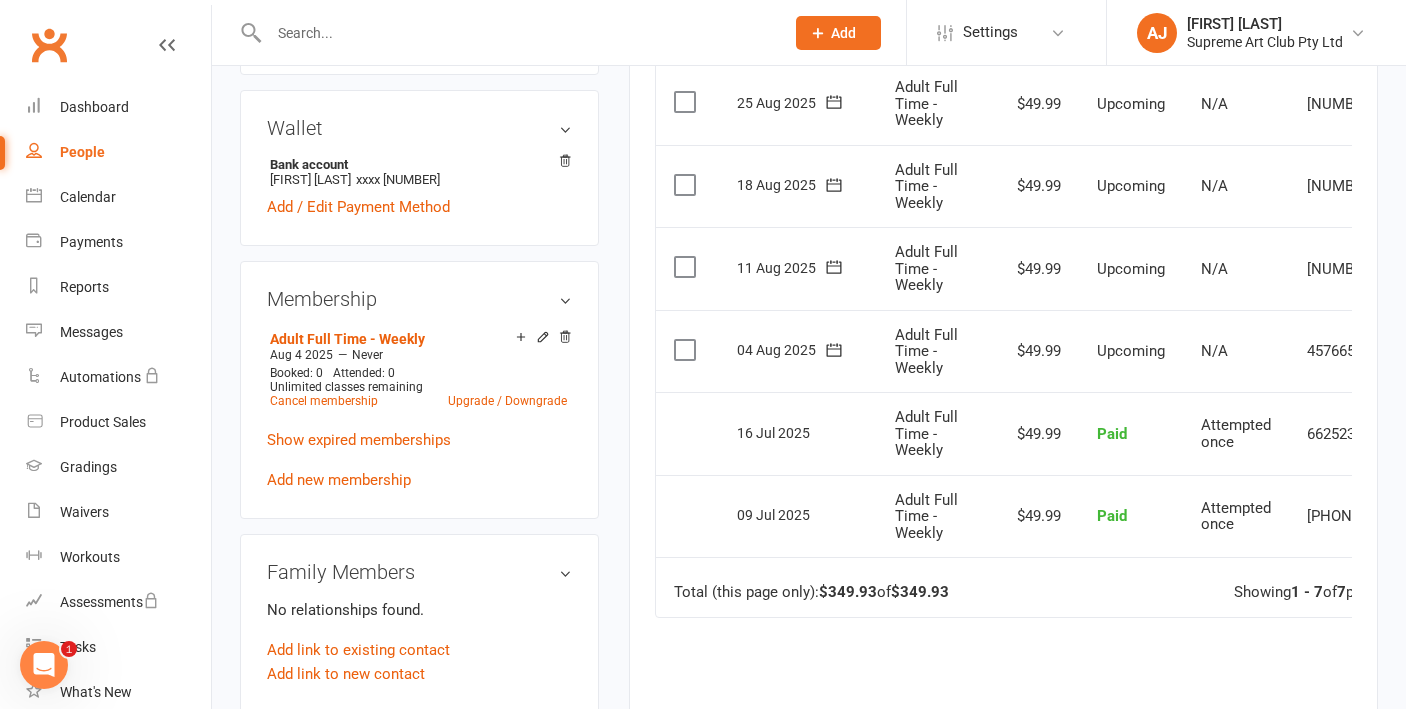 scroll, scrollTop: 663, scrollLeft: 0, axis: vertical 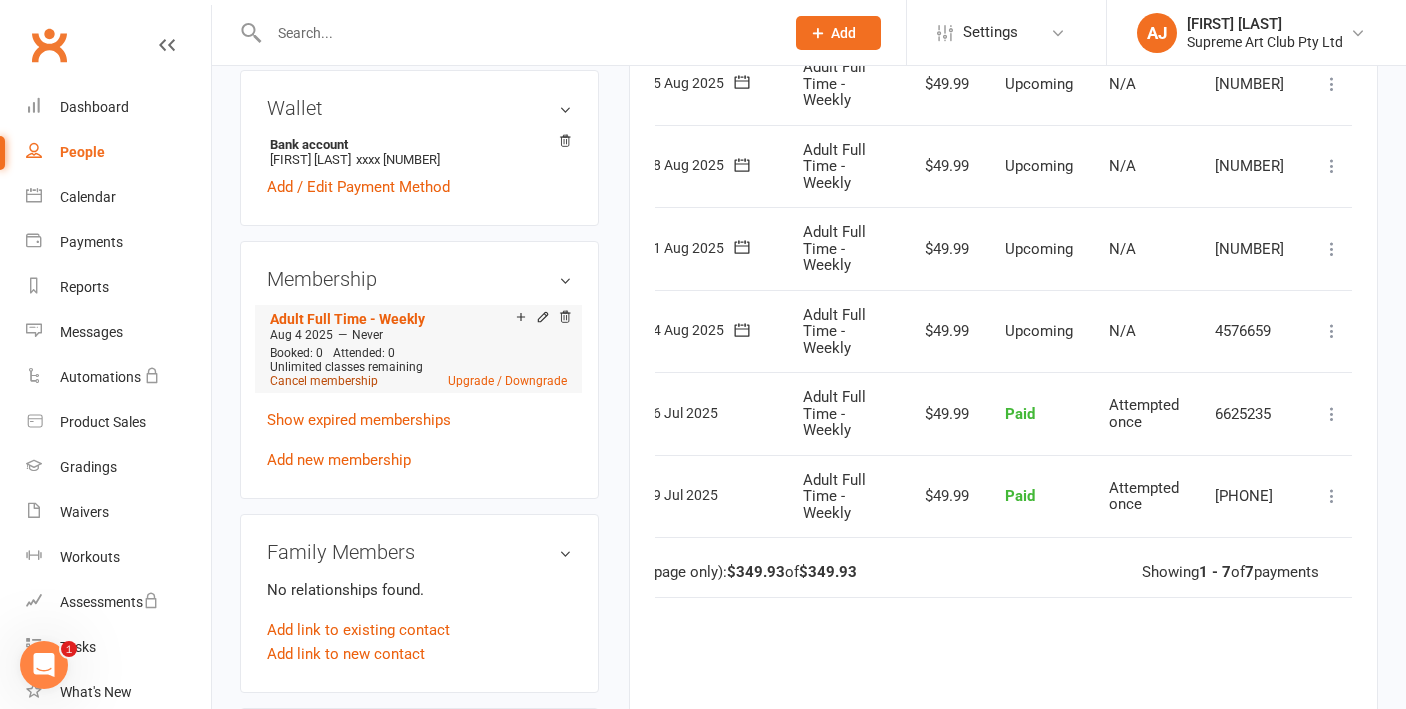 click on "Cancel membership" at bounding box center (324, 381) 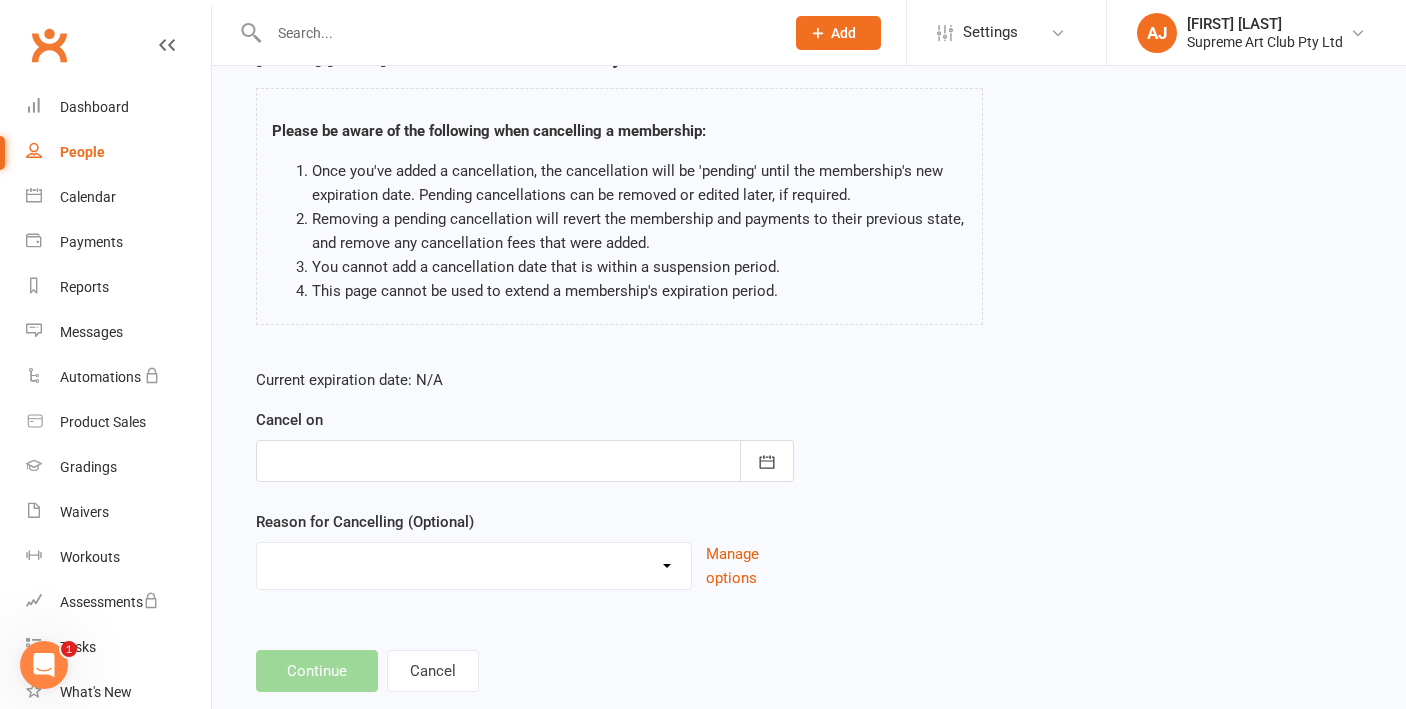scroll, scrollTop: 114, scrollLeft: 0, axis: vertical 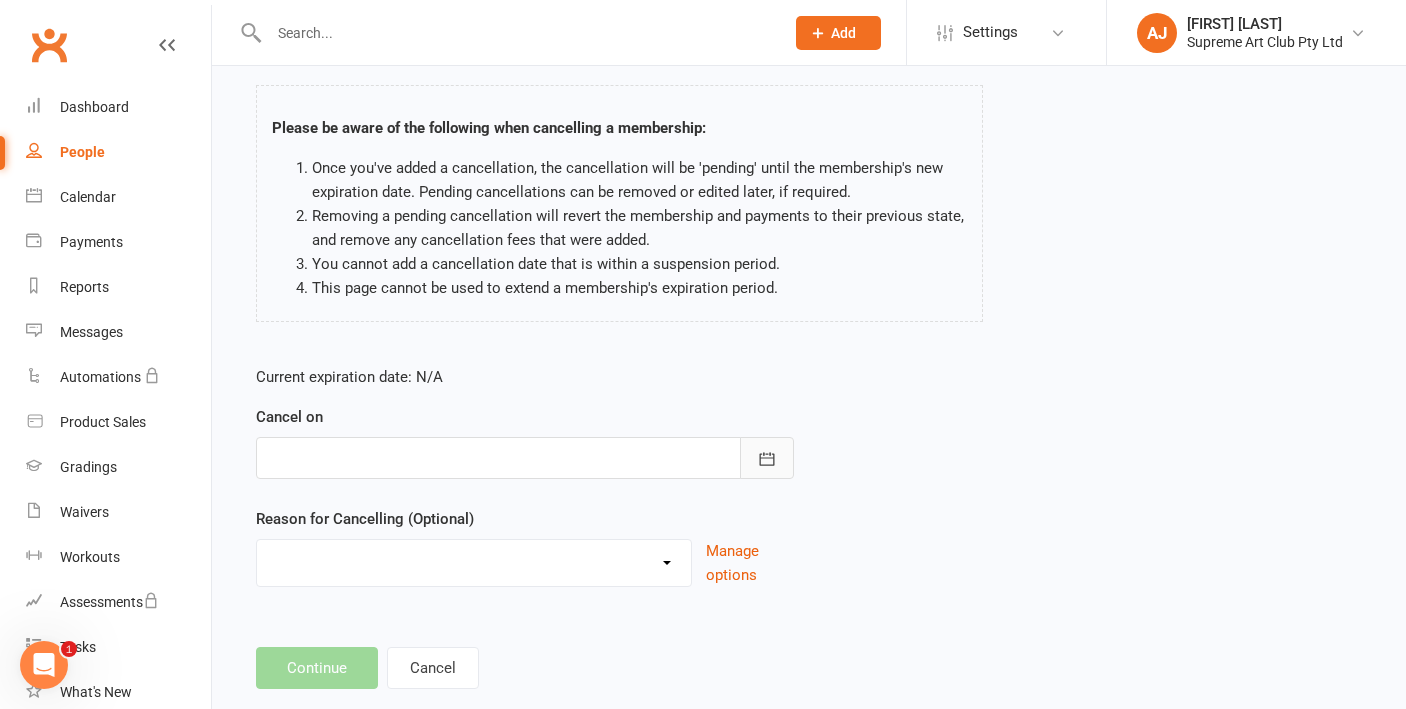 click 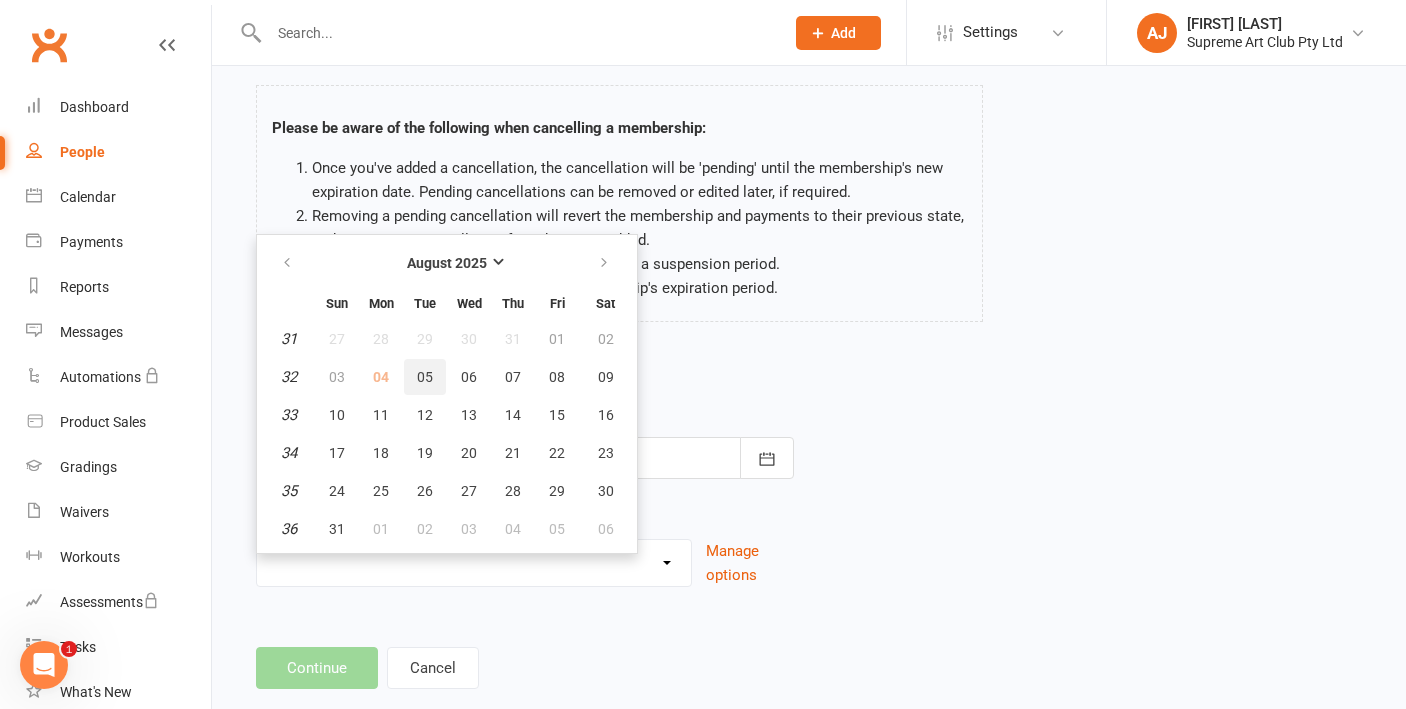 click on "05" at bounding box center (425, 377) 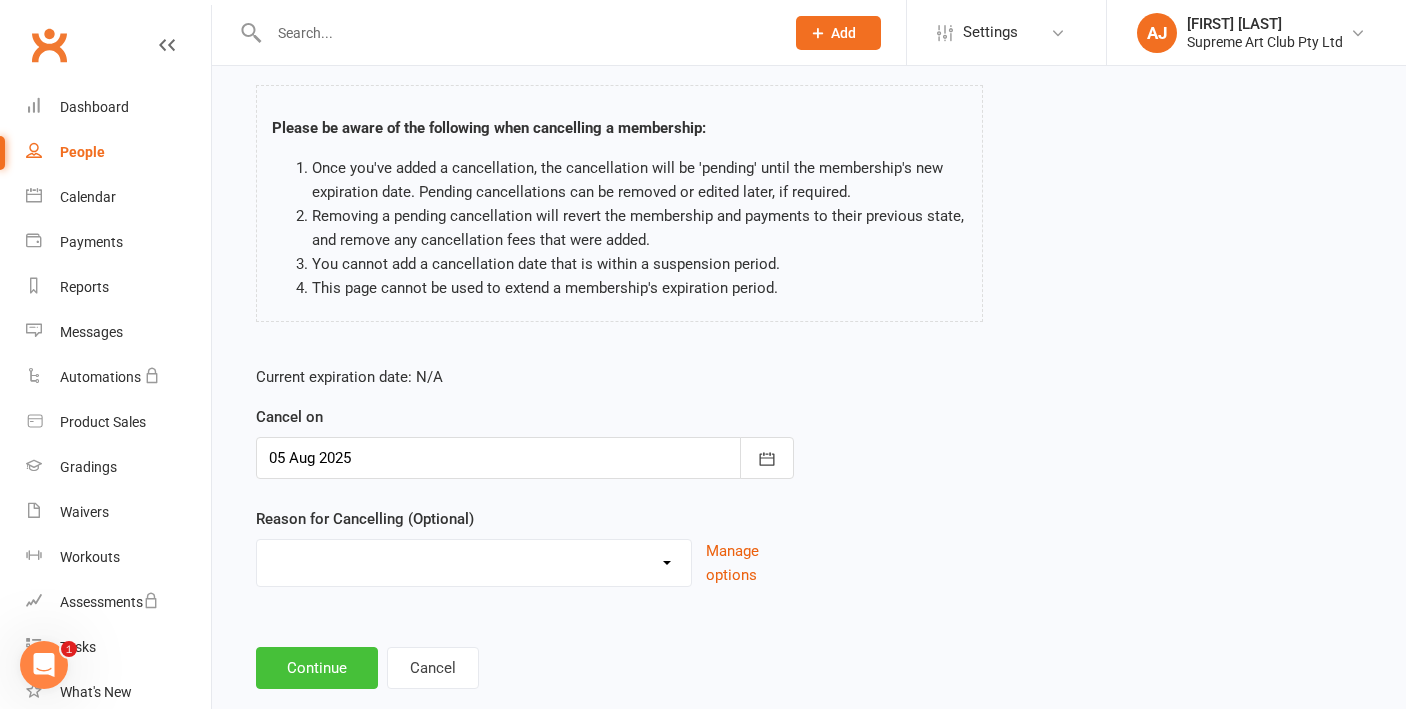 click on "Continue" at bounding box center [317, 668] 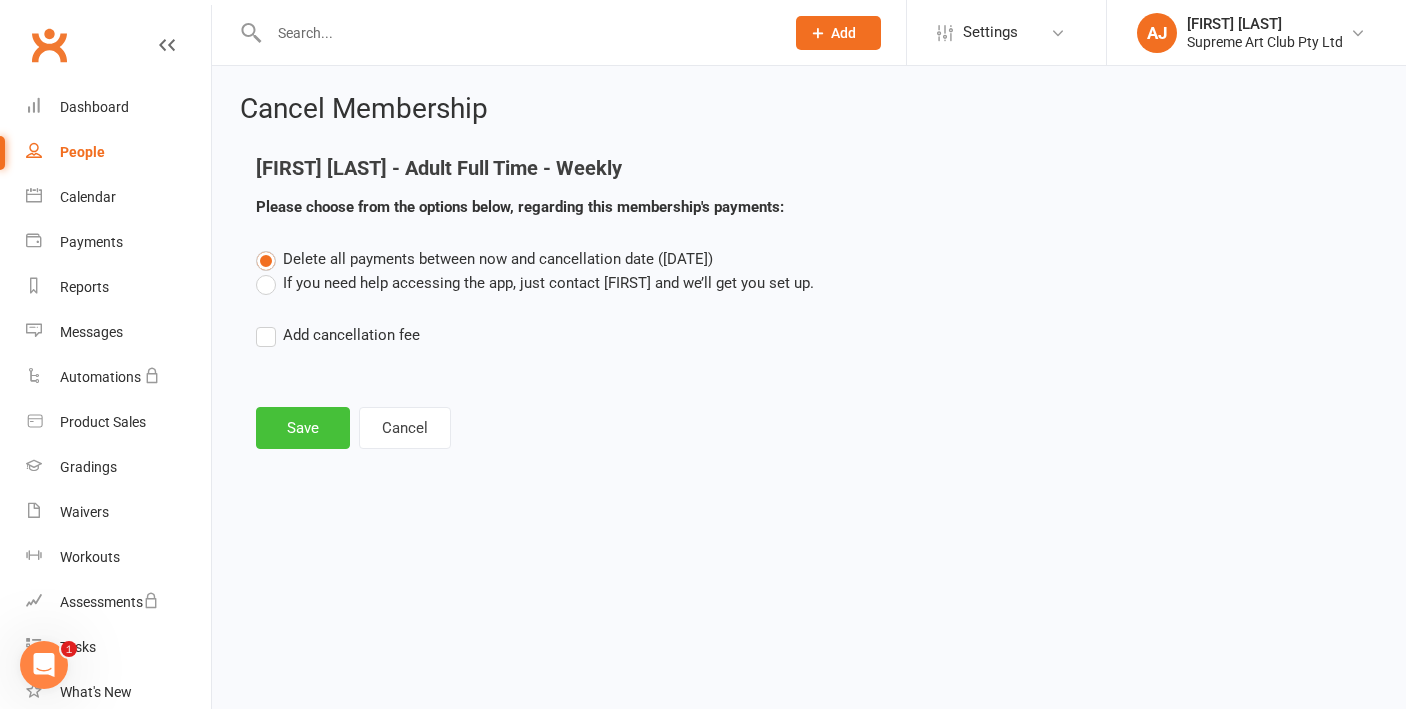click on "Save" at bounding box center (303, 428) 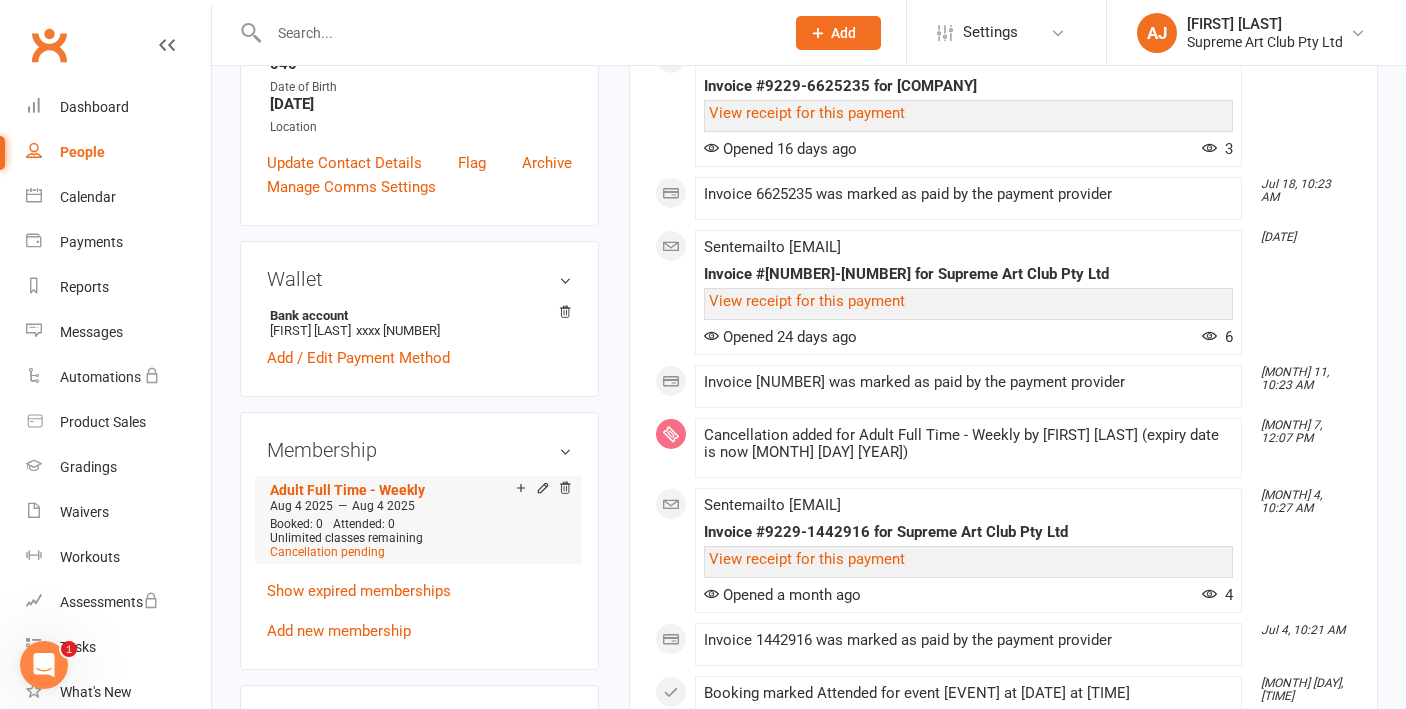 scroll, scrollTop: 572, scrollLeft: 0, axis: vertical 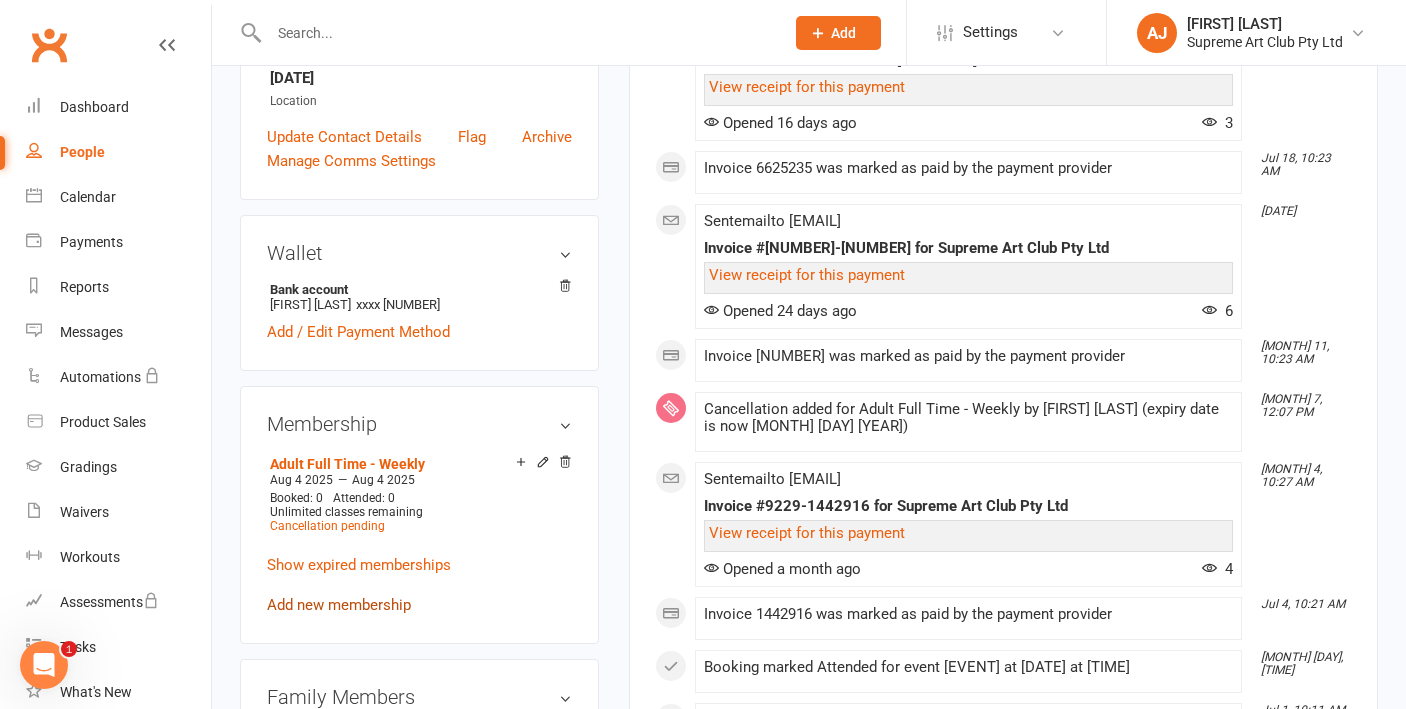click on "Add new membership" at bounding box center [339, 605] 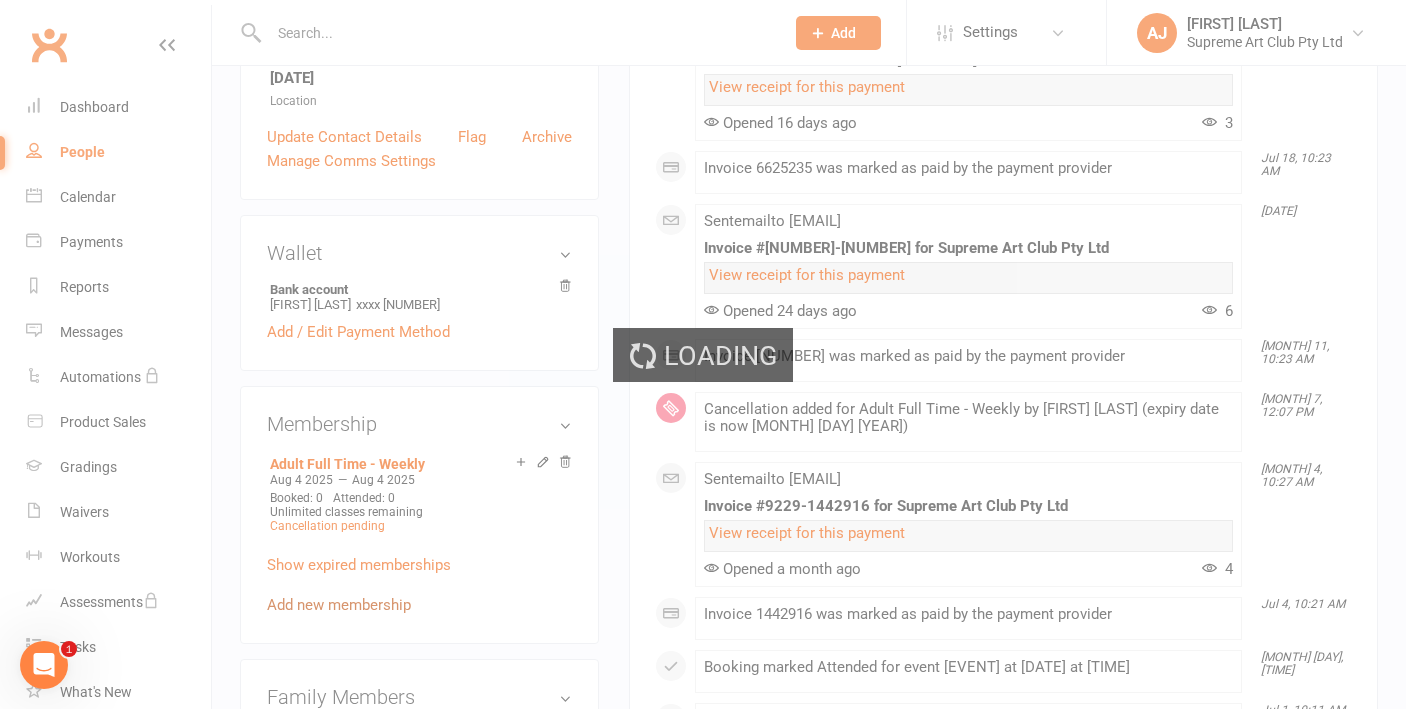 scroll, scrollTop: 0, scrollLeft: 0, axis: both 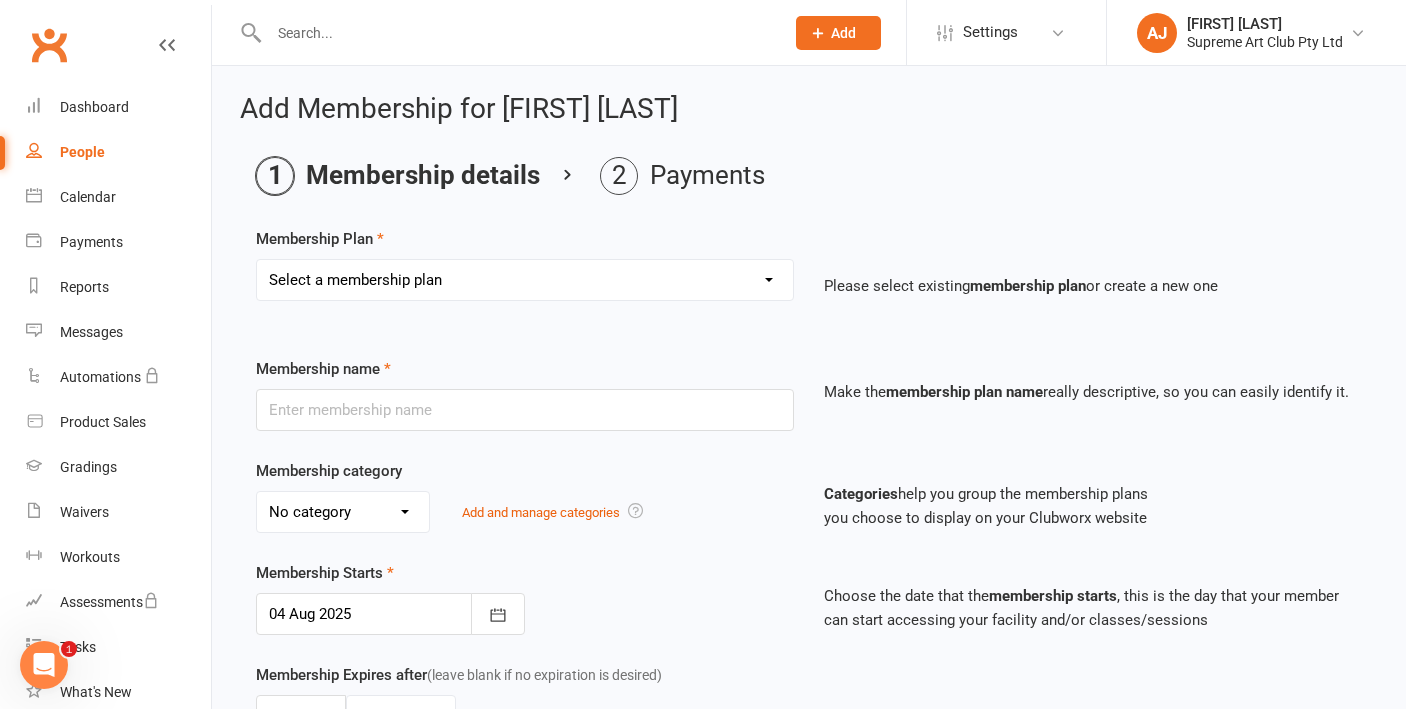 select on "2" 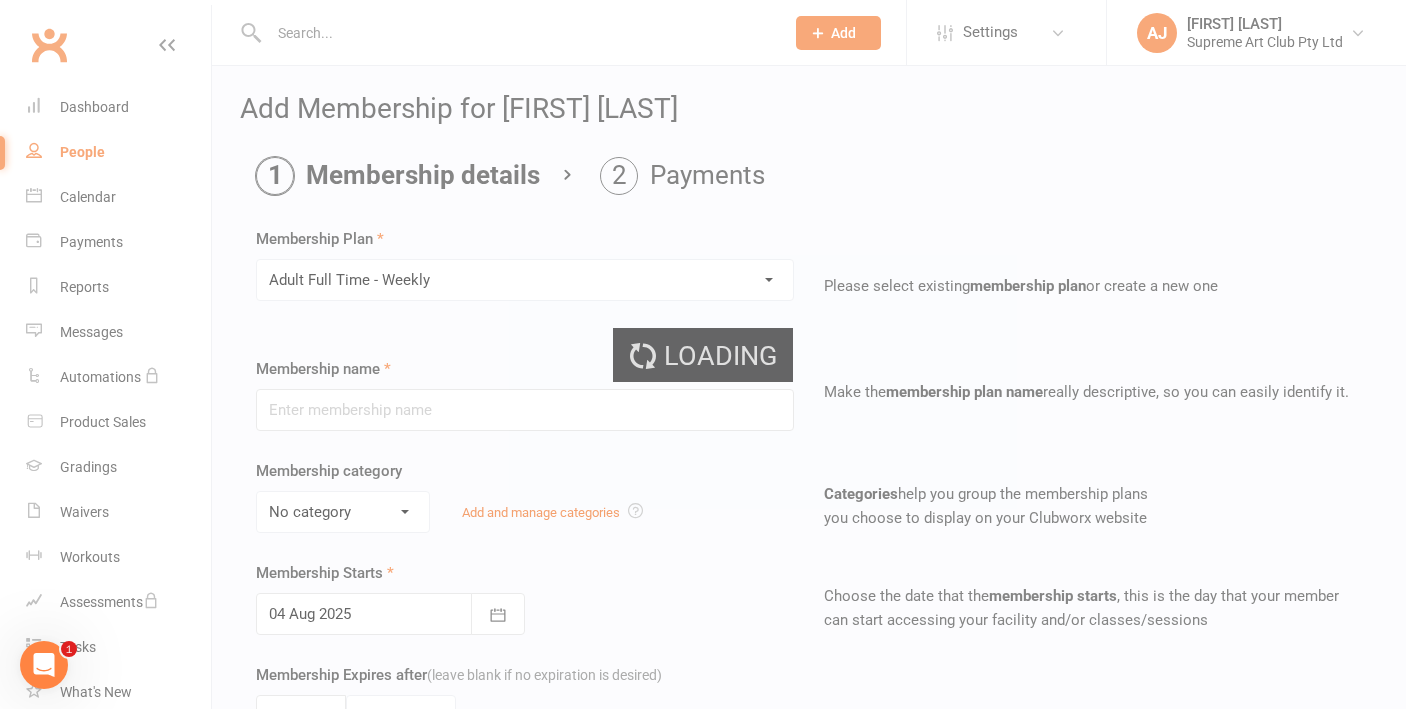 type on "Adult Full Time - Weekly" 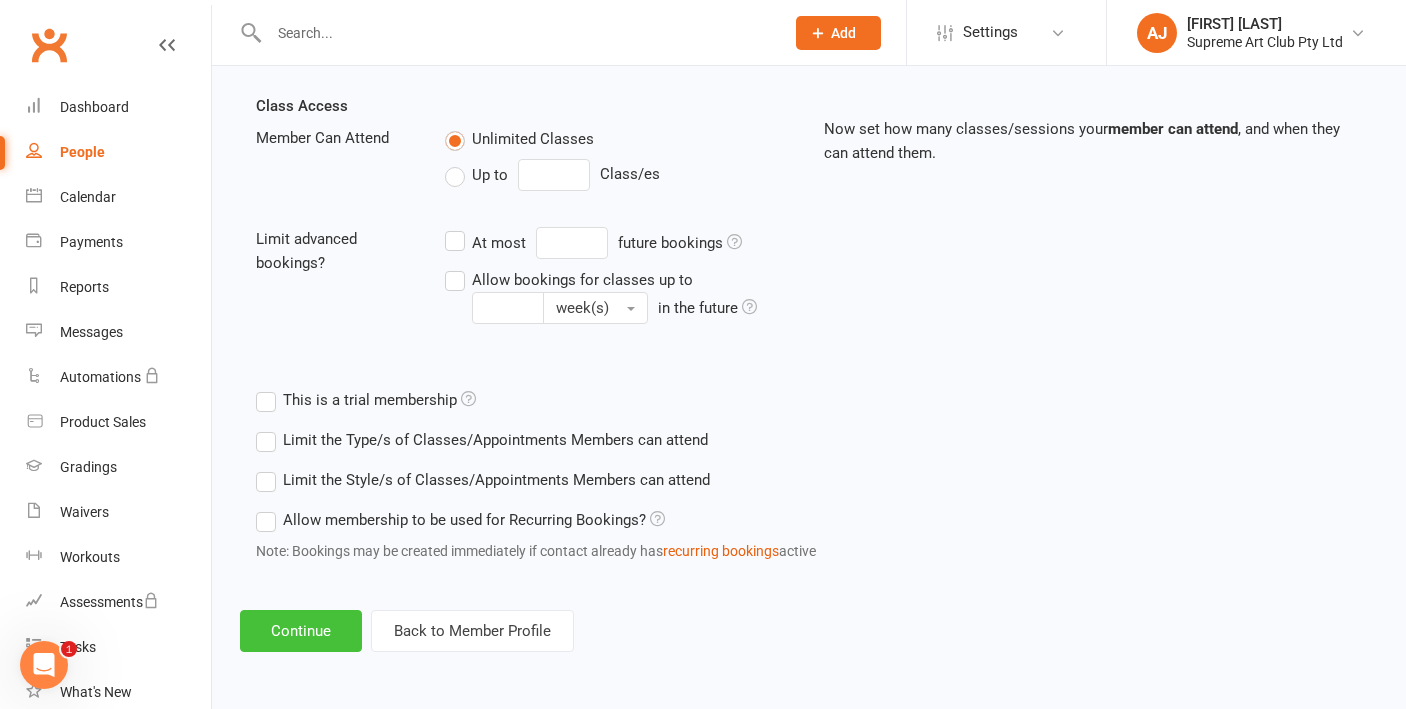 scroll, scrollTop: 695, scrollLeft: 0, axis: vertical 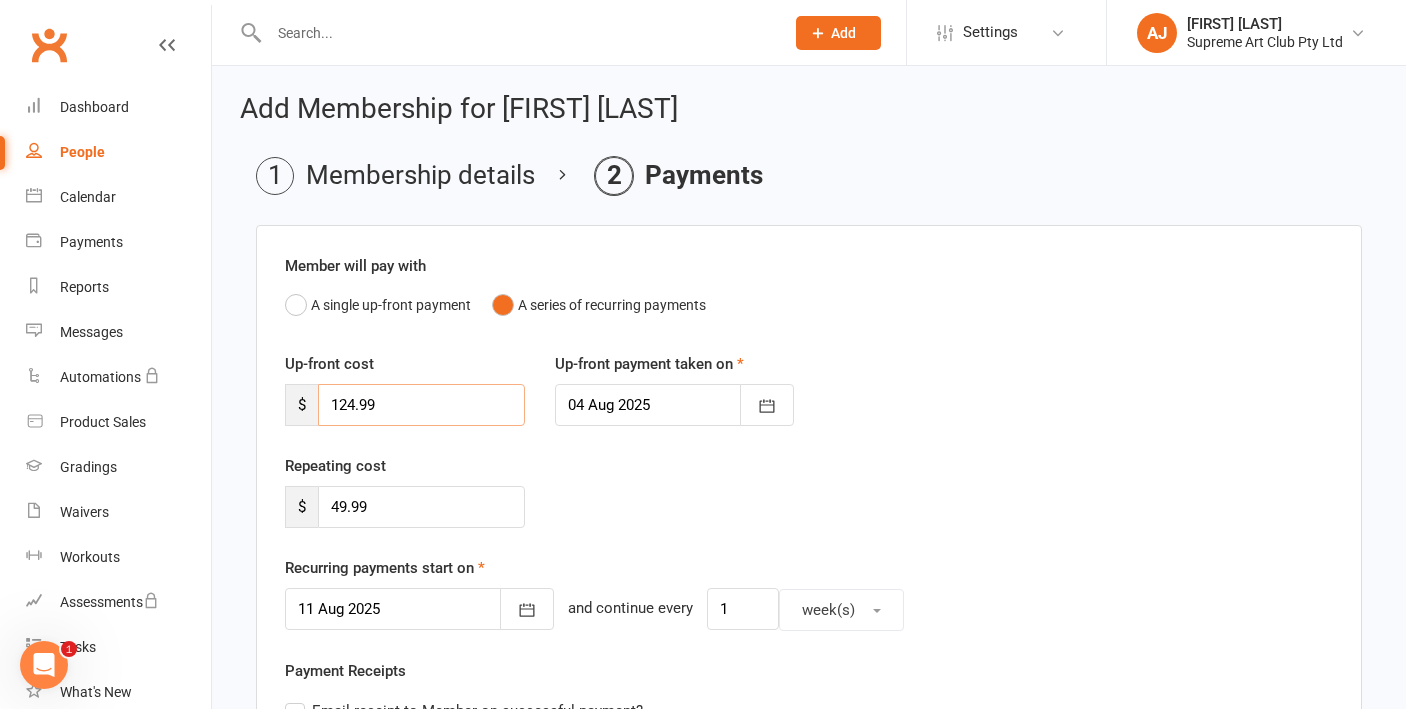 click on "124.99" at bounding box center (421, 405) 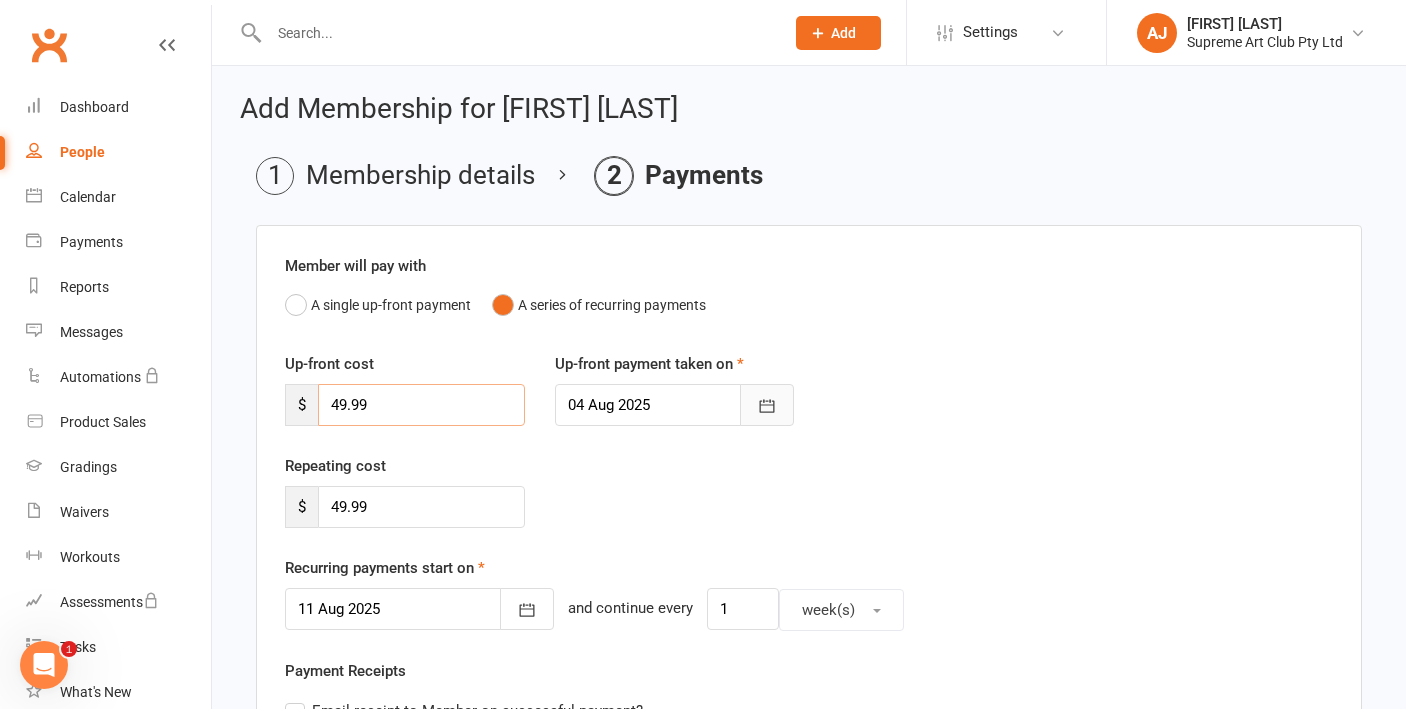 type on "49.99" 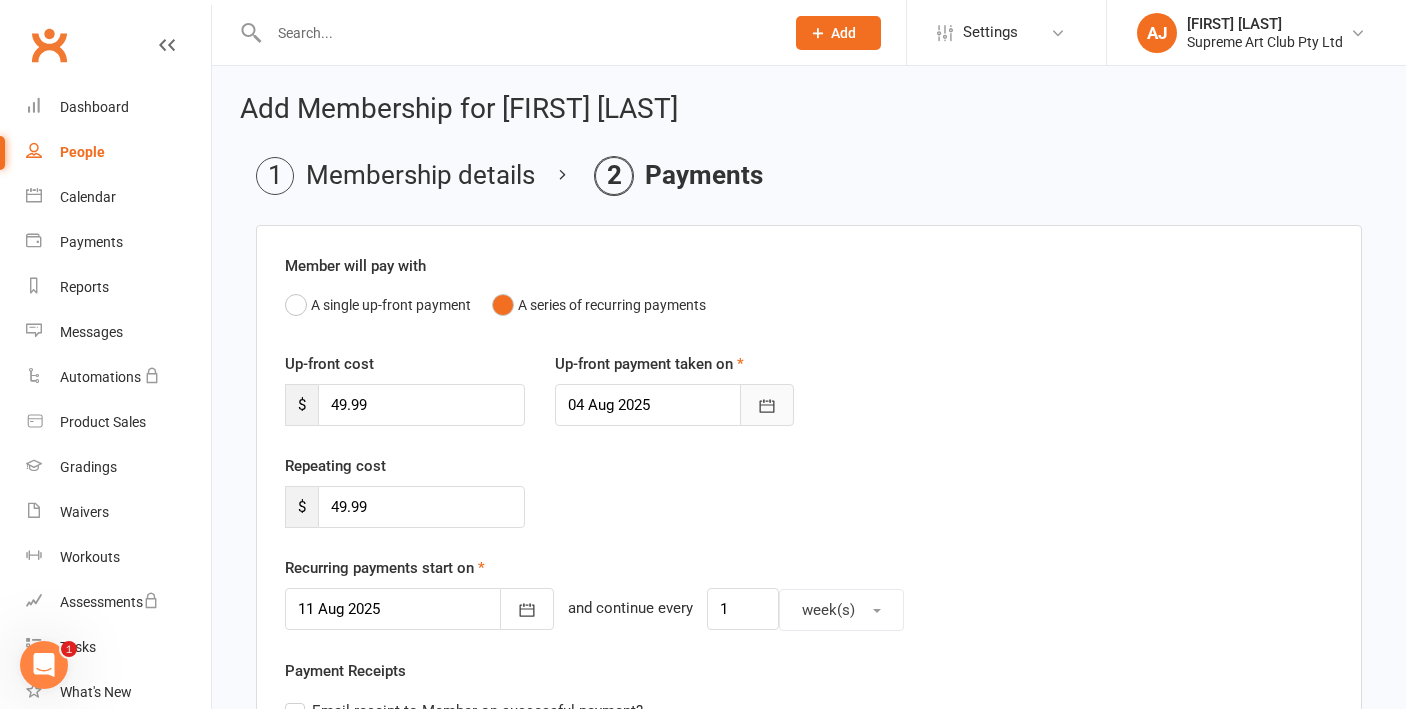 click at bounding box center (767, 405) 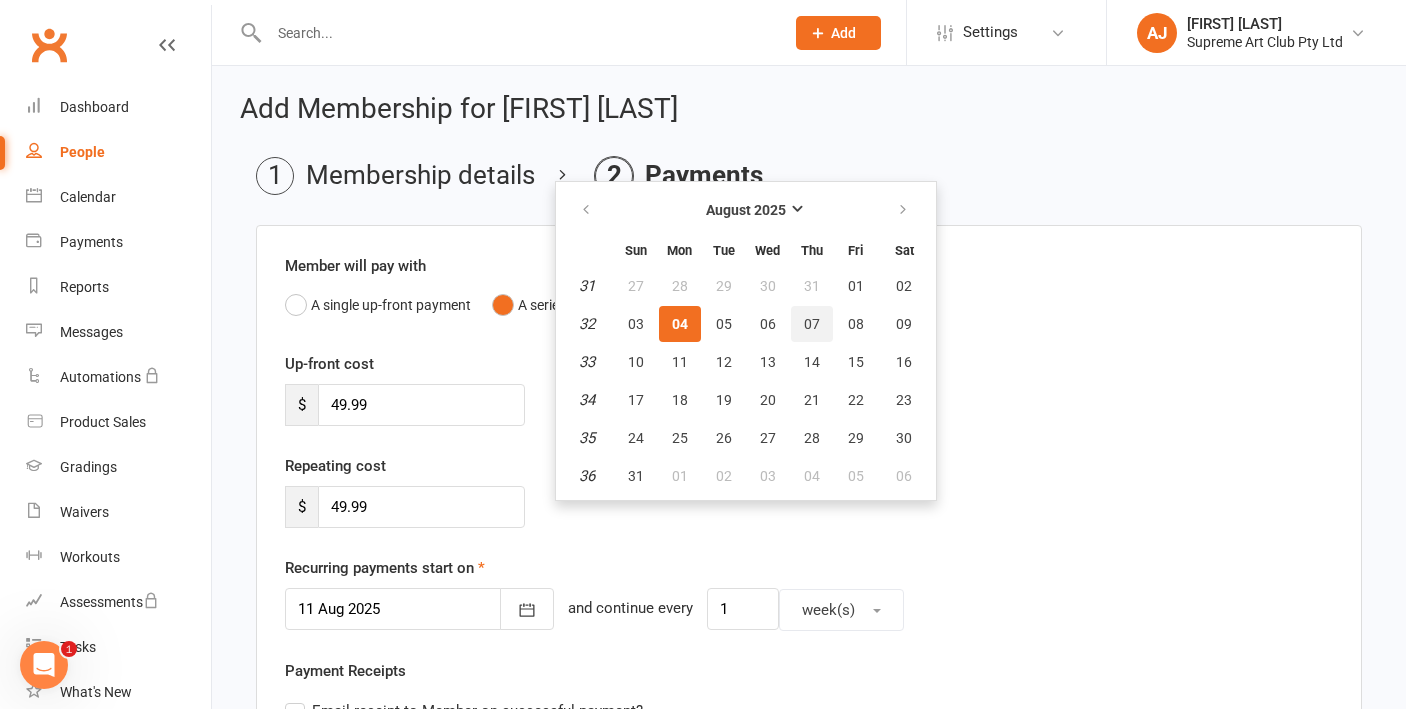click on "07" at bounding box center (812, 324) 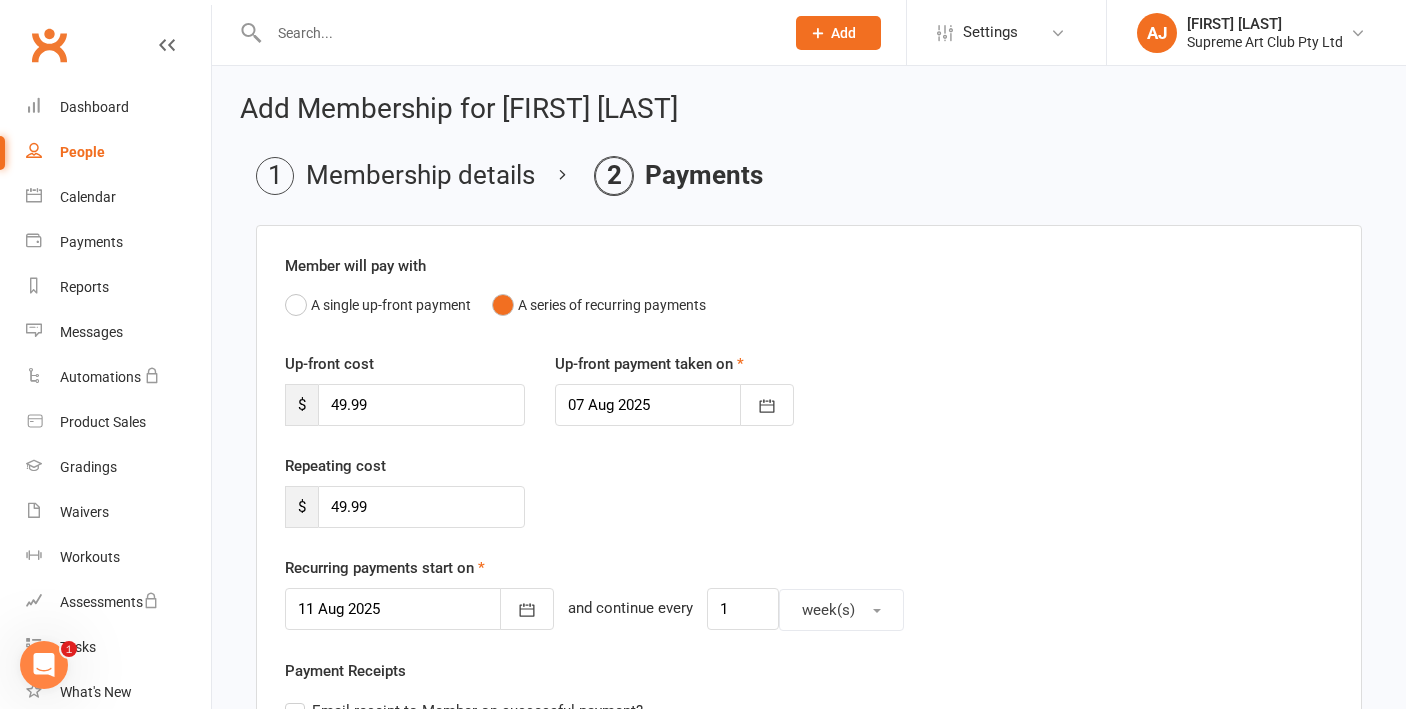 click on "Up-front cost  $ 49.99 Up-front payment taken on 07 Aug 2025
August 2025
Sun Mon Tue Wed Thu Fri Sat
31
27
28
29
30
31
01
02
32
03
04
05
06
07
08
09
33
10
11
12
13
14
15
16
34
17
18
19
20
21
22
23
35
24
25
26
27
28
29" at bounding box center [809, 403] 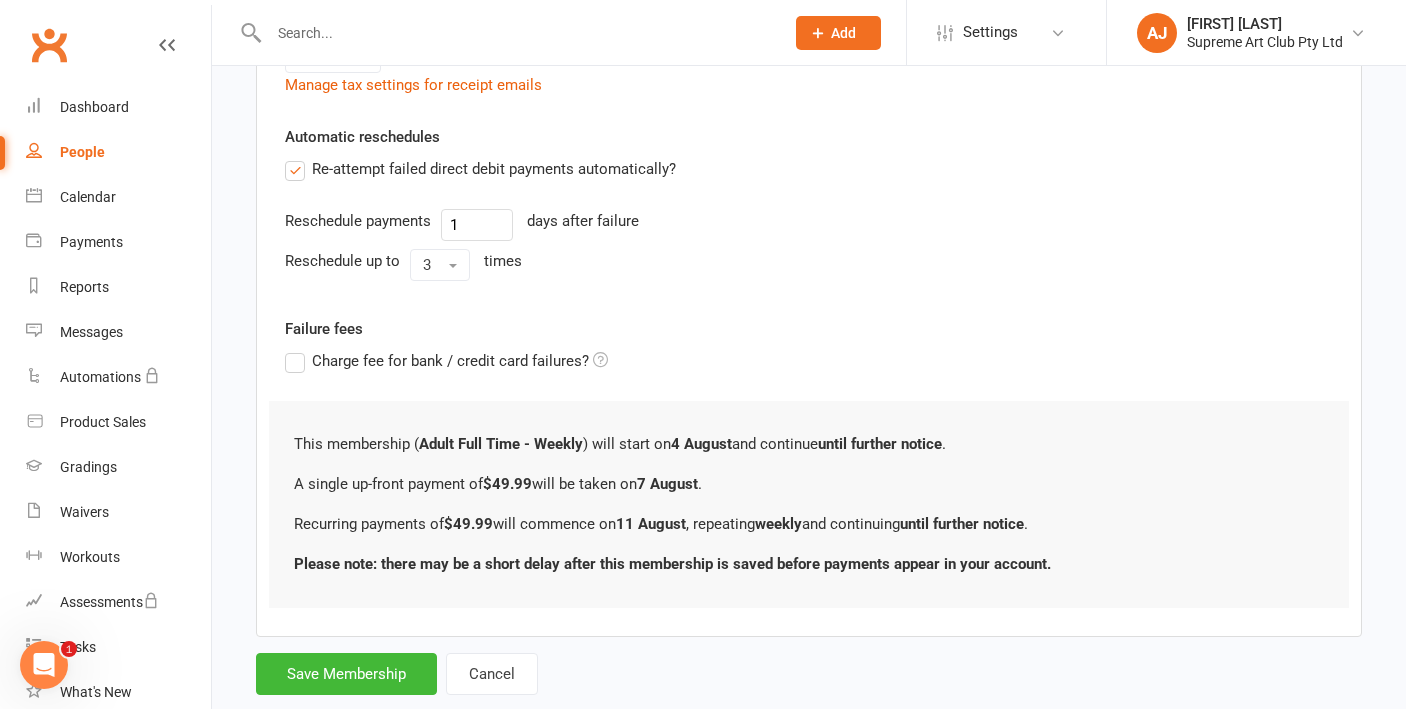 scroll, scrollTop: 749, scrollLeft: 0, axis: vertical 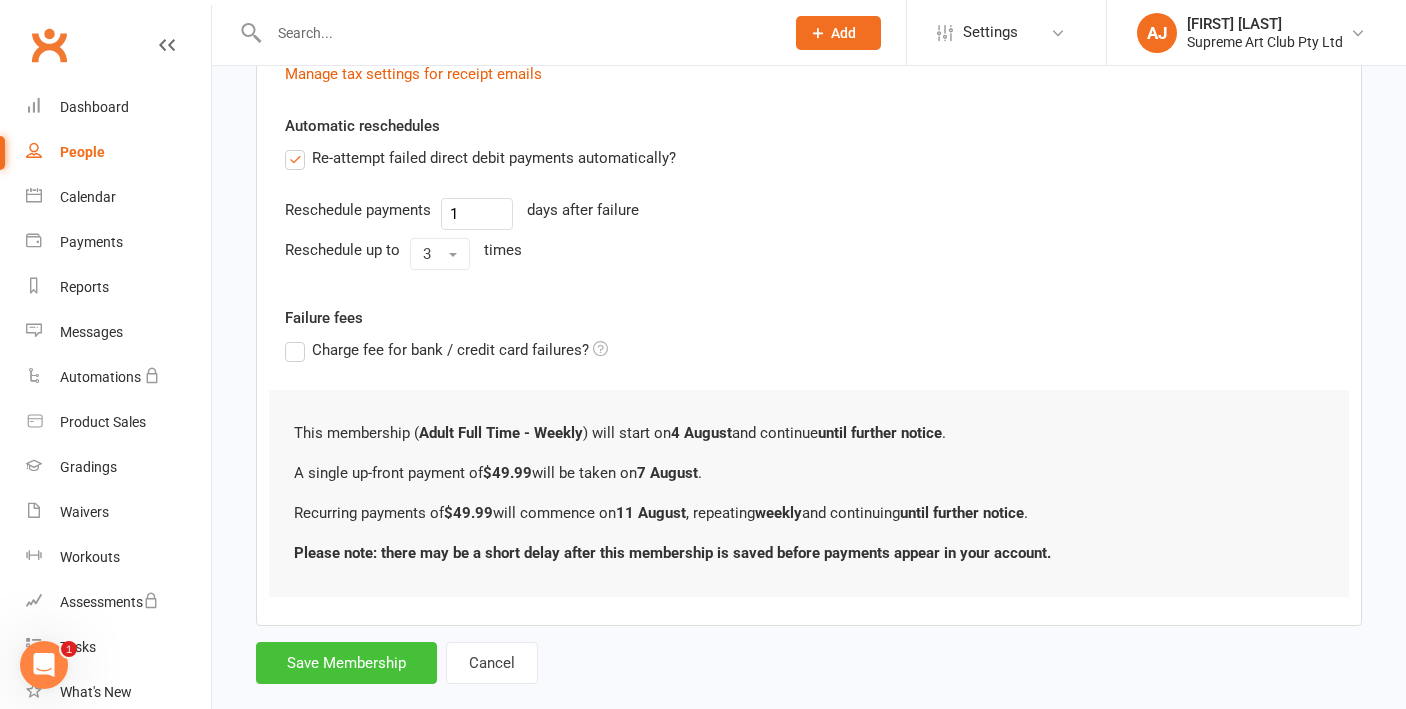 click on "Save Membership" at bounding box center (346, 663) 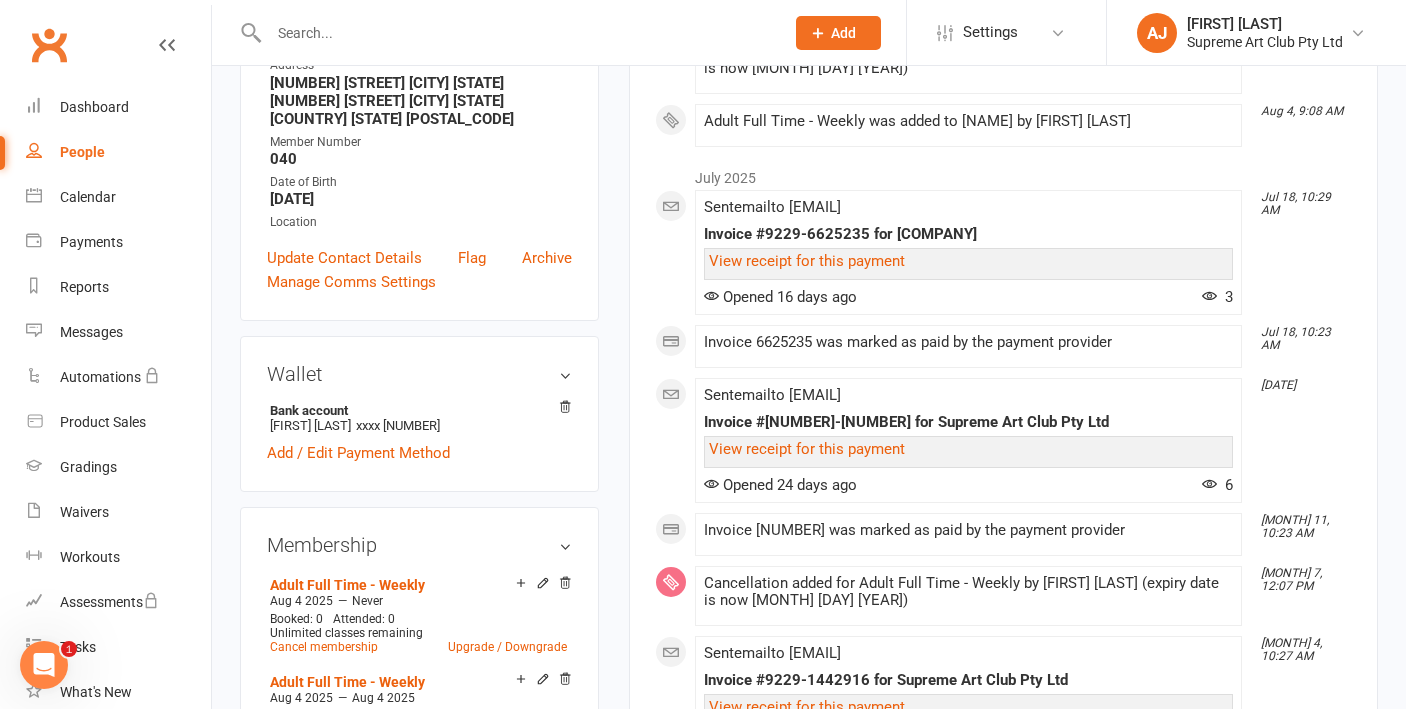 scroll, scrollTop: 684, scrollLeft: 0, axis: vertical 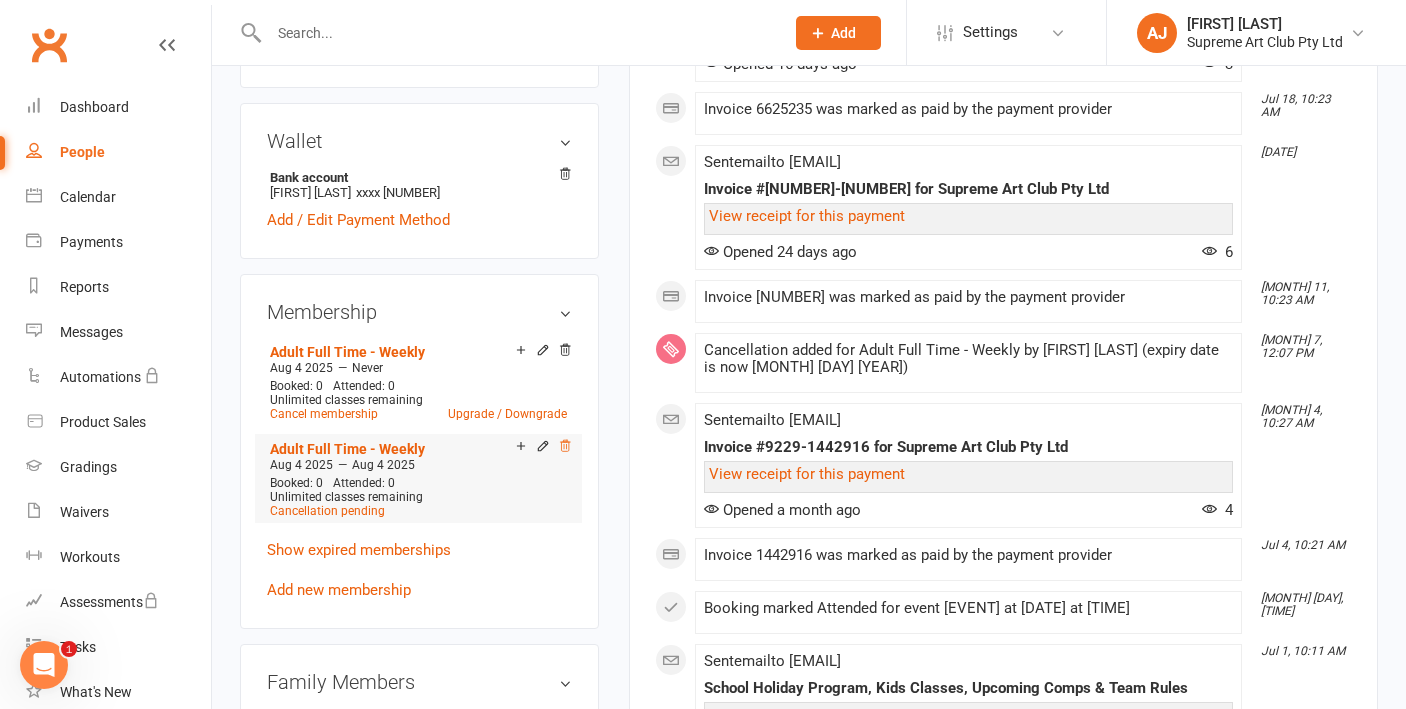 click 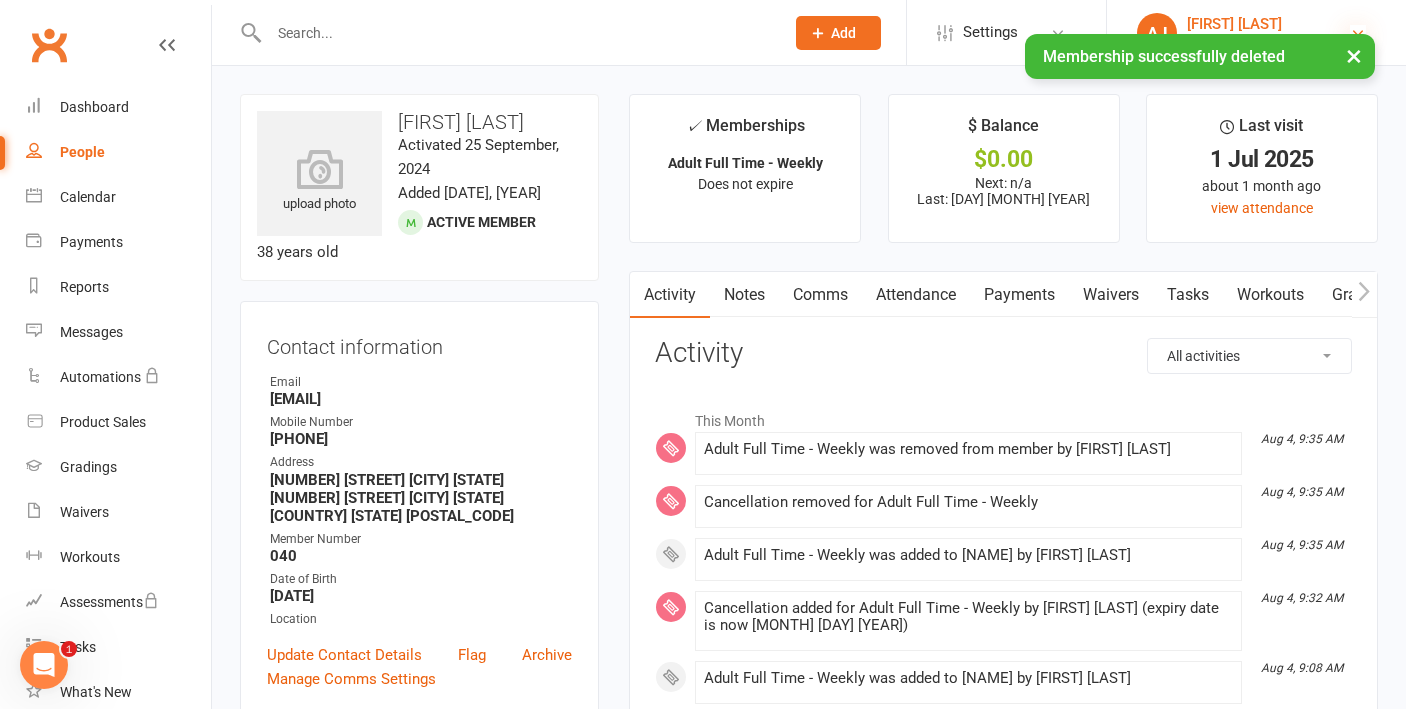 scroll, scrollTop: 0, scrollLeft: 0, axis: both 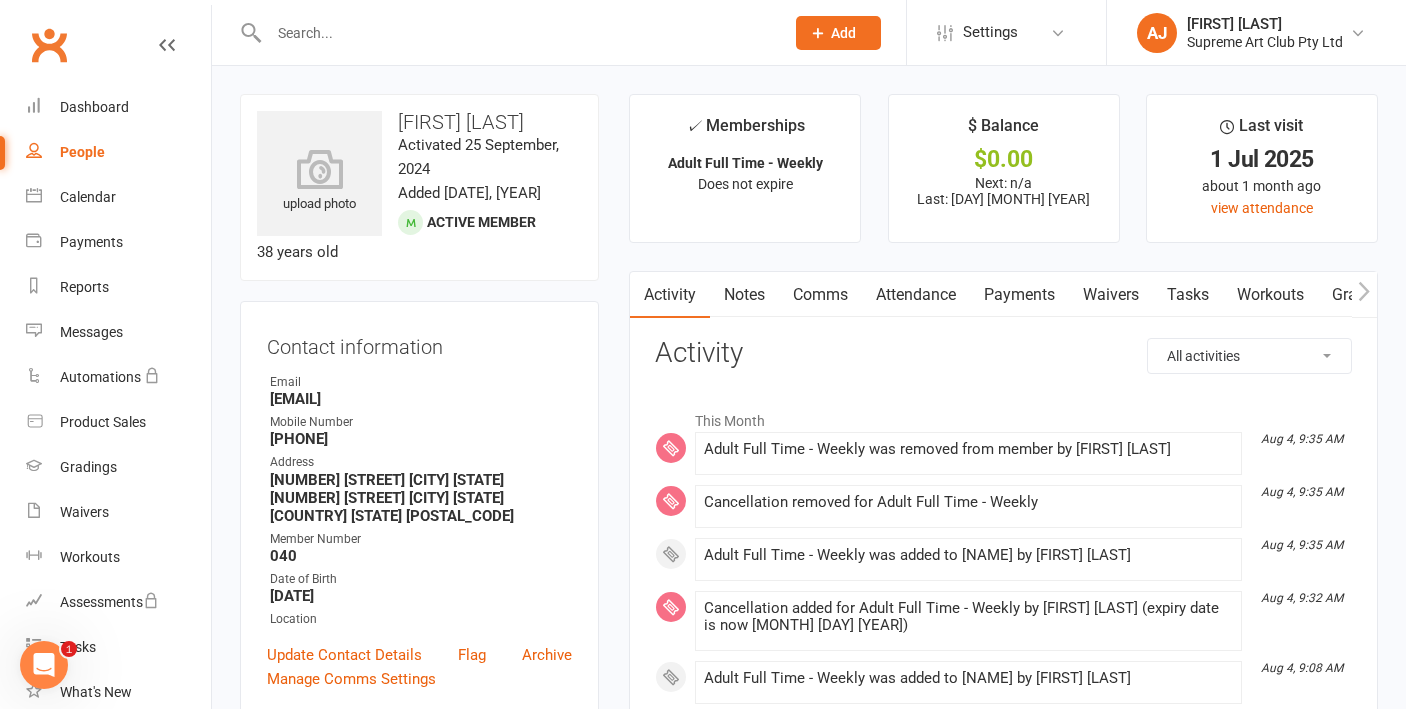 click 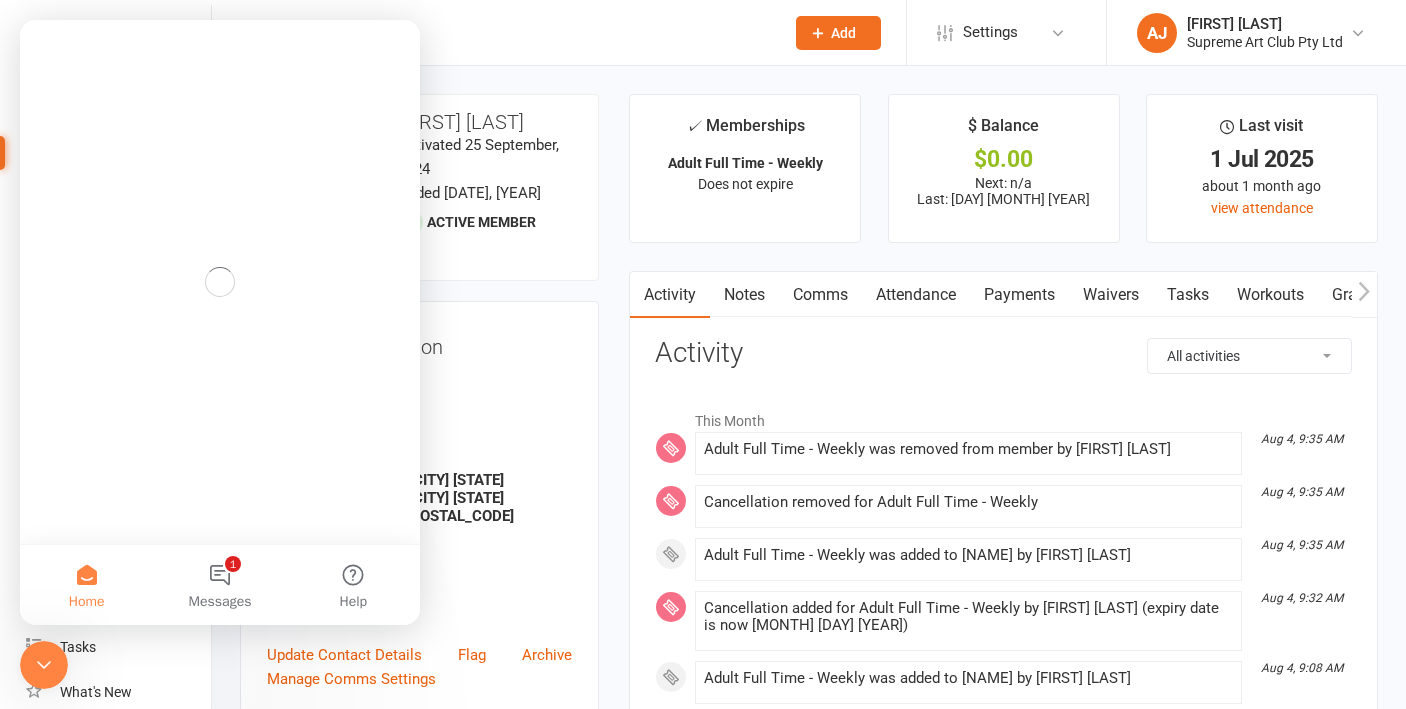 scroll, scrollTop: 0, scrollLeft: 0, axis: both 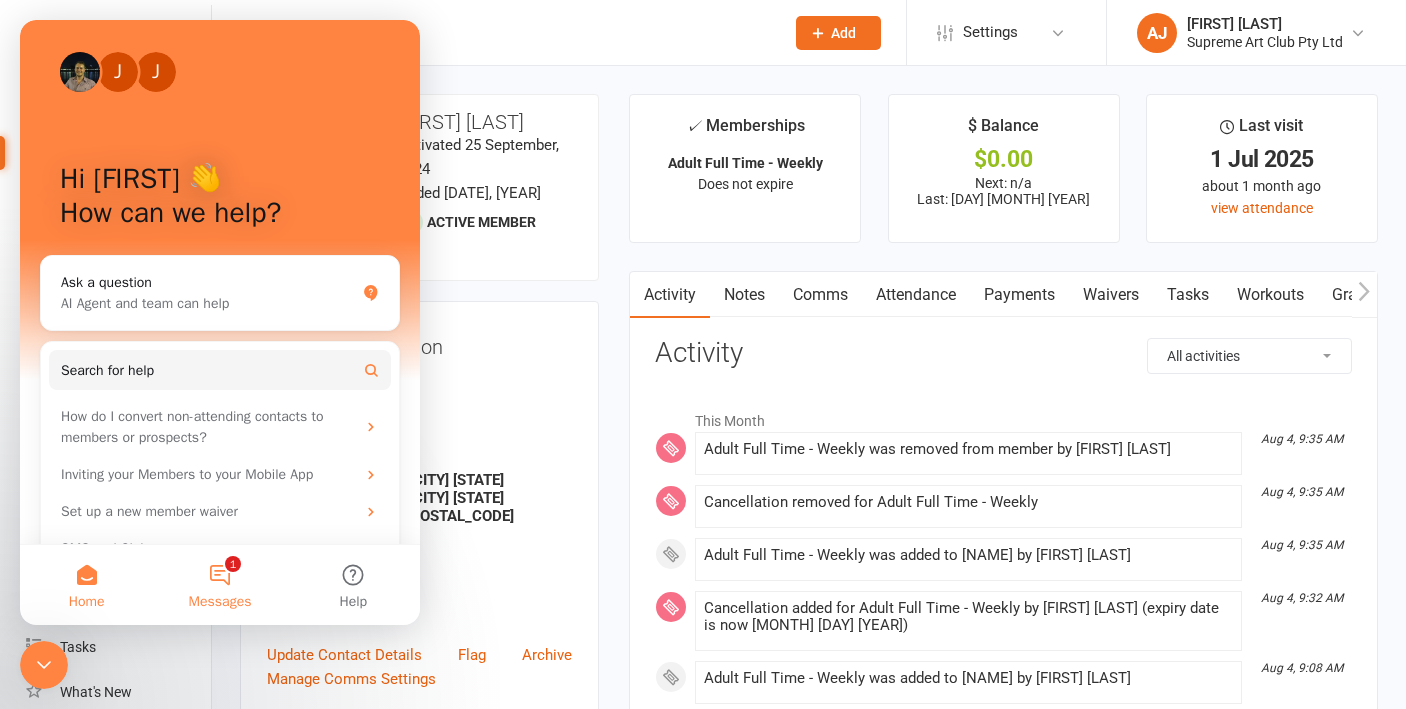 click on "1 Messages" at bounding box center (219, 585) 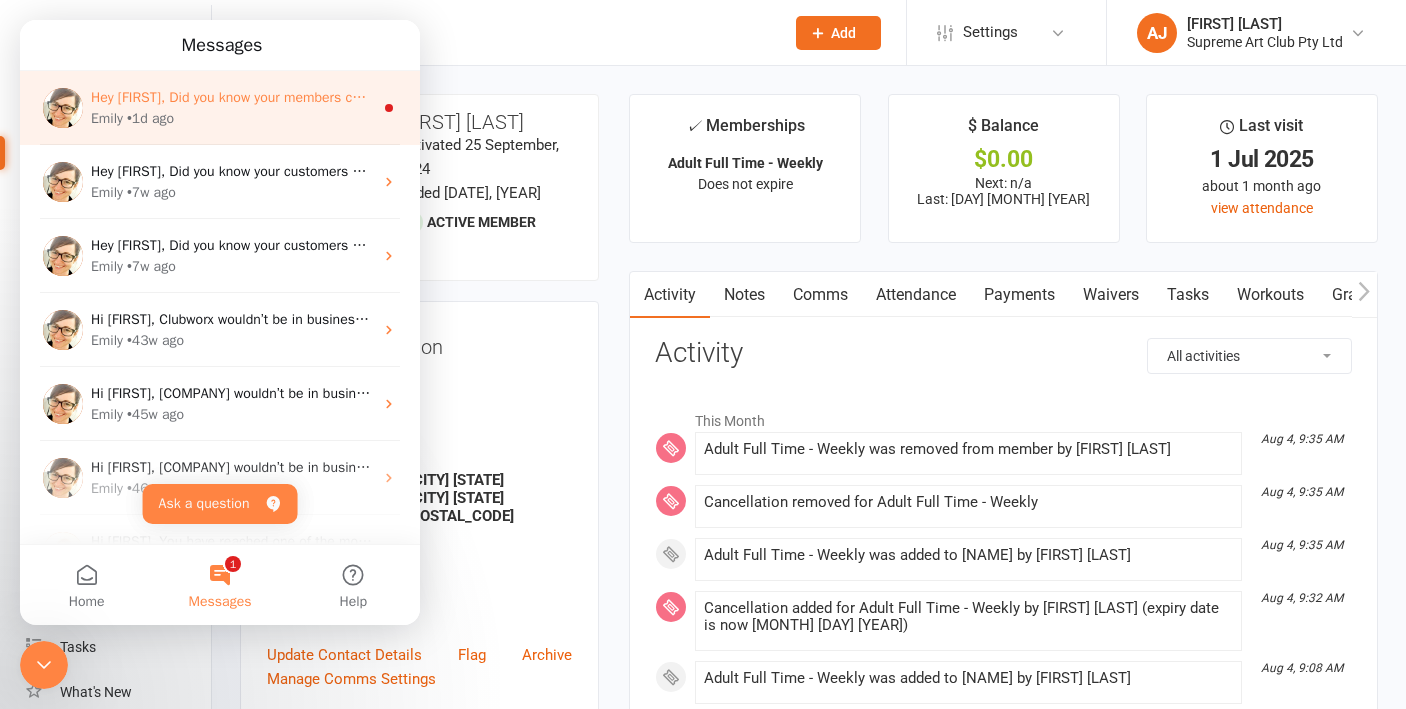 click on "Emily •  1d ago" at bounding box center (232, 118) 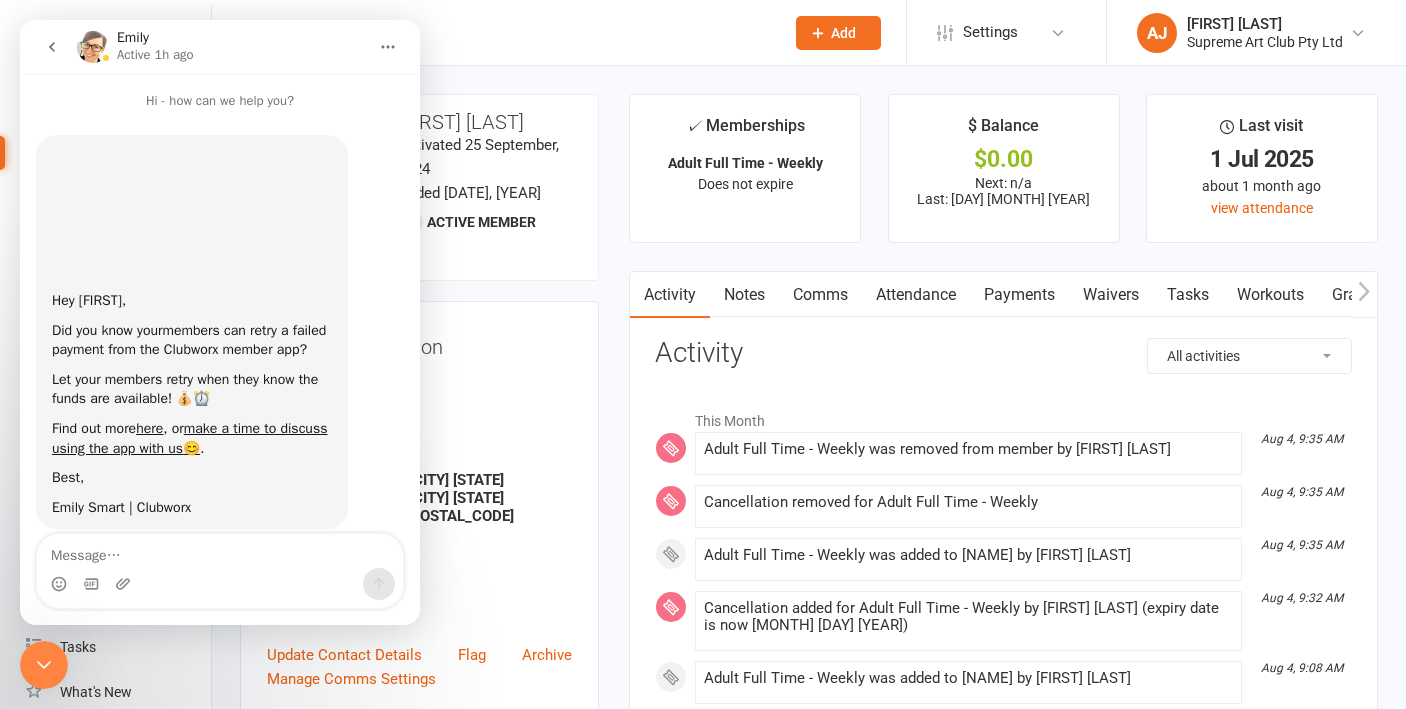 scroll, scrollTop: 51, scrollLeft: 0, axis: vertical 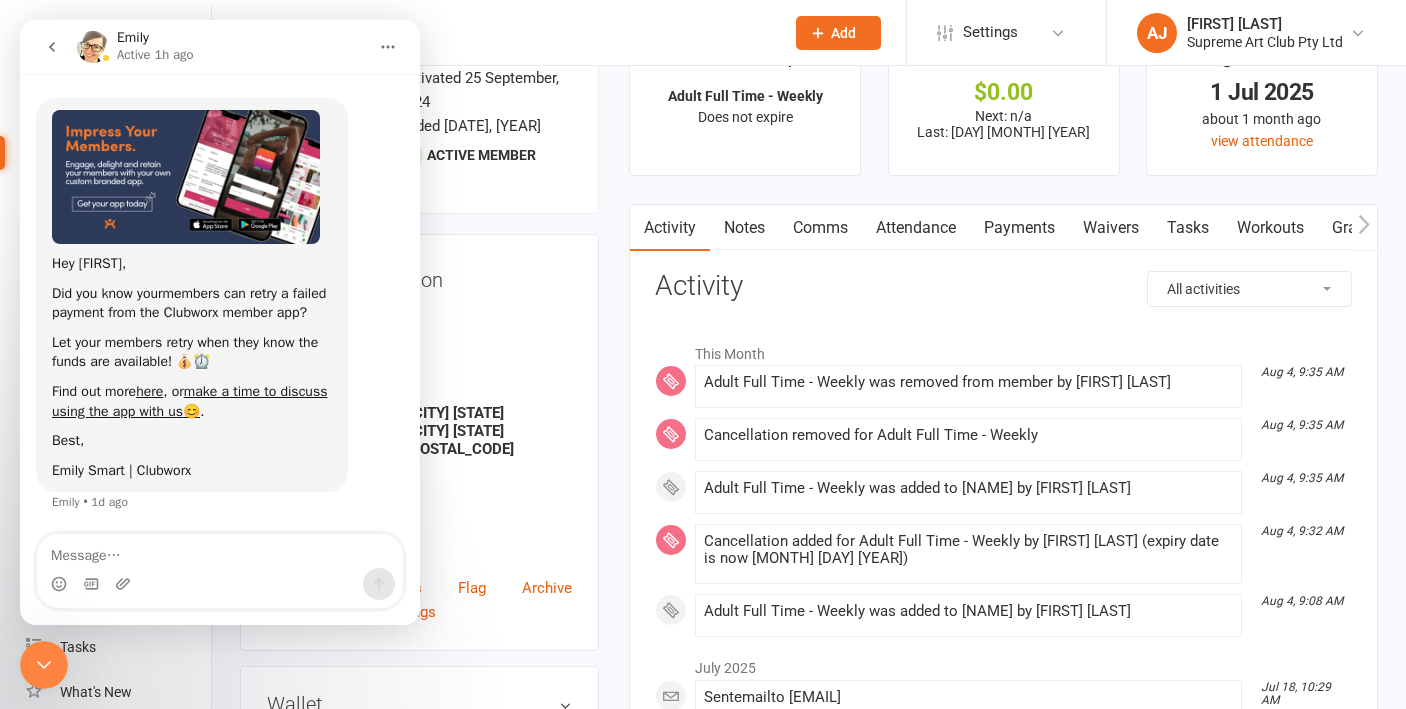 click at bounding box center [388, 47] 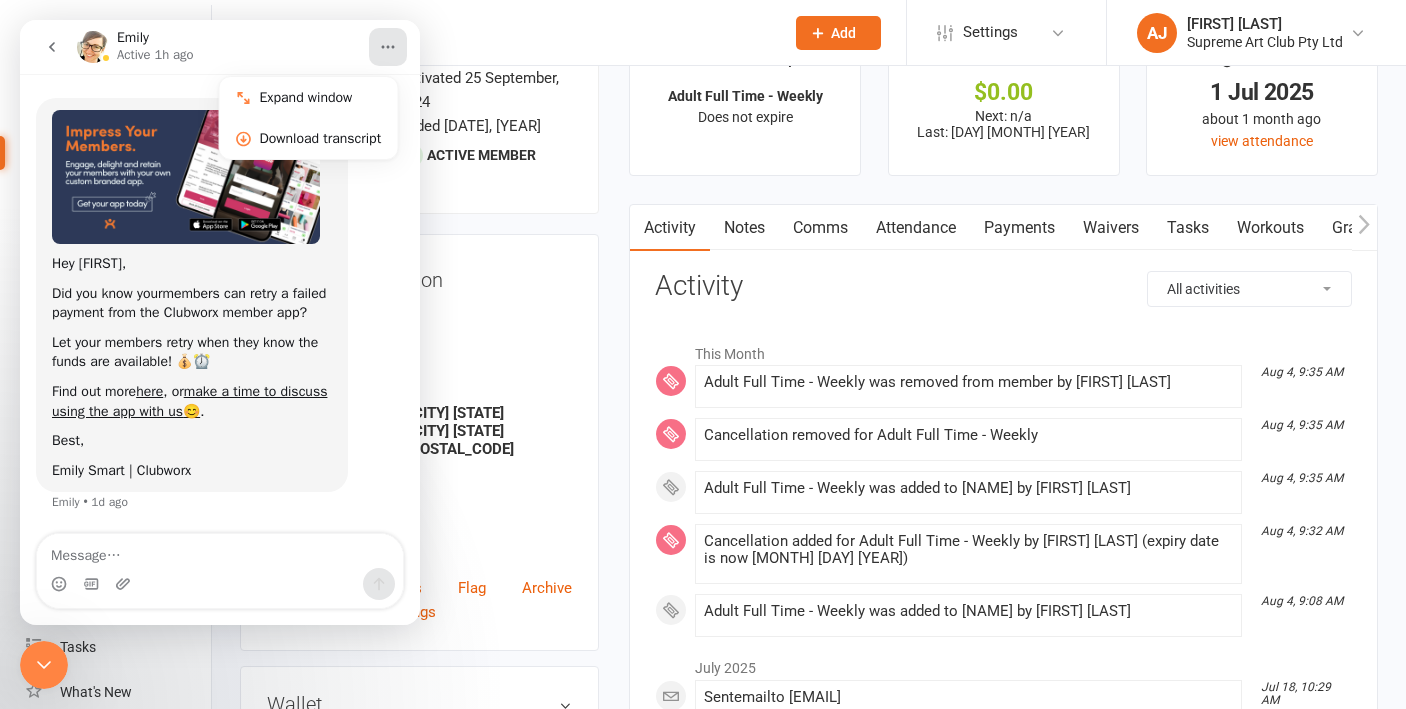 click 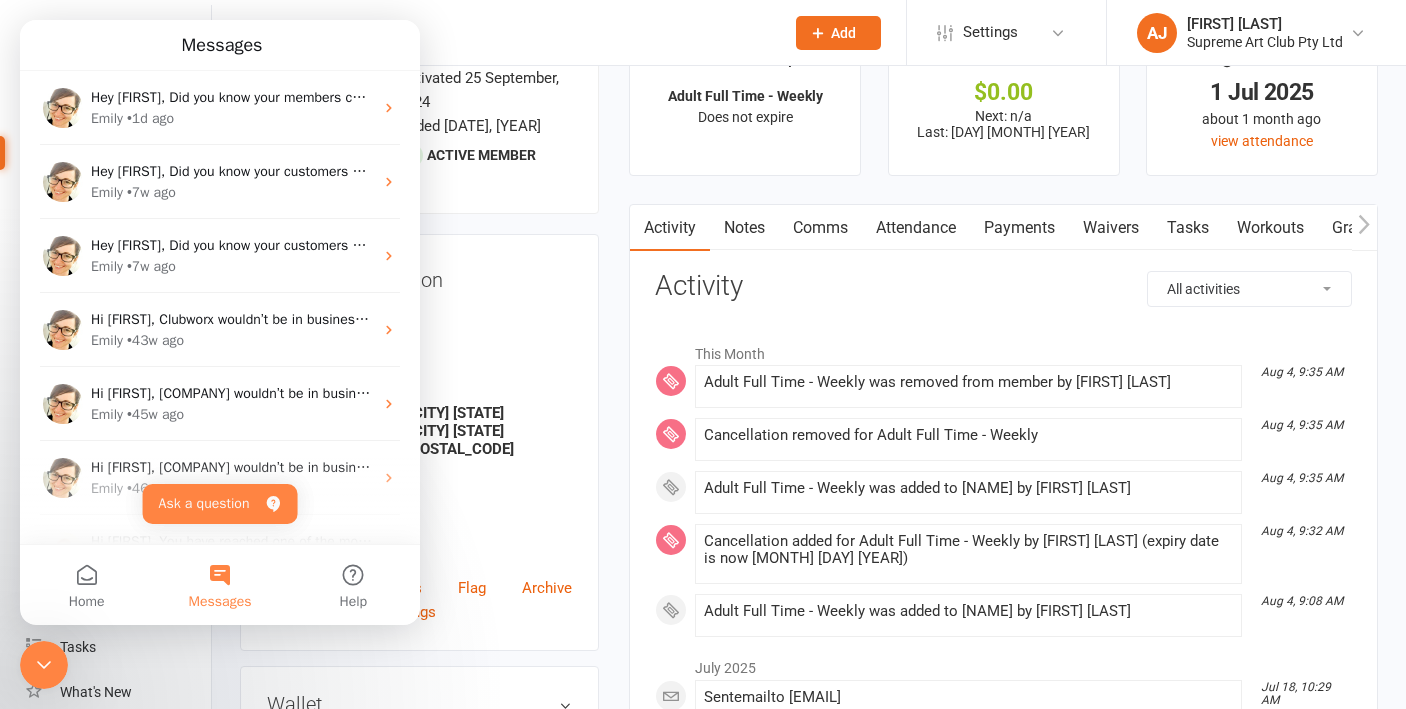 scroll, scrollTop: 0, scrollLeft: 0, axis: both 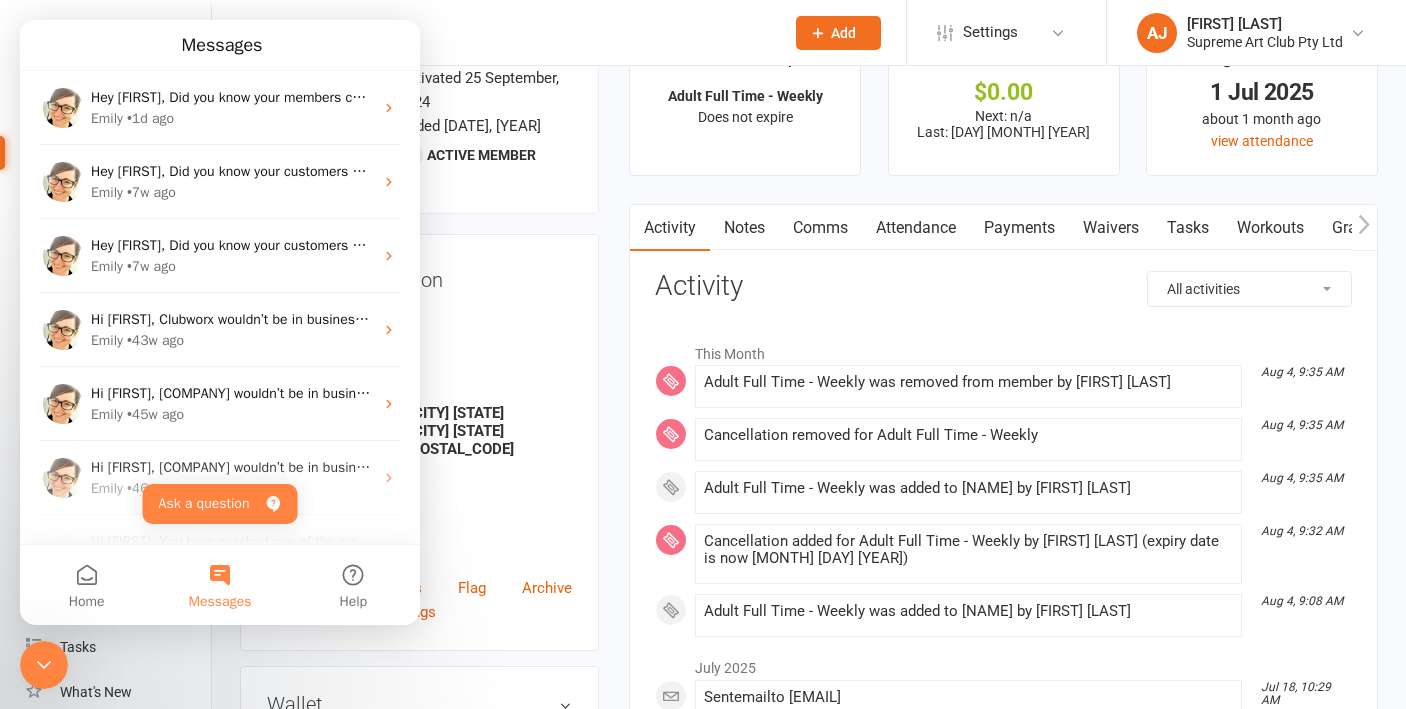 click at bounding box center [505, 32] 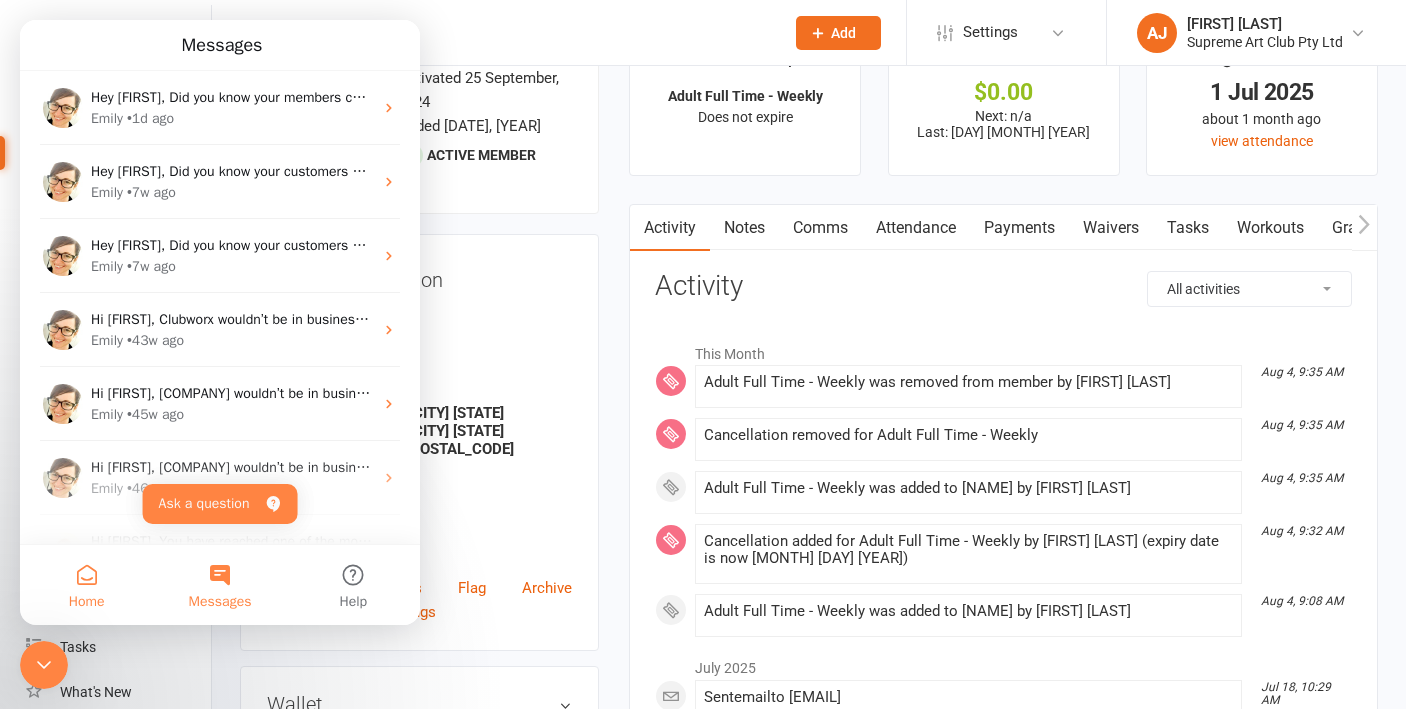 click on "Home" at bounding box center [86, 585] 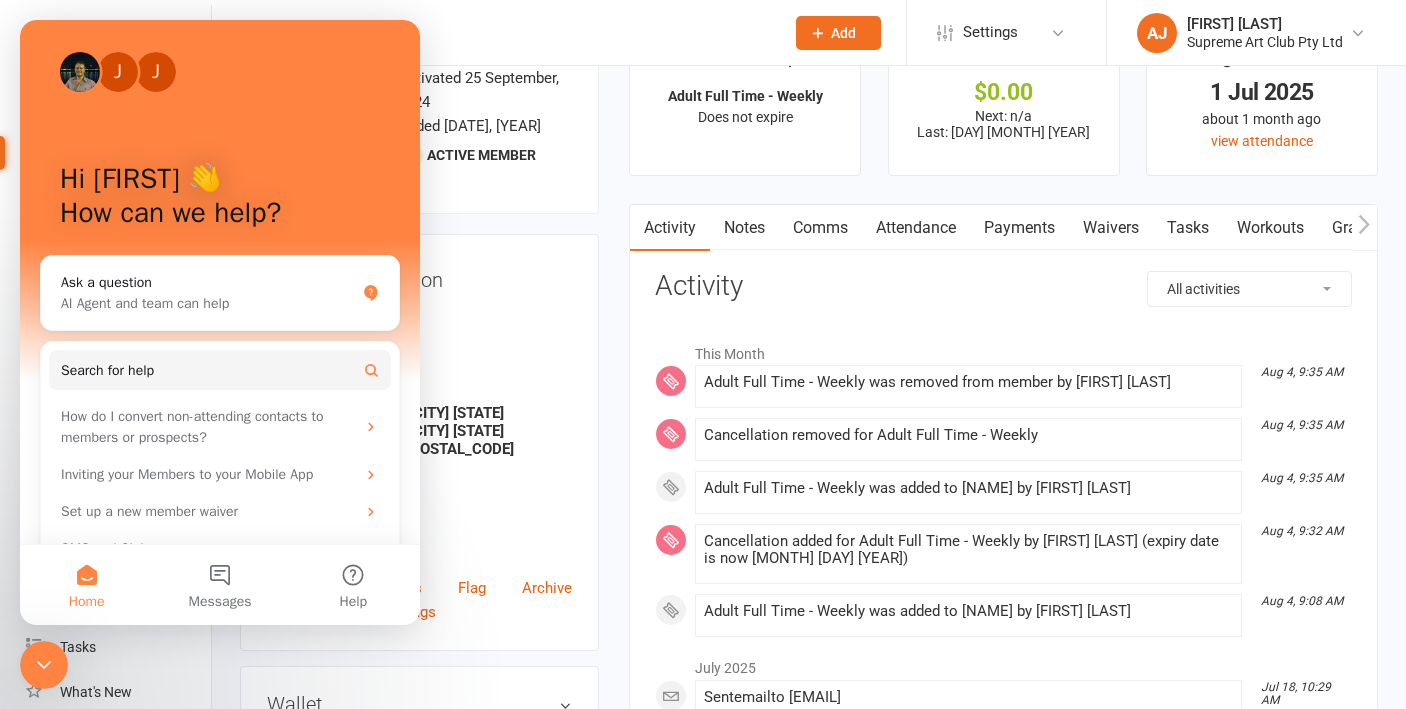 click 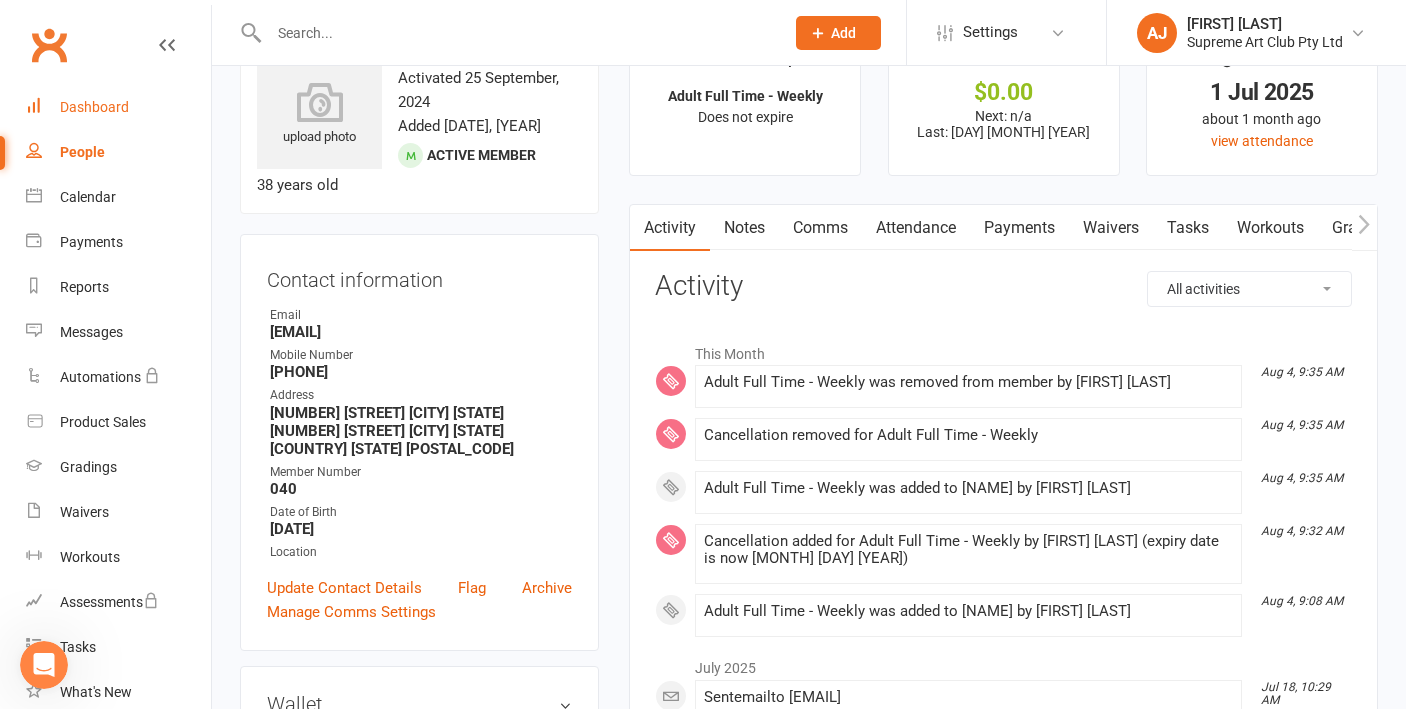 click on "Dashboard" at bounding box center (94, 107) 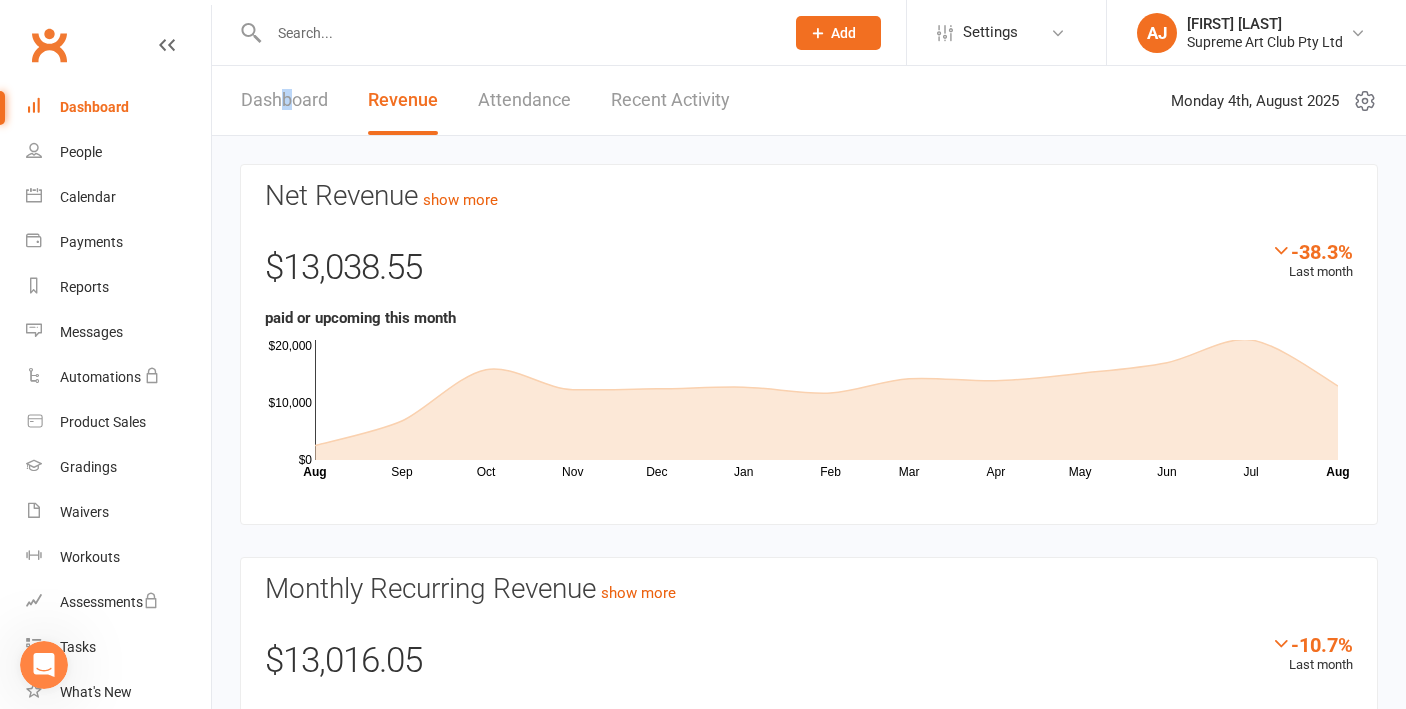 click on "Dashboard" at bounding box center (284, 100) 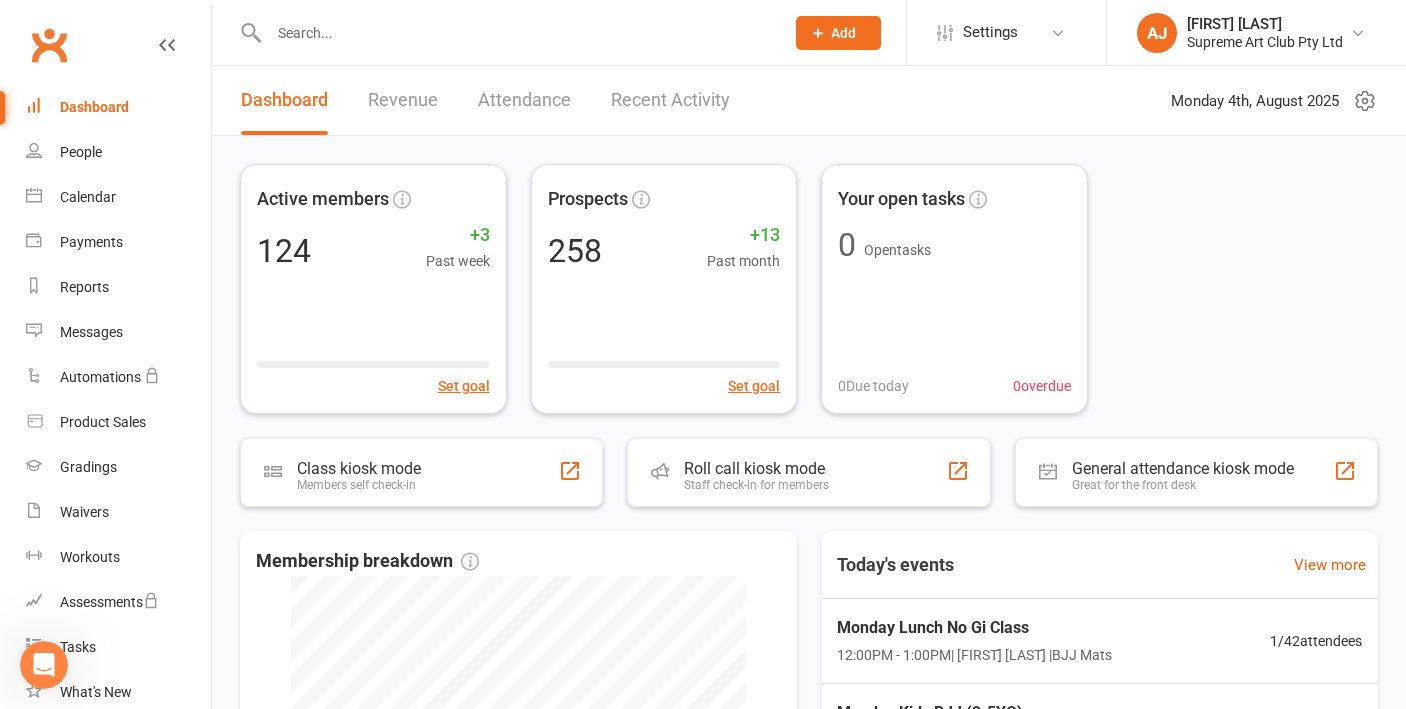 click on "Revenue" at bounding box center (403, 100) 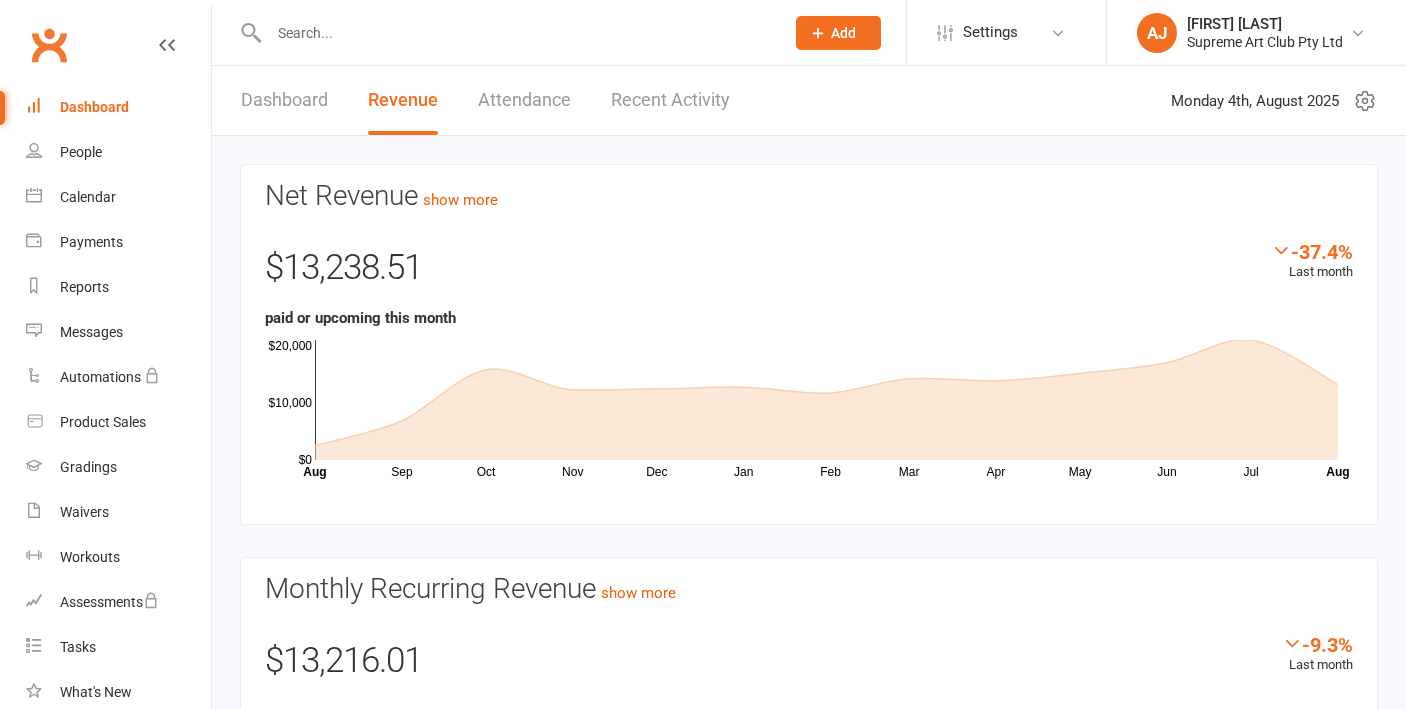 scroll, scrollTop: 0, scrollLeft: 0, axis: both 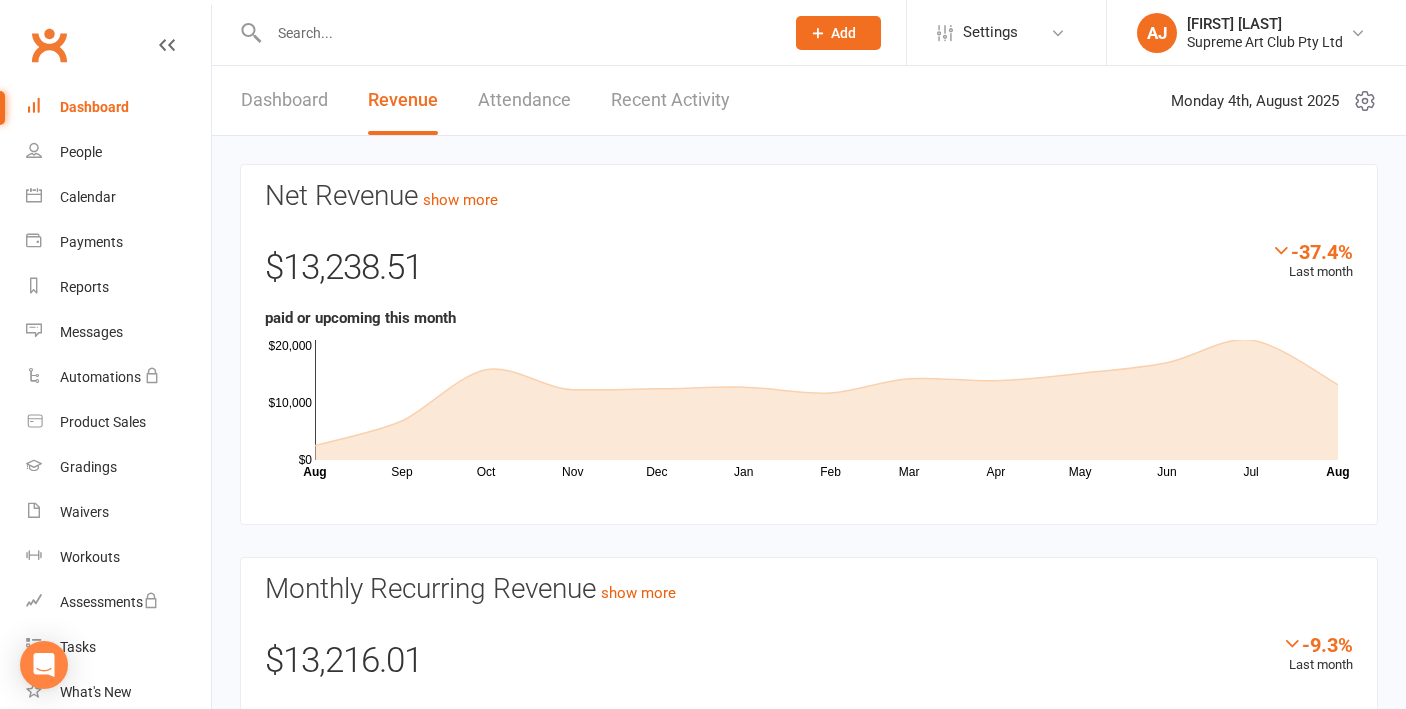 click on "Dashboard" at bounding box center (284, 100) 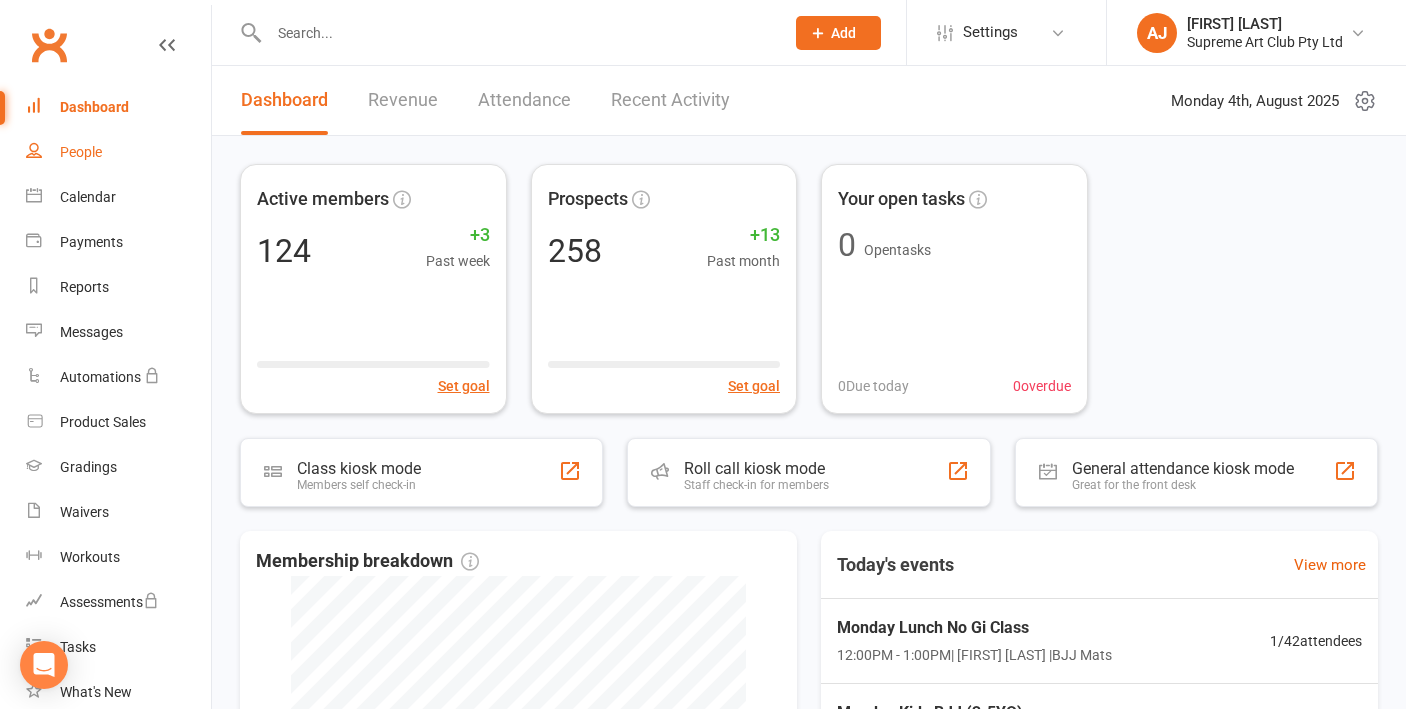 click on "People" at bounding box center (81, 152) 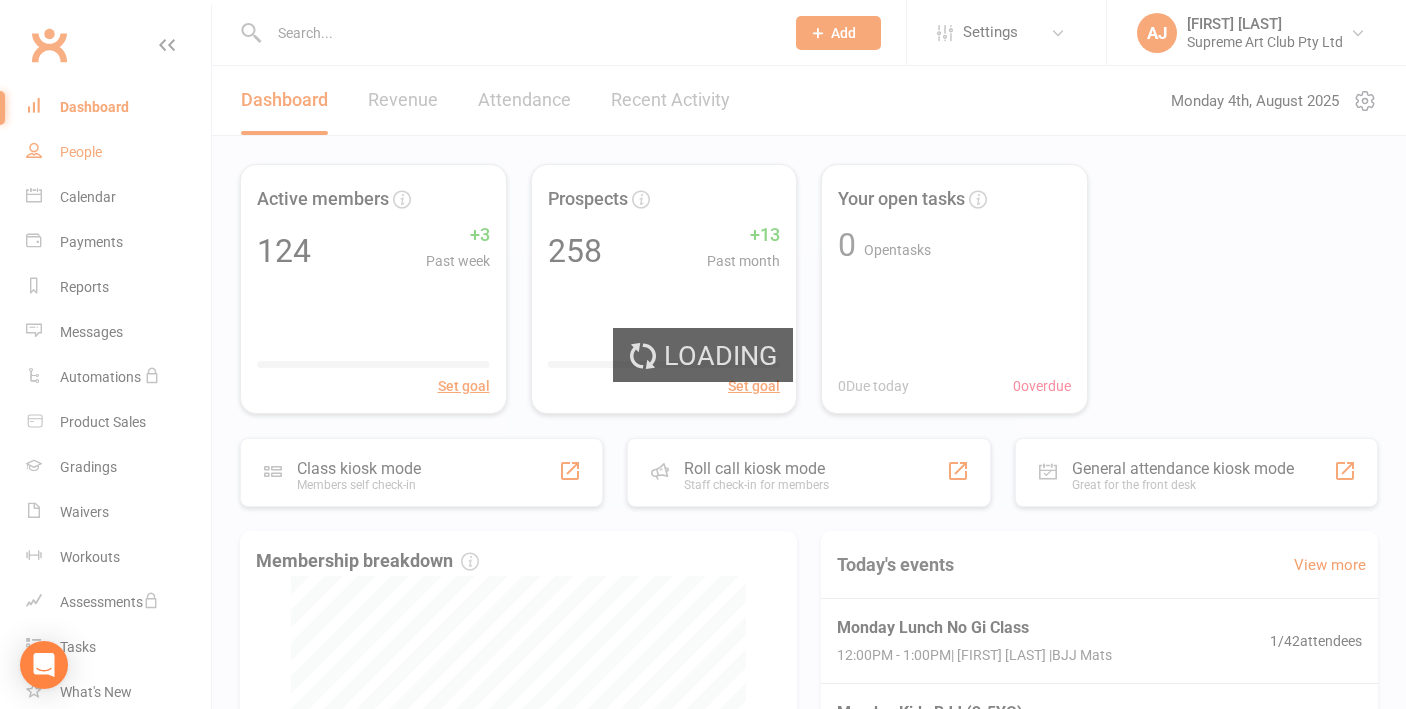 select on "100" 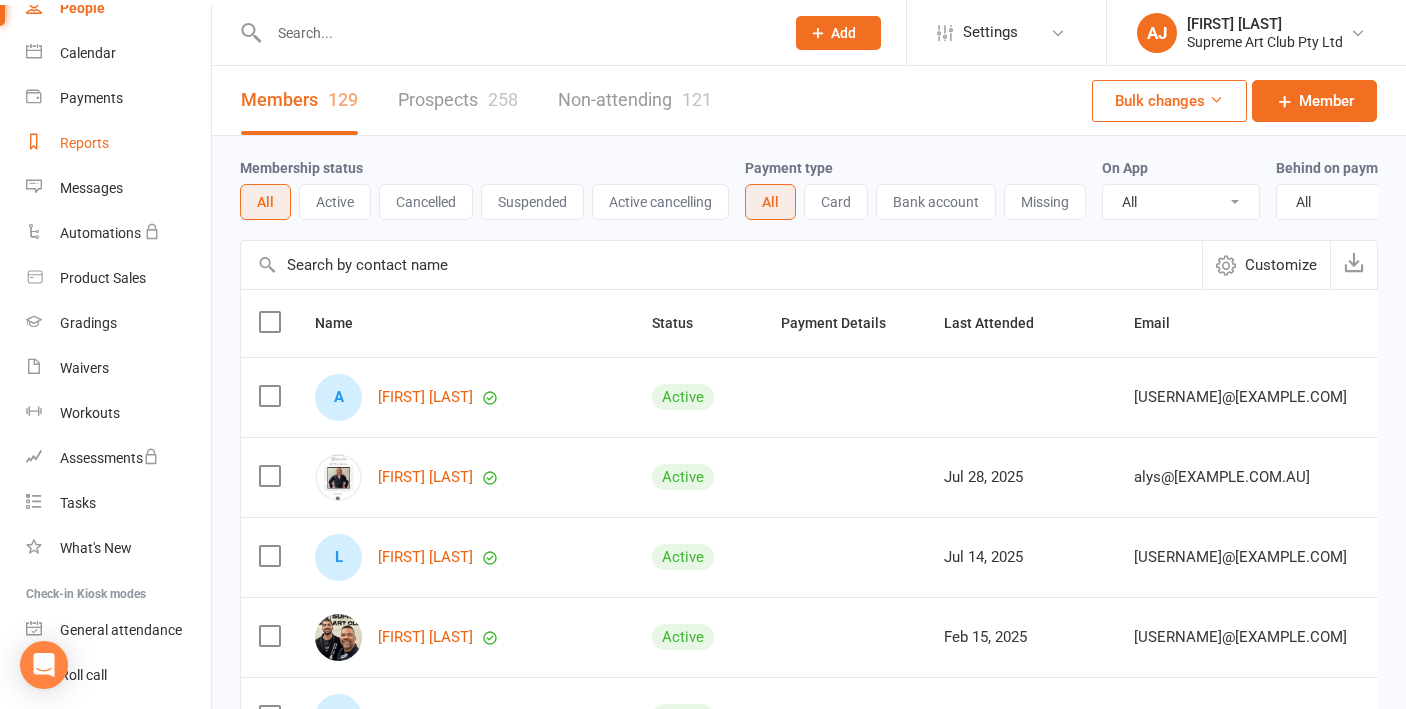 scroll, scrollTop: 146, scrollLeft: 0, axis: vertical 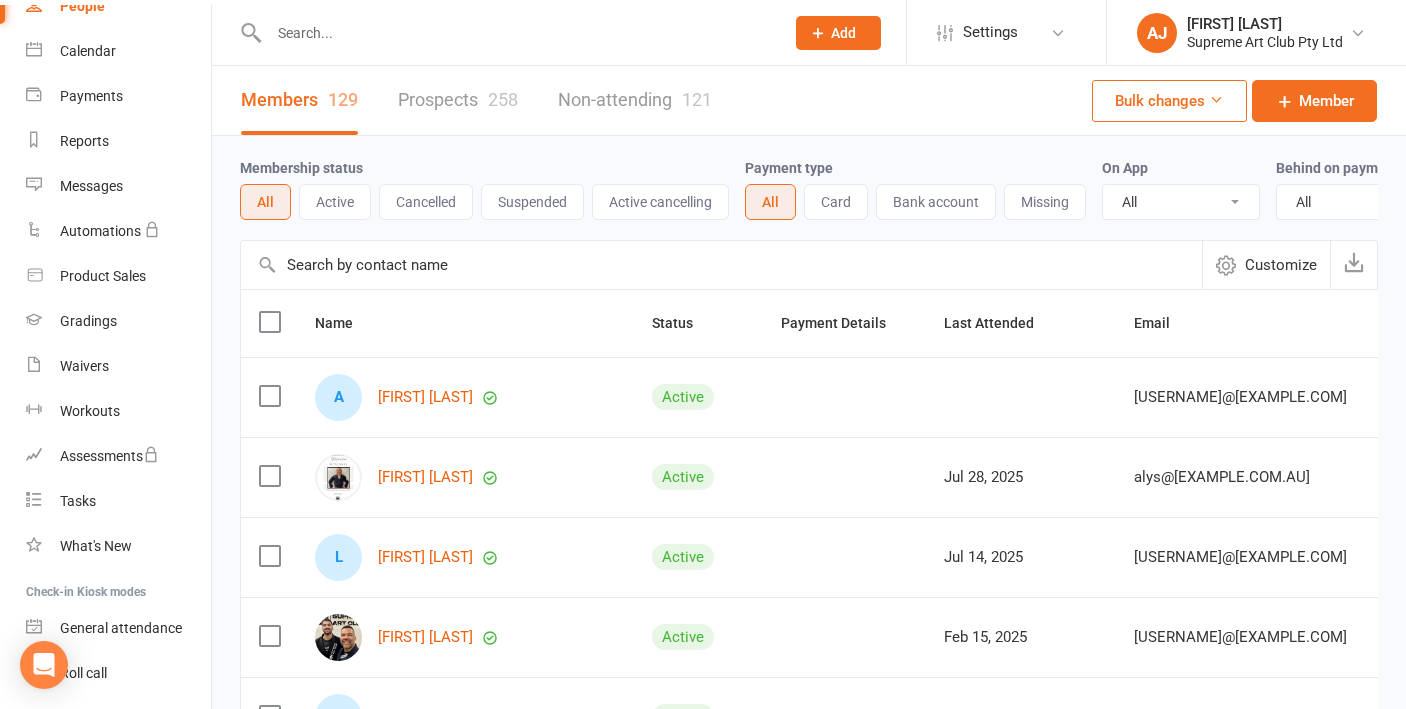 click on "Prospects 258" at bounding box center [458, 100] 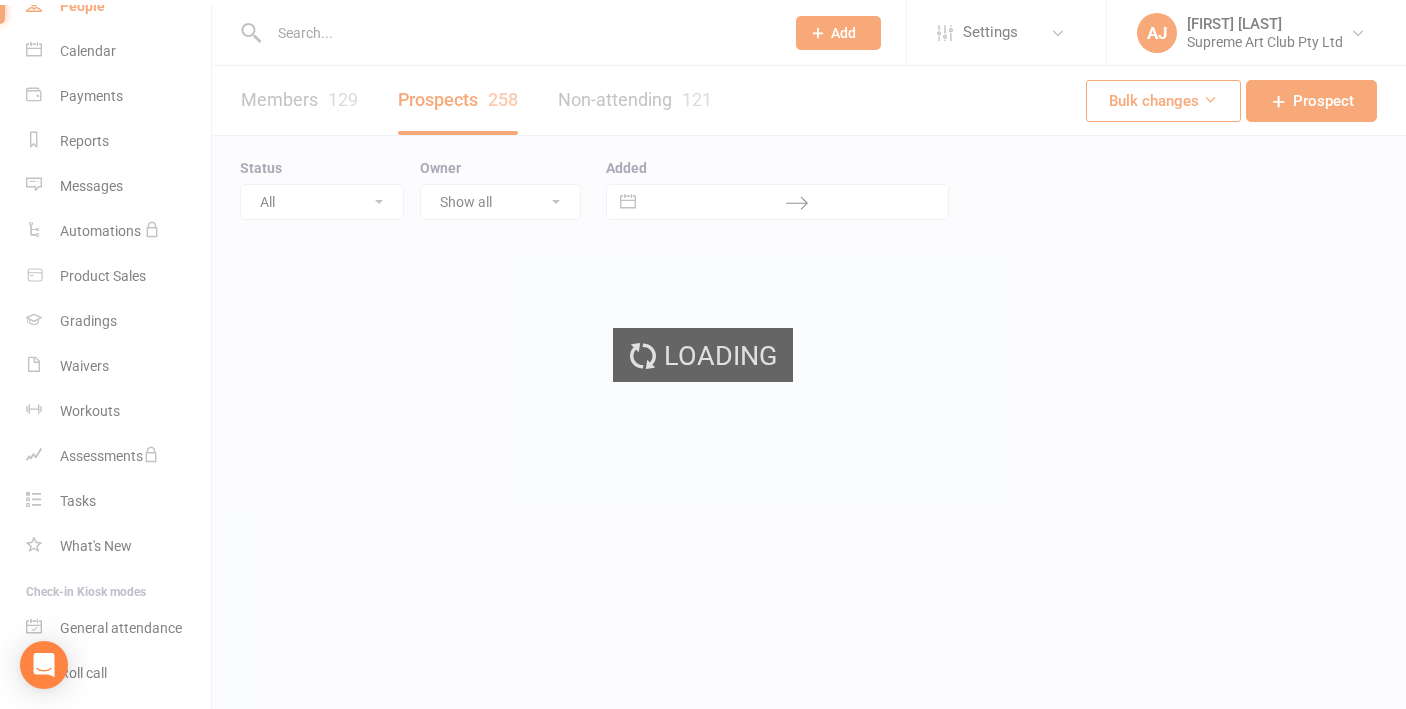 select on "100" 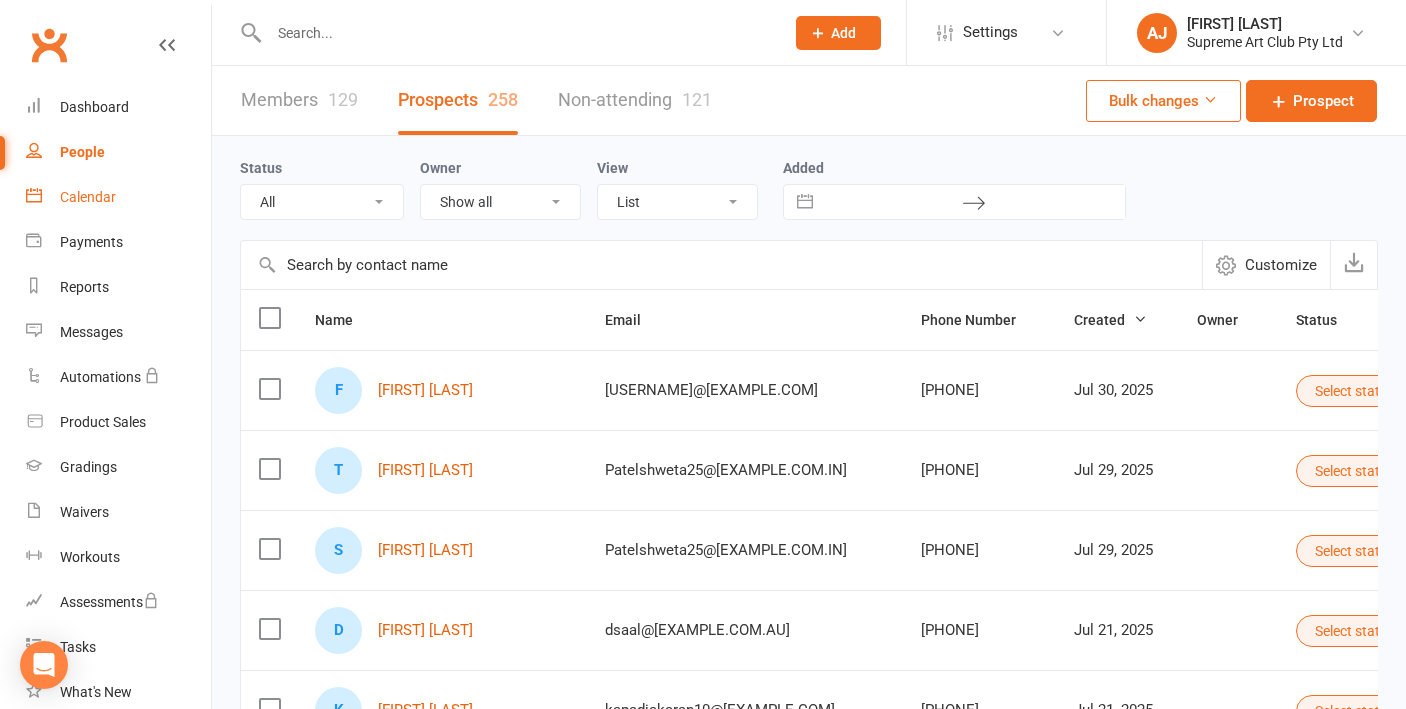 scroll, scrollTop: 0, scrollLeft: 0, axis: both 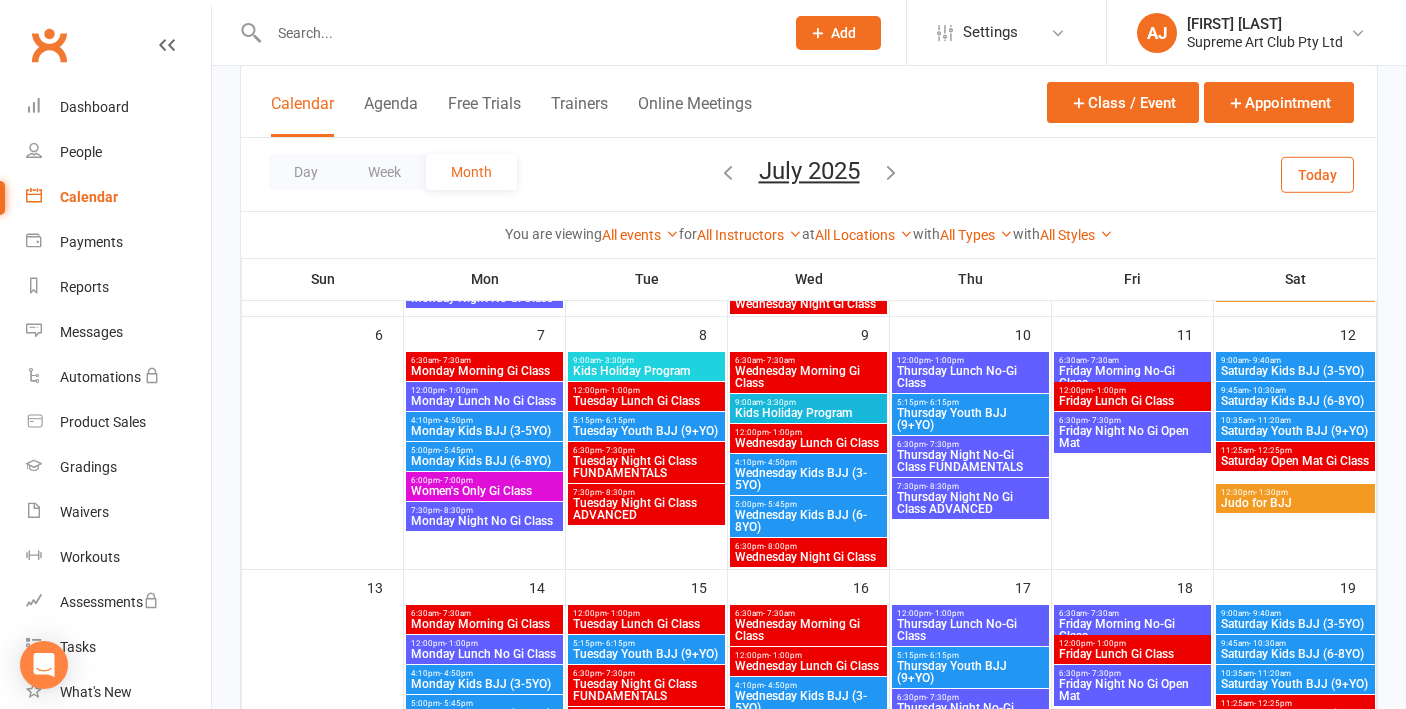 click at bounding box center (891, 172) 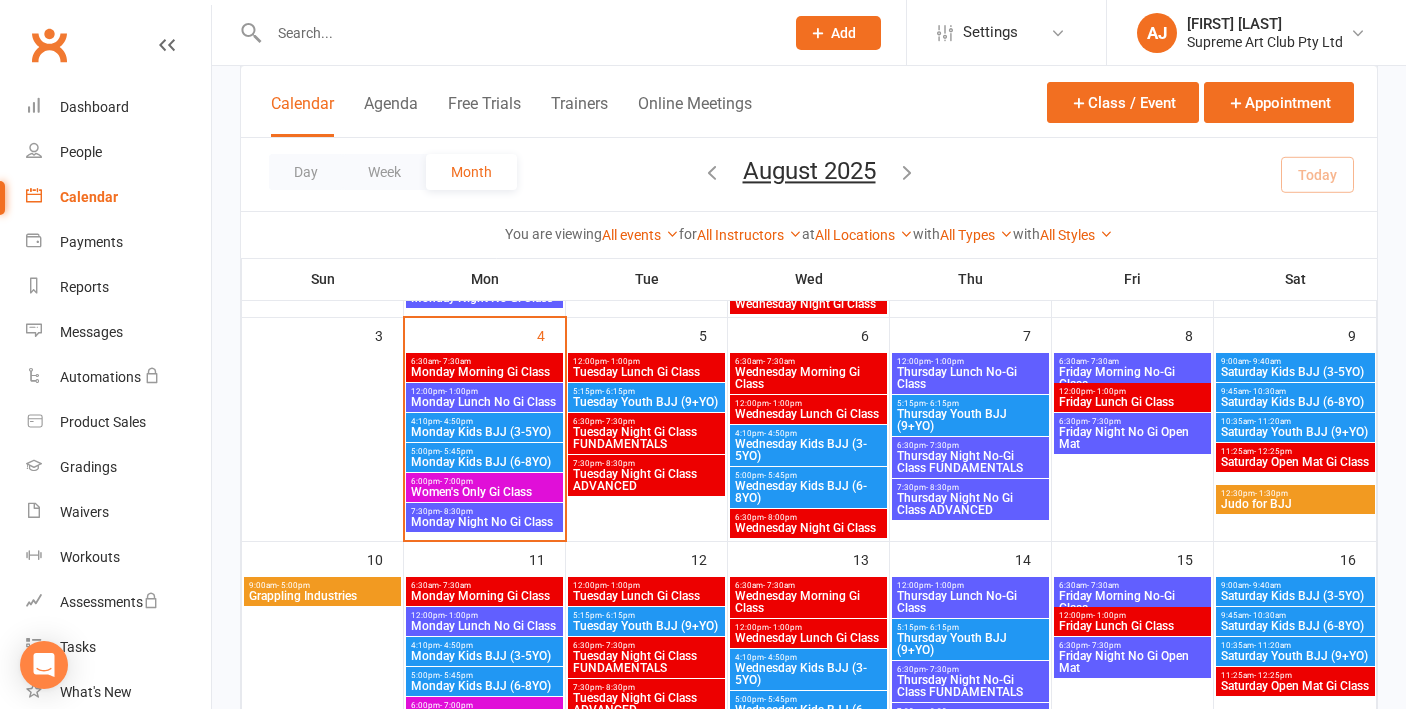 click on "Tuesday Night Gi Class FUNDAMENTALS" at bounding box center (646, 438) 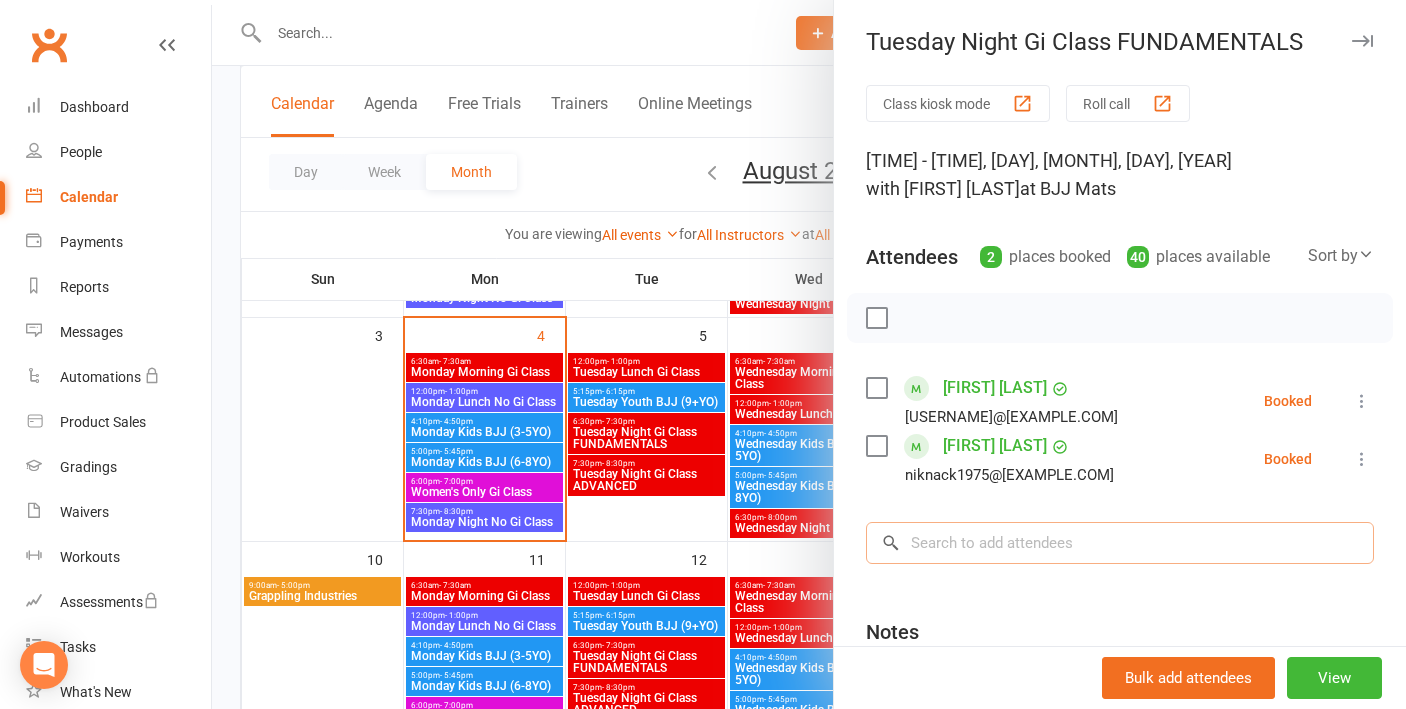 click at bounding box center (1120, 543) 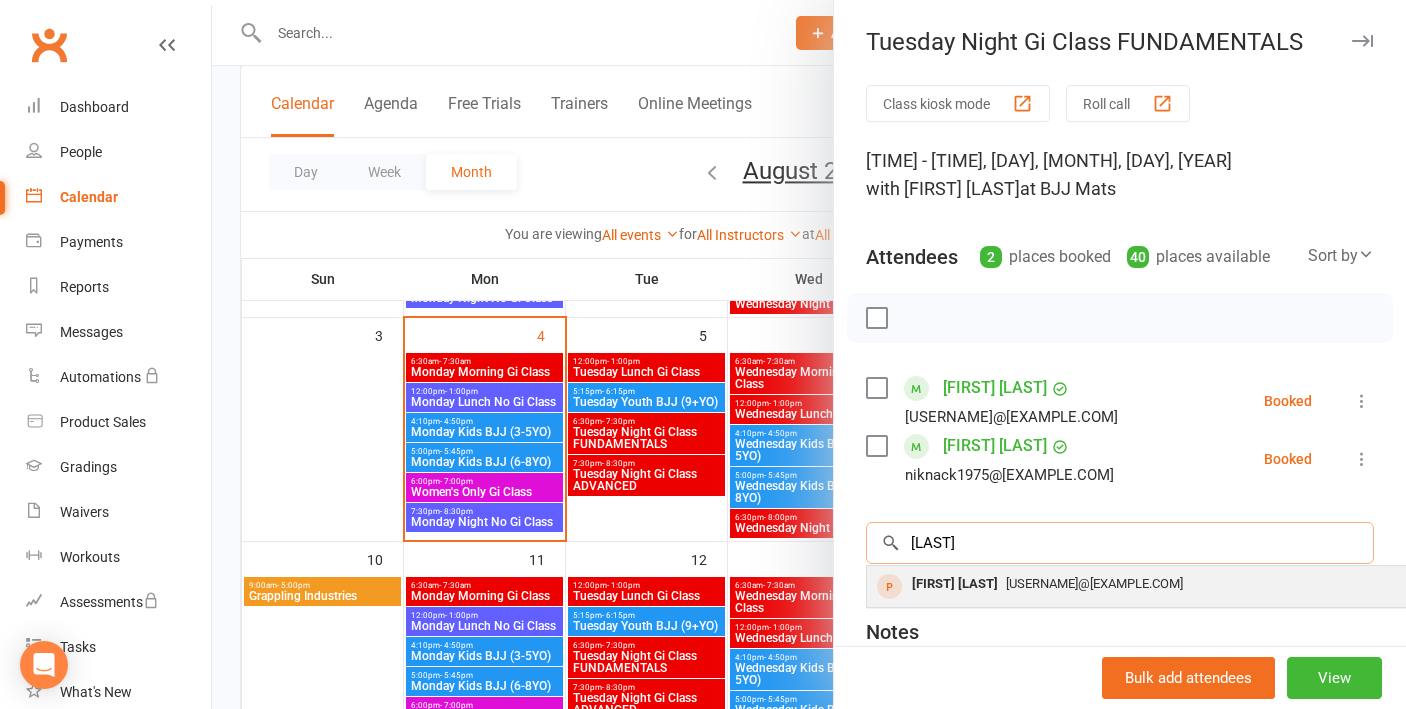 type on "[LAST]" 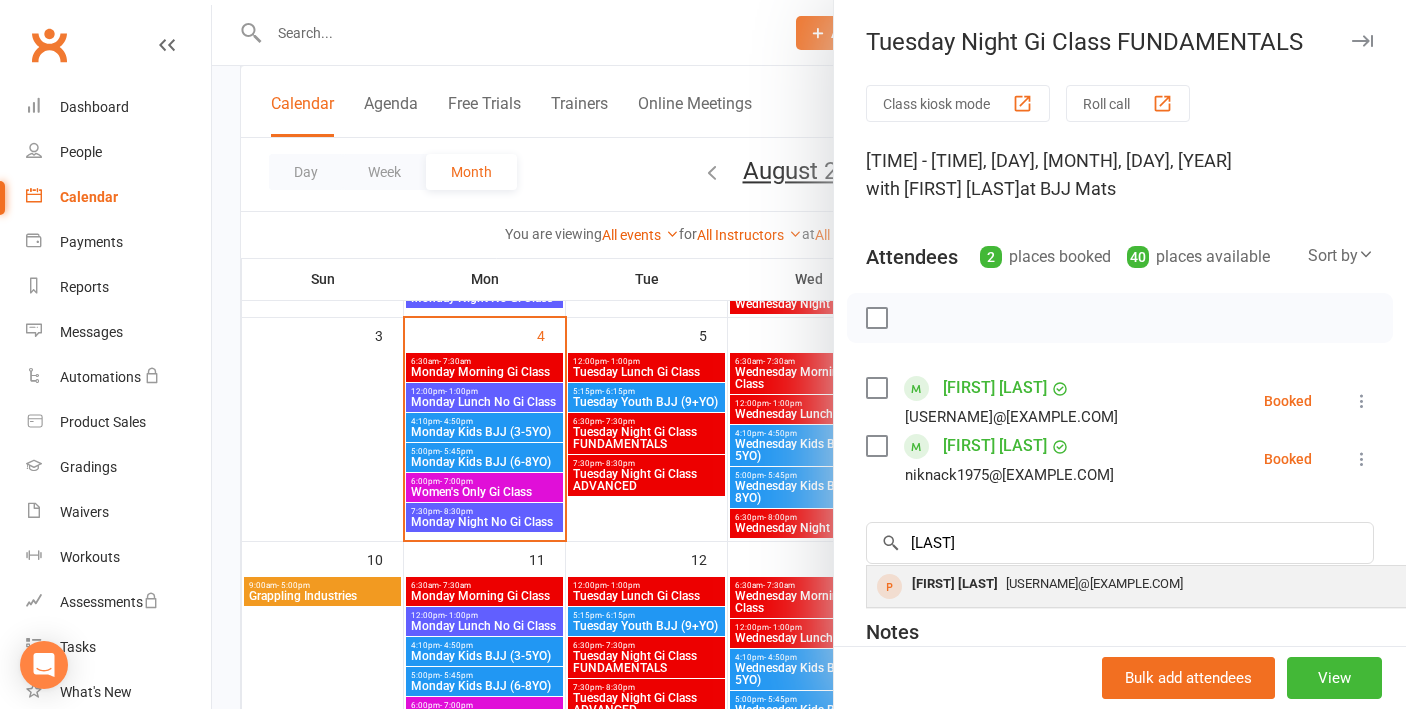 click on "[FIRST] [LAST]" at bounding box center (955, 584) 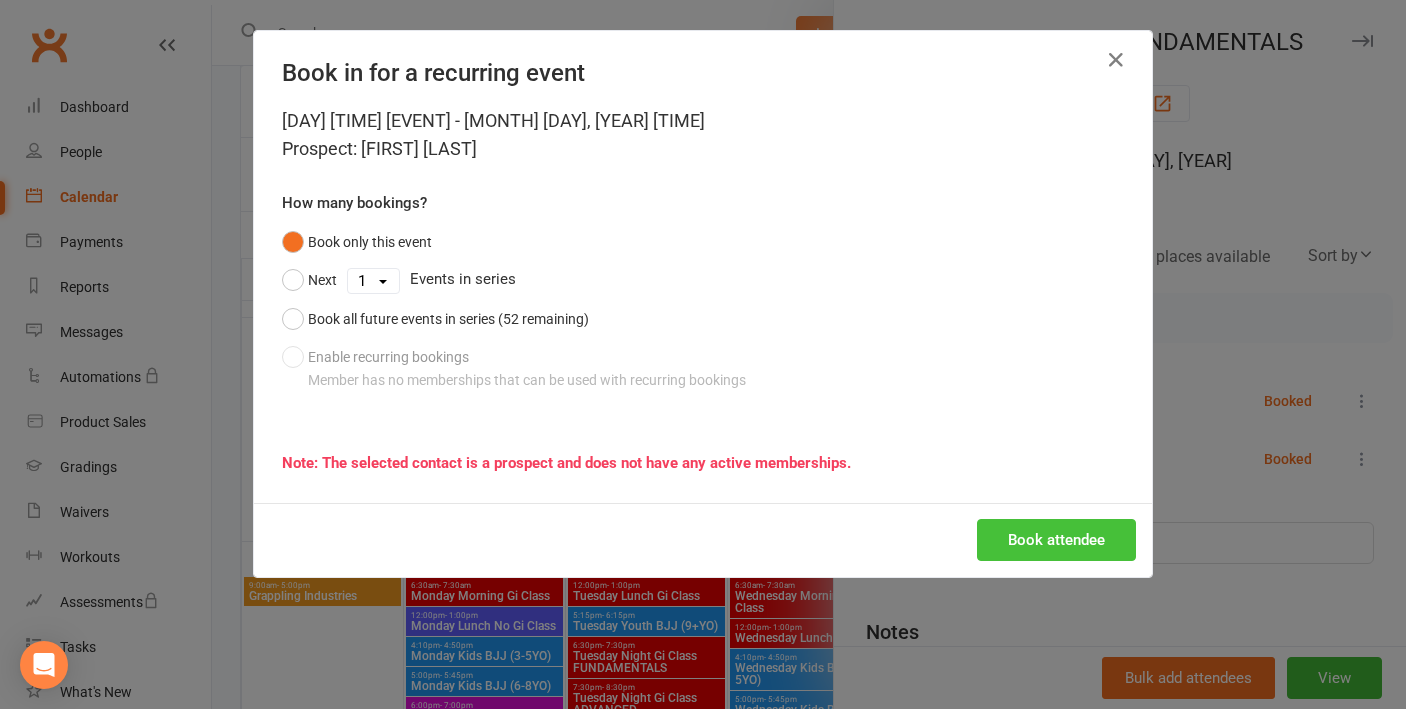 click on "Book attendee" at bounding box center (1056, 540) 